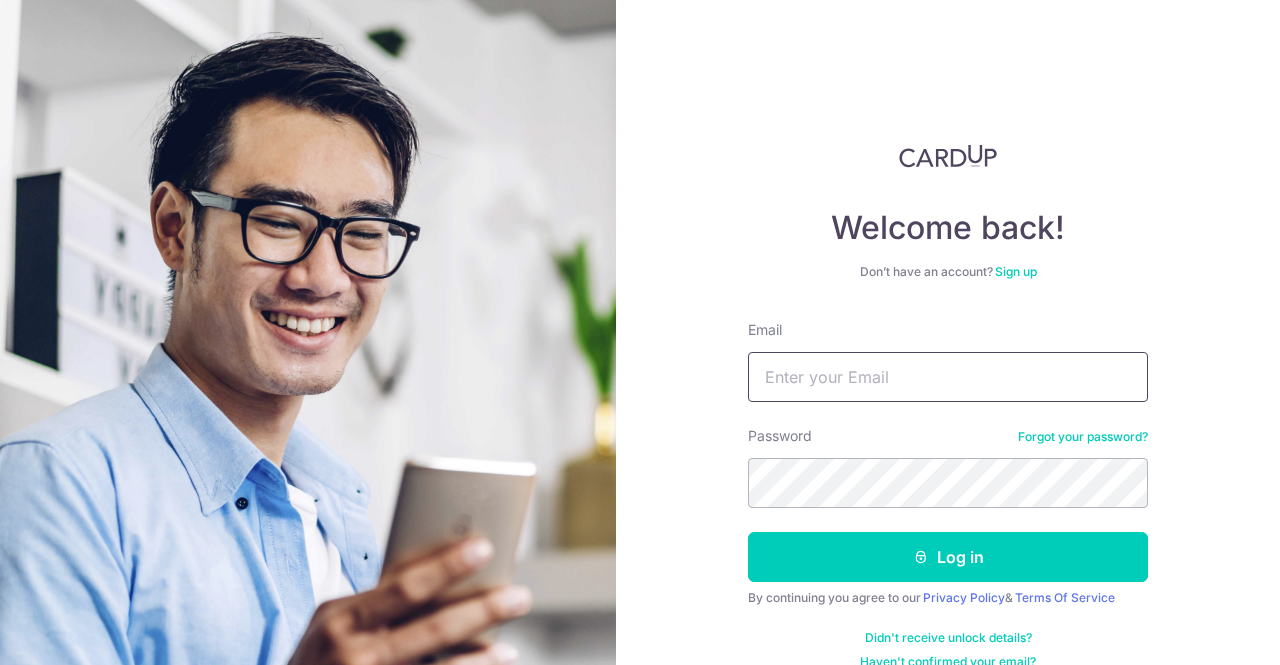 scroll, scrollTop: 0, scrollLeft: 0, axis: both 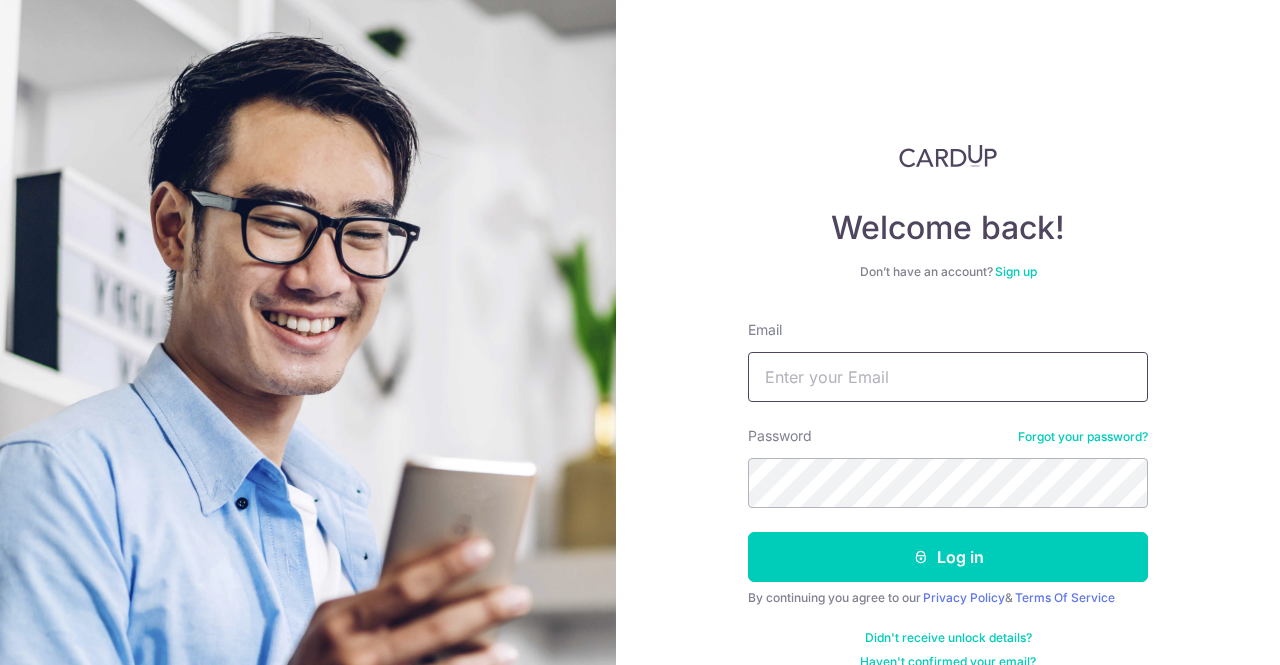 type on "[PERSON_NAME][EMAIL_ADDRESS][DOMAIN_NAME]" 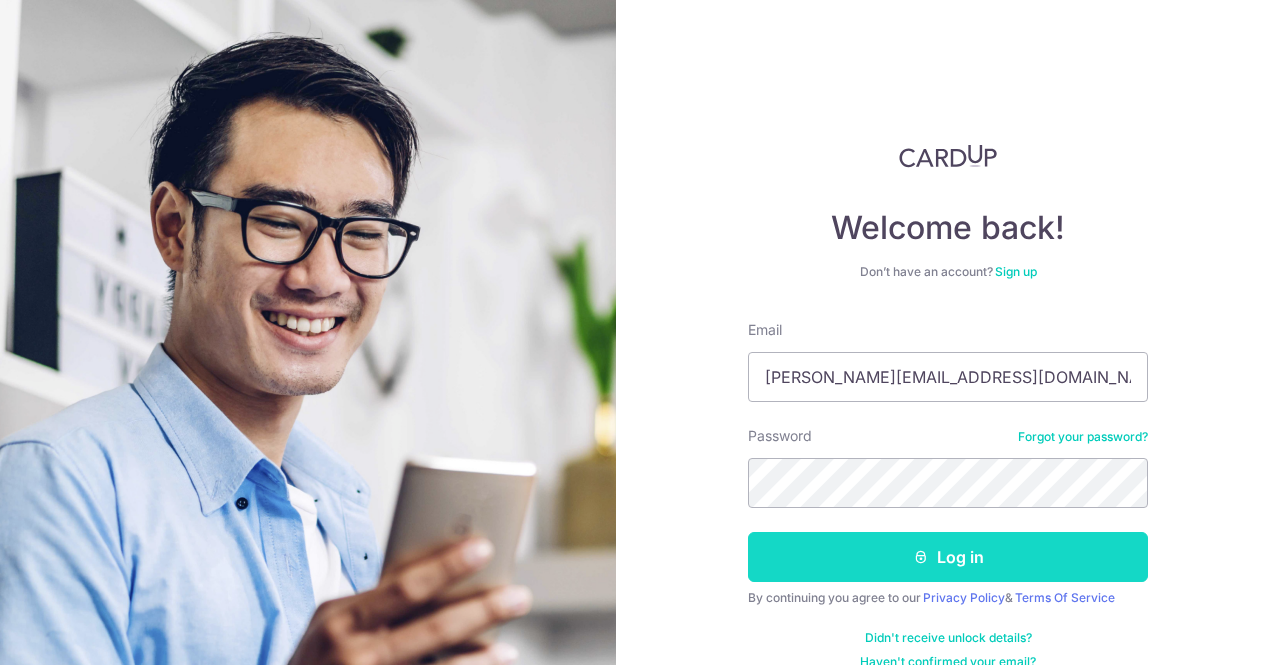 click on "Log in" at bounding box center (948, 557) 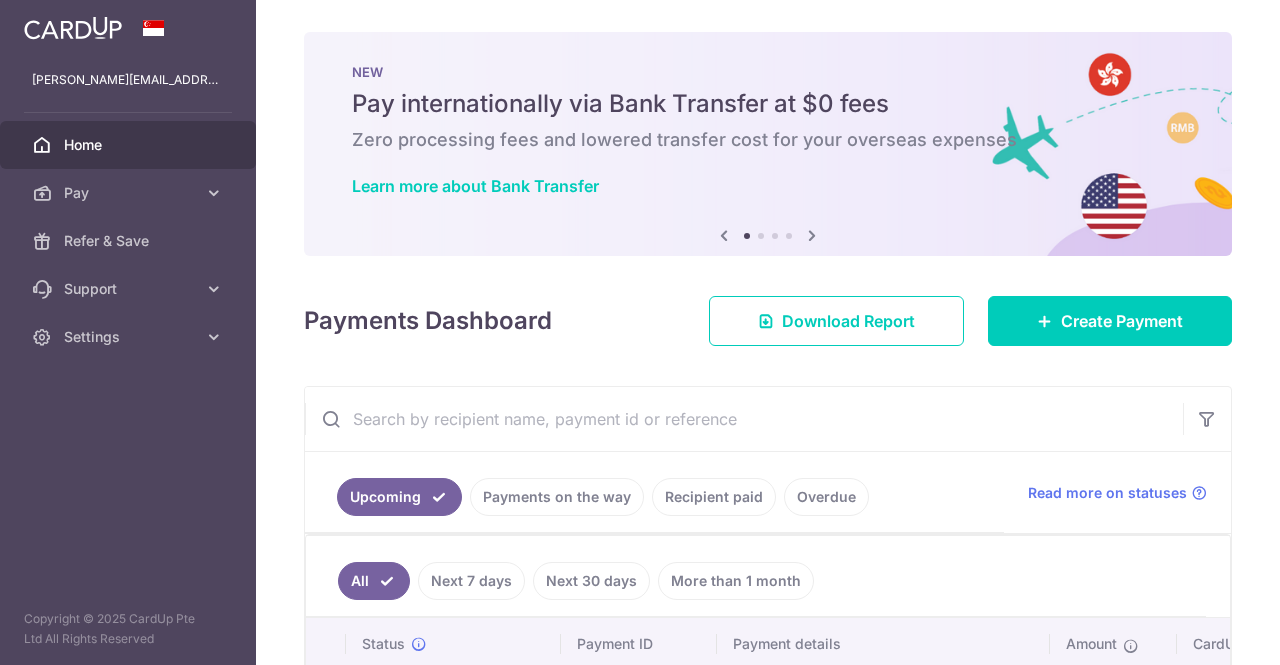 scroll, scrollTop: 0, scrollLeft: 0, axis: both 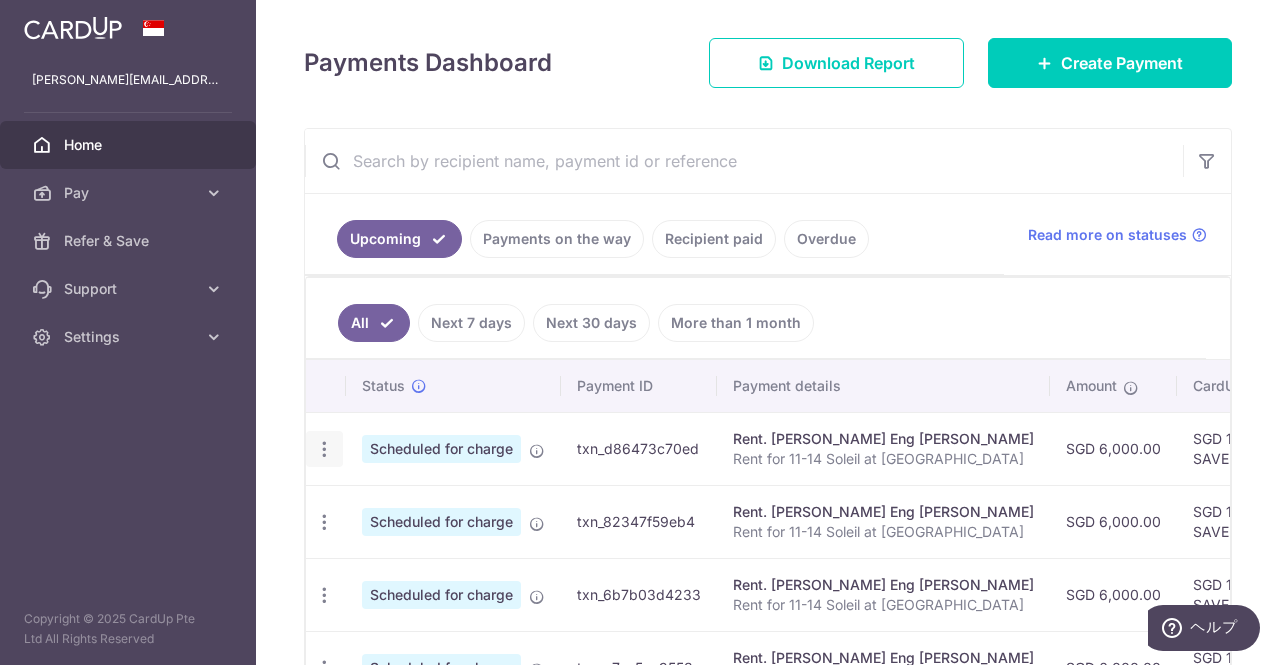 click at bounding box center (324, 449) 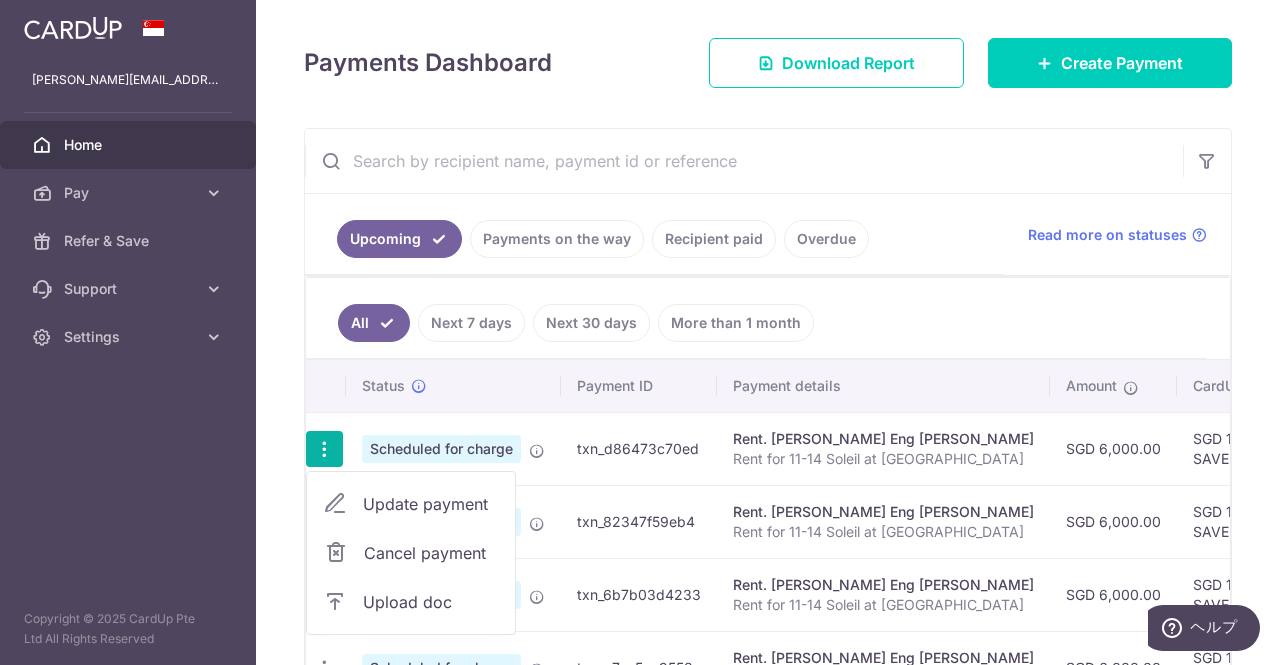 click on "Update payment" at bounding box center [411, 504] 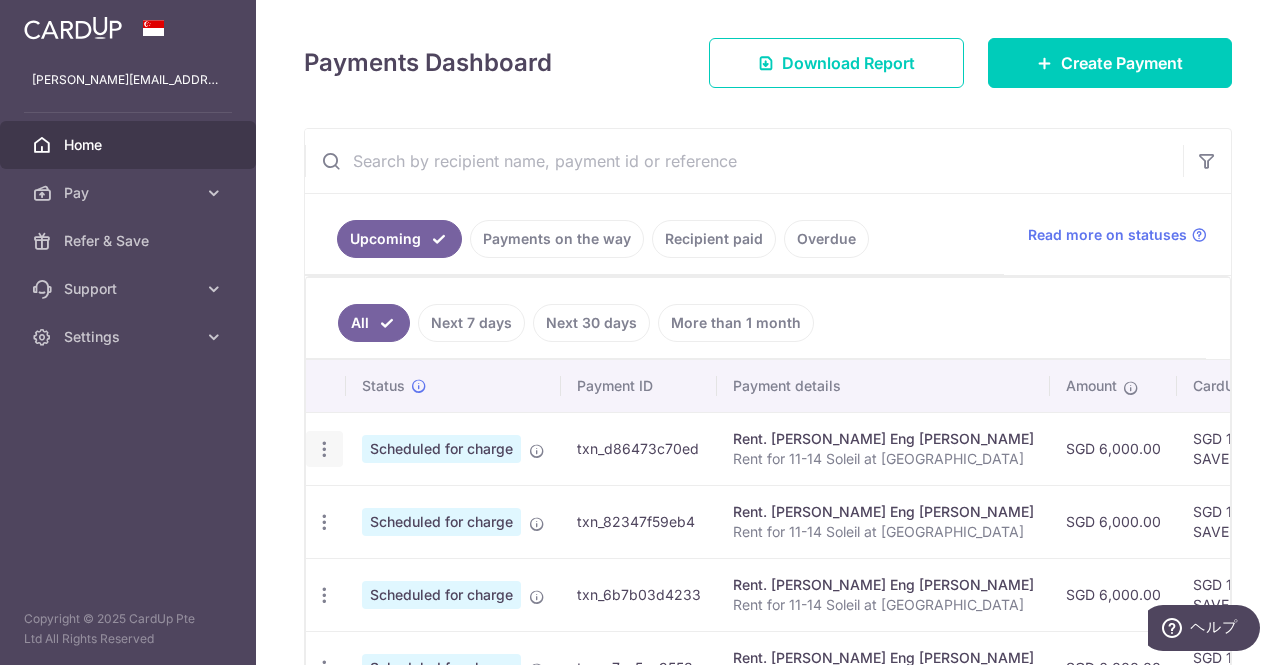 click at bounding box center [324, 449] 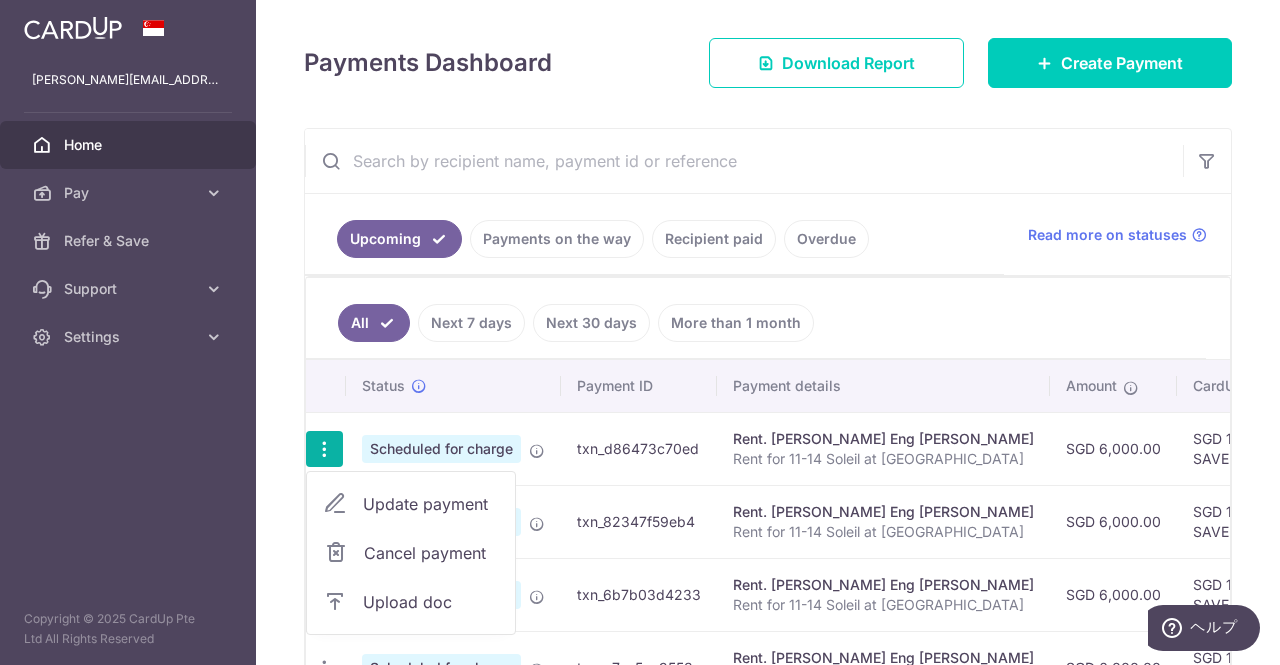 click on "Update payment" at bounding box center (431, 504) 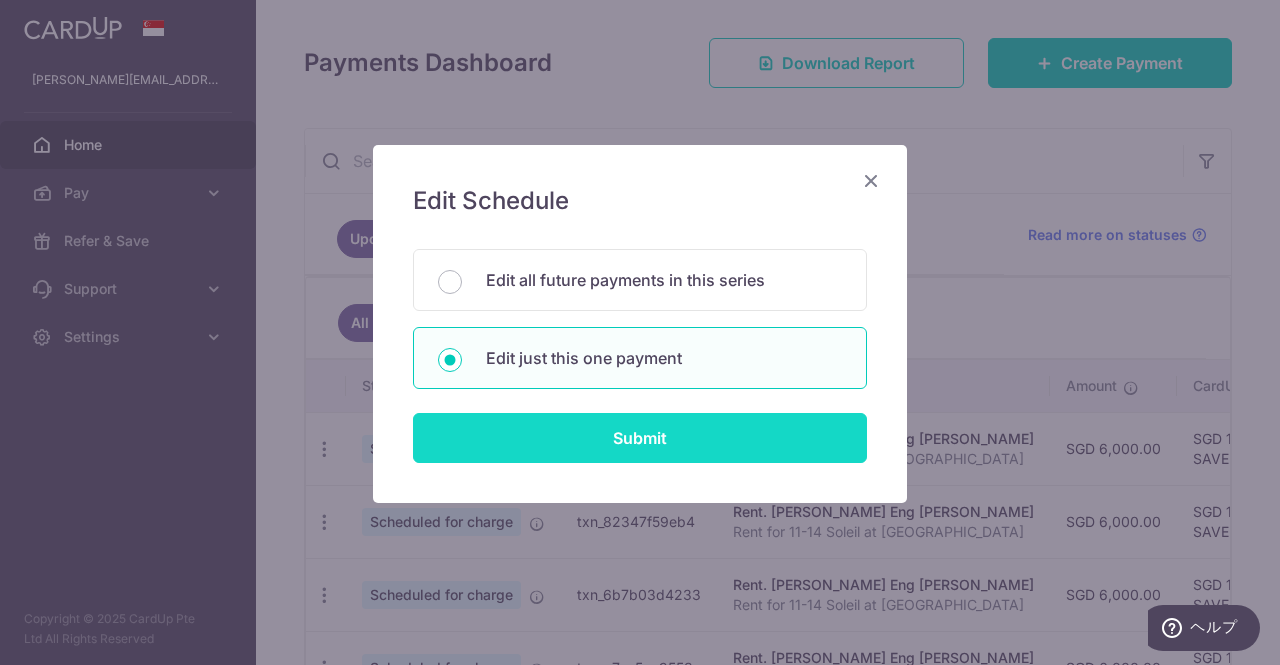 click on "Submit" at bounding box center (640, 438) 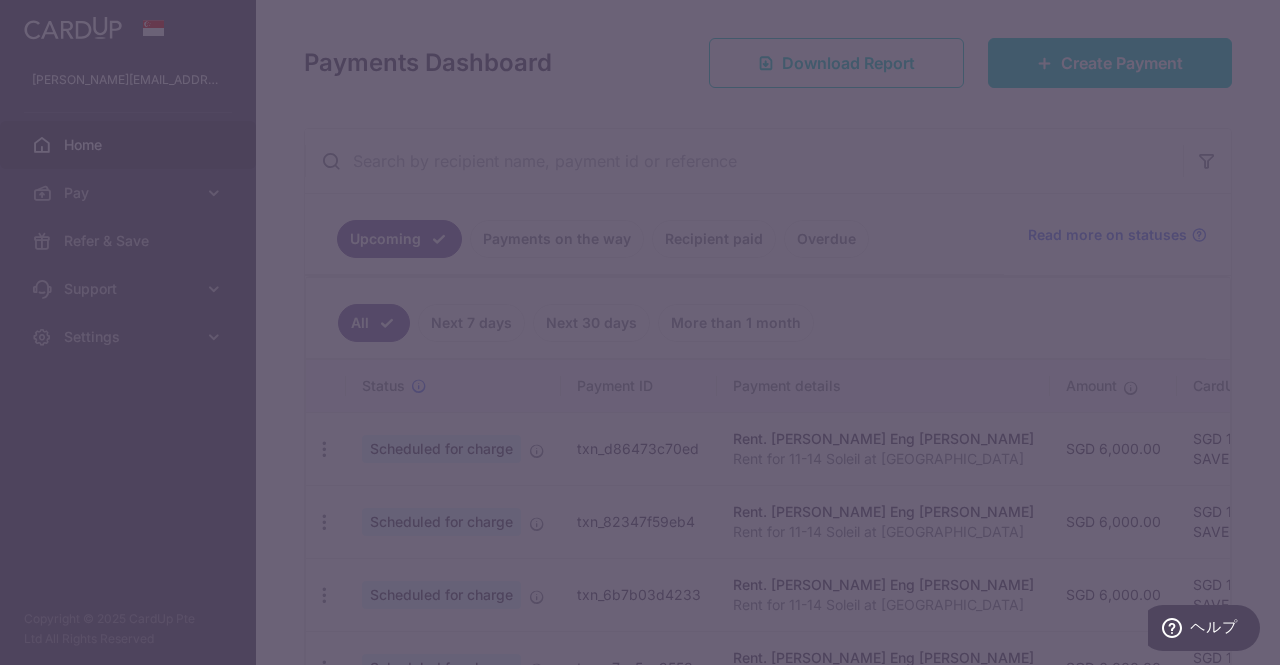 type on "SAVERENT179" 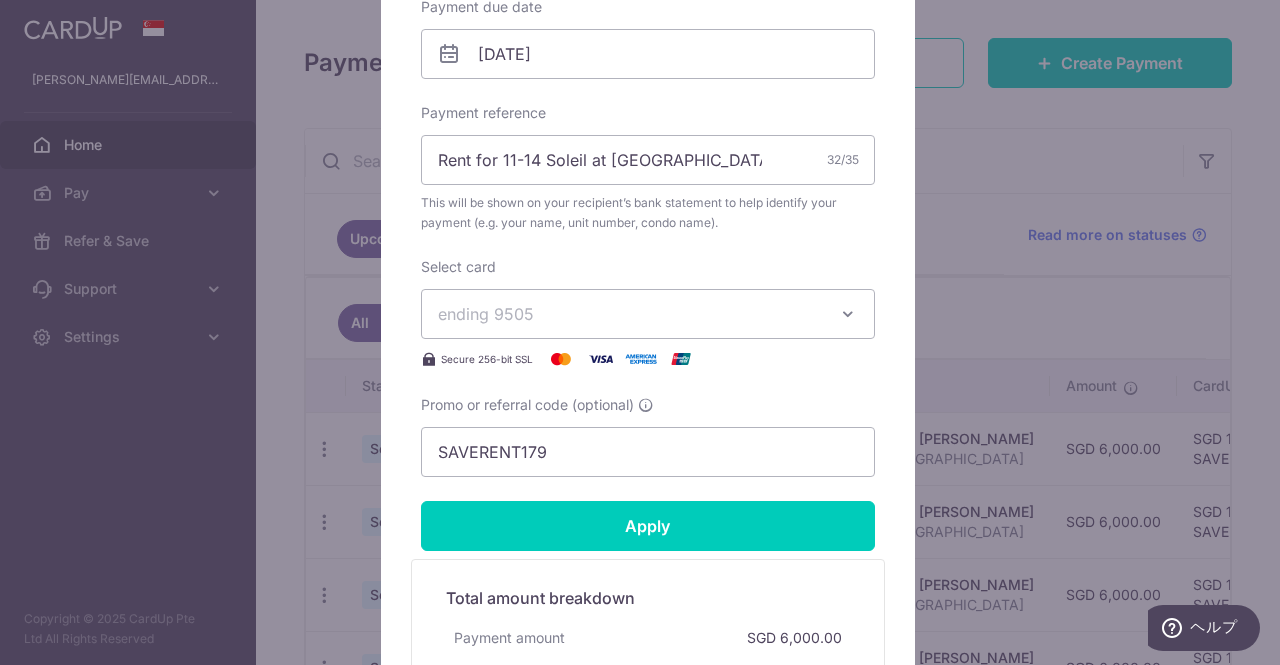scroll, scrollTop: 662, scrollLeft: 0, axis: vertical 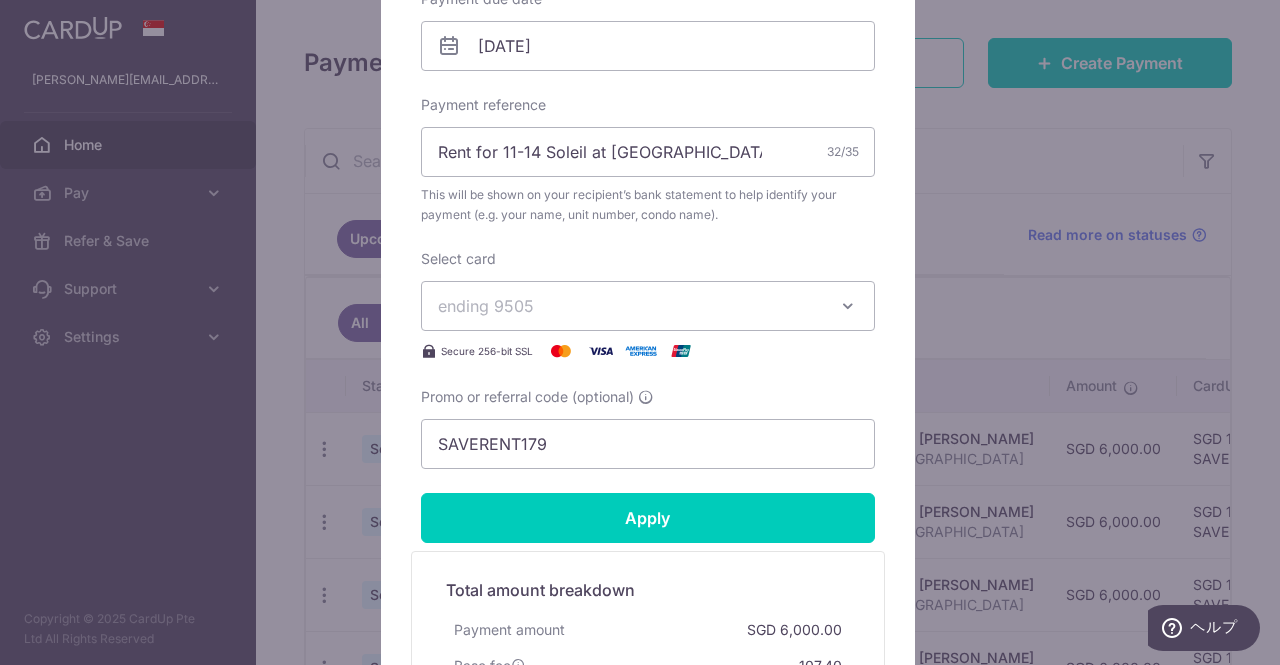 click on "ending 9505" at bounding box center [630, 306] 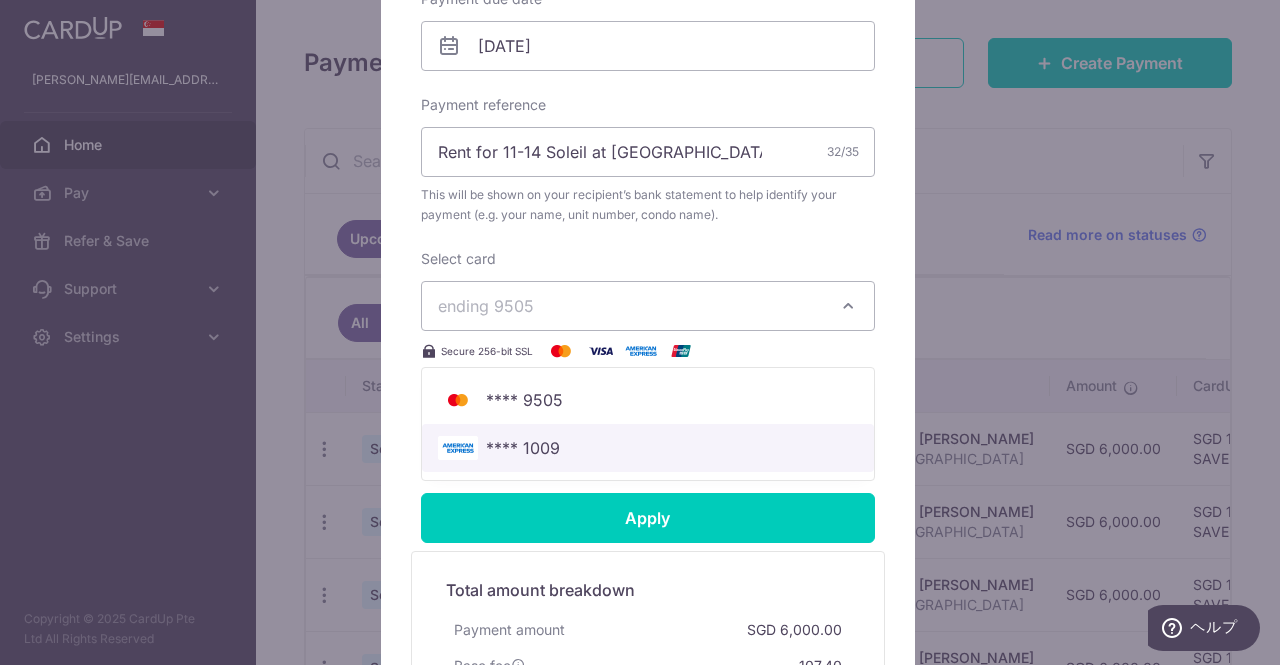 click on "**** 1009" at bounding box center [648, 448] 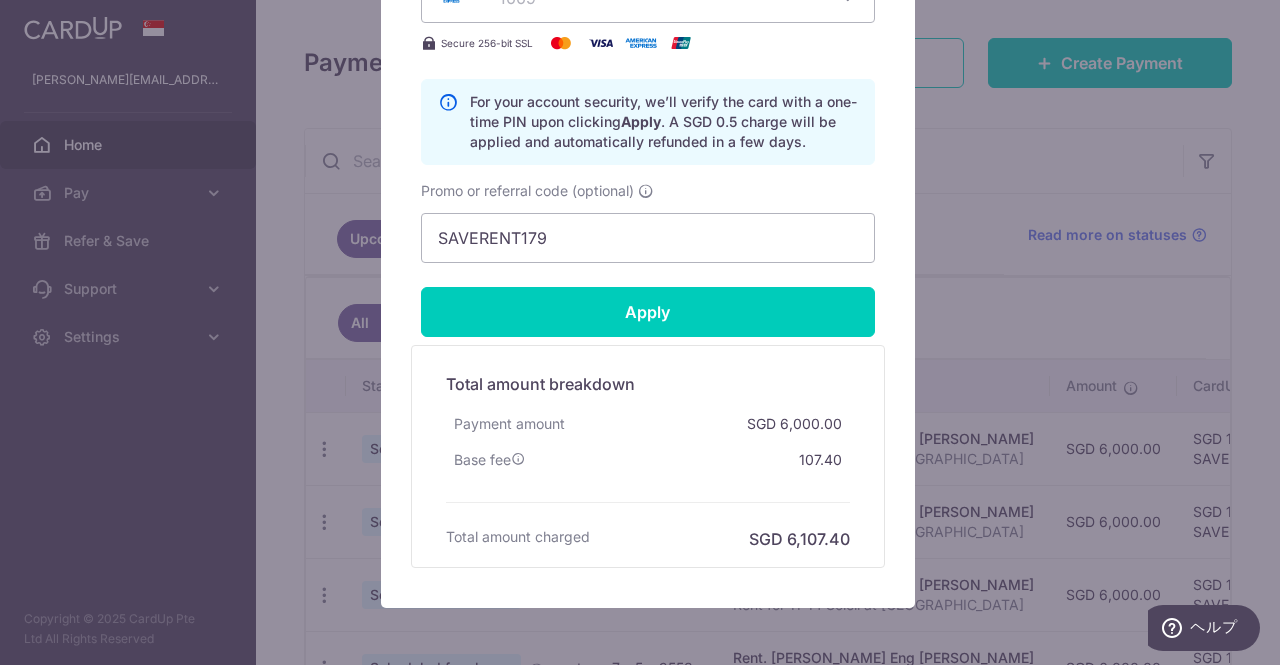 scroll, scrollTop: 982, scrollLeft: 0, axis: vertical 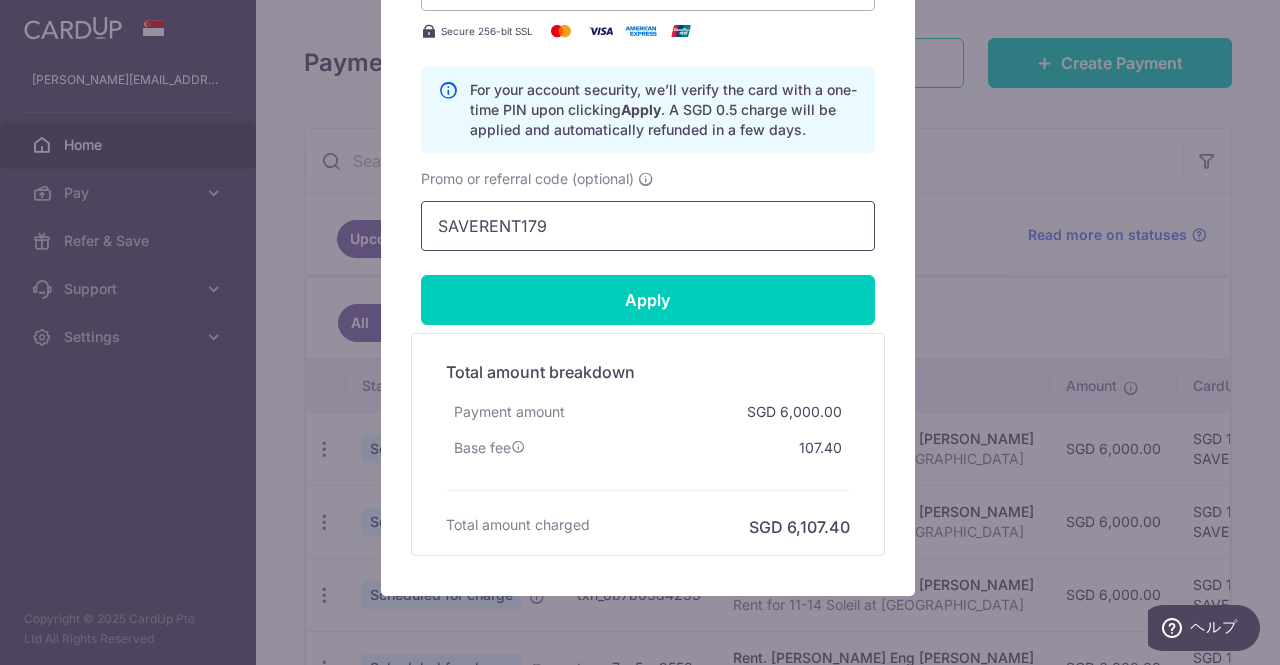 drag, startPoint x: 561, startPoint y: 236, endPoint x: 338, endPoint y: 257, distance: 223.9866 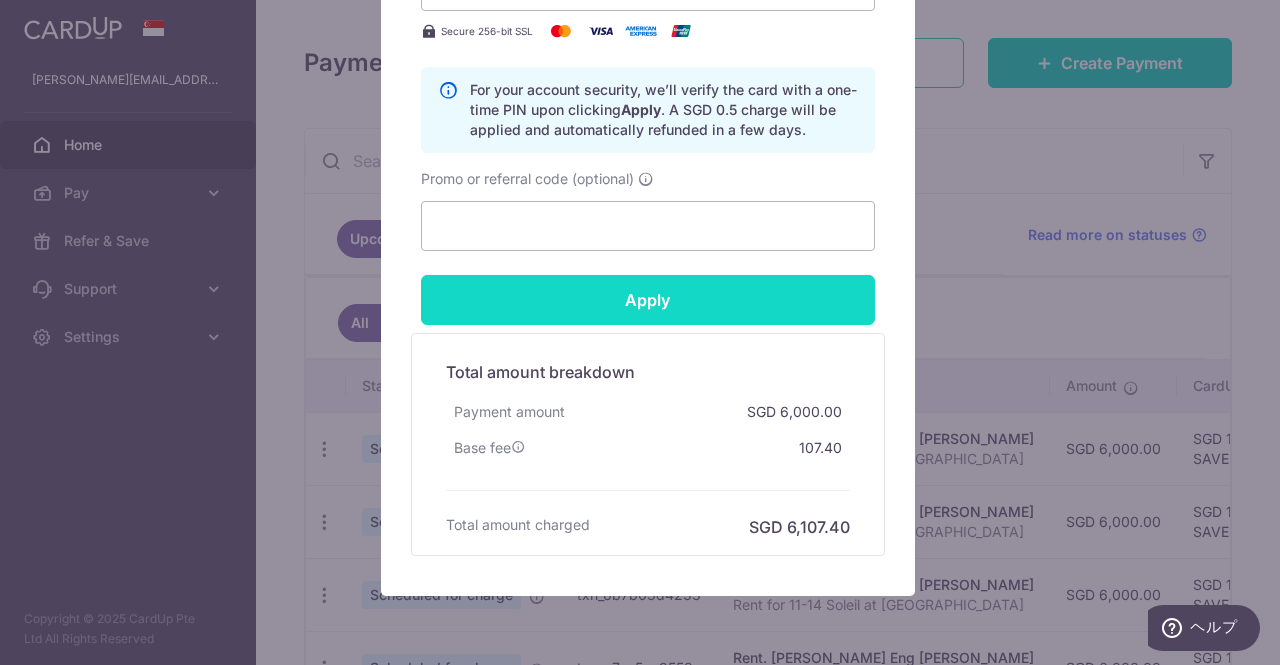 click on "Apply" at bounding box center [648, 300] 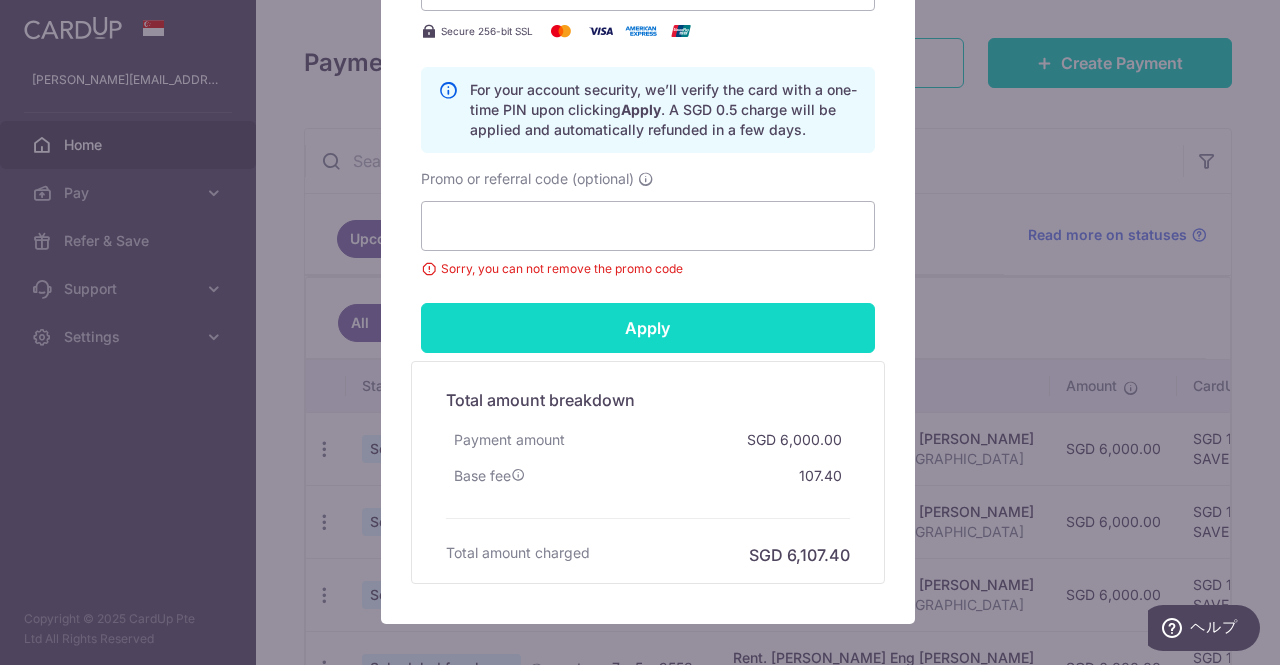 click on "Apply" at bounding box center (648, 328) 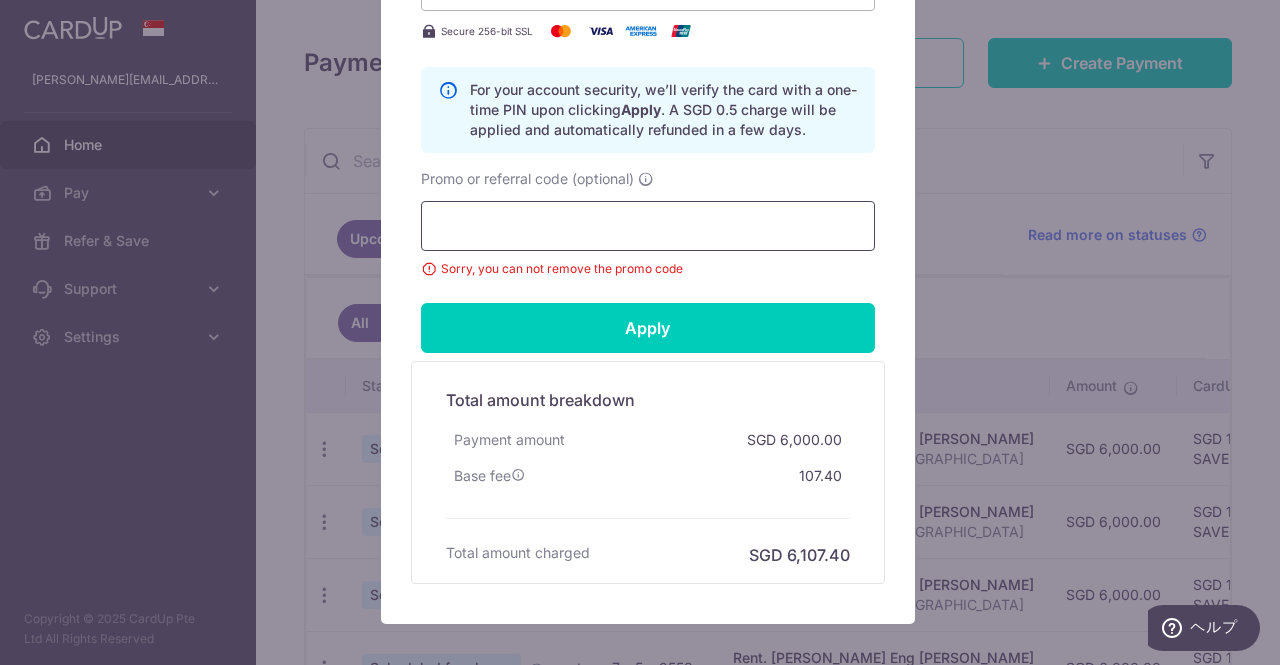 click on "Promo or referral code (optional)" at bounding box center [648, 226] 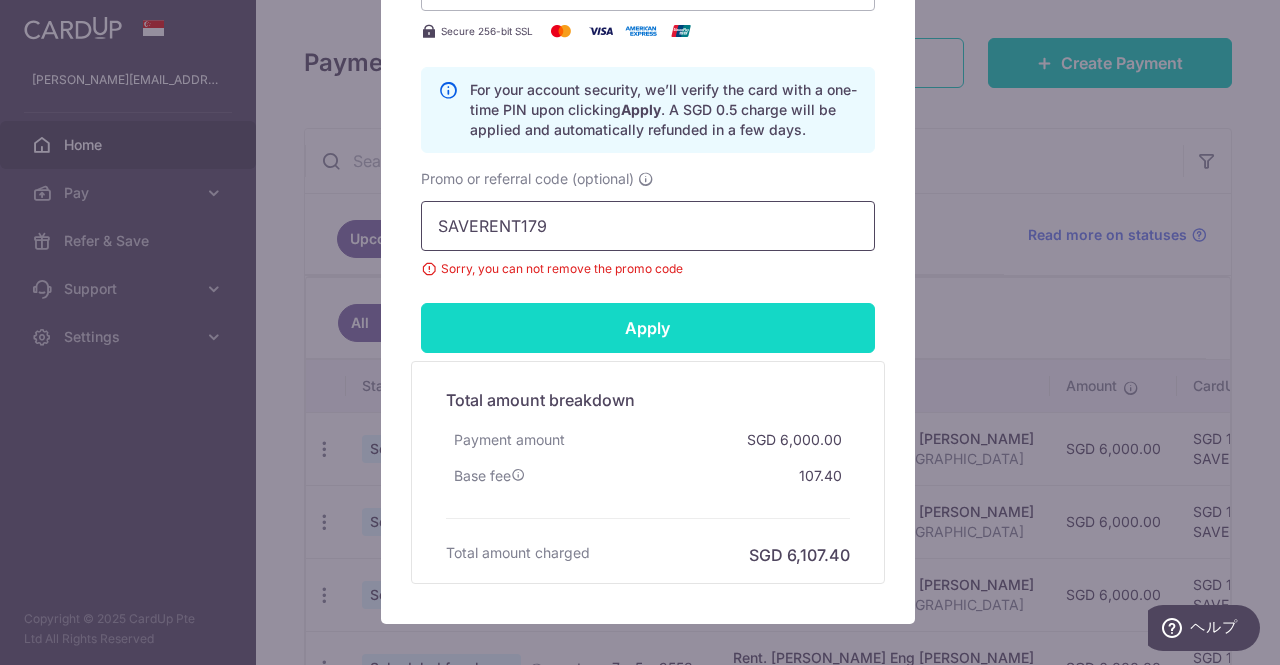 type on "SAVERENT179" 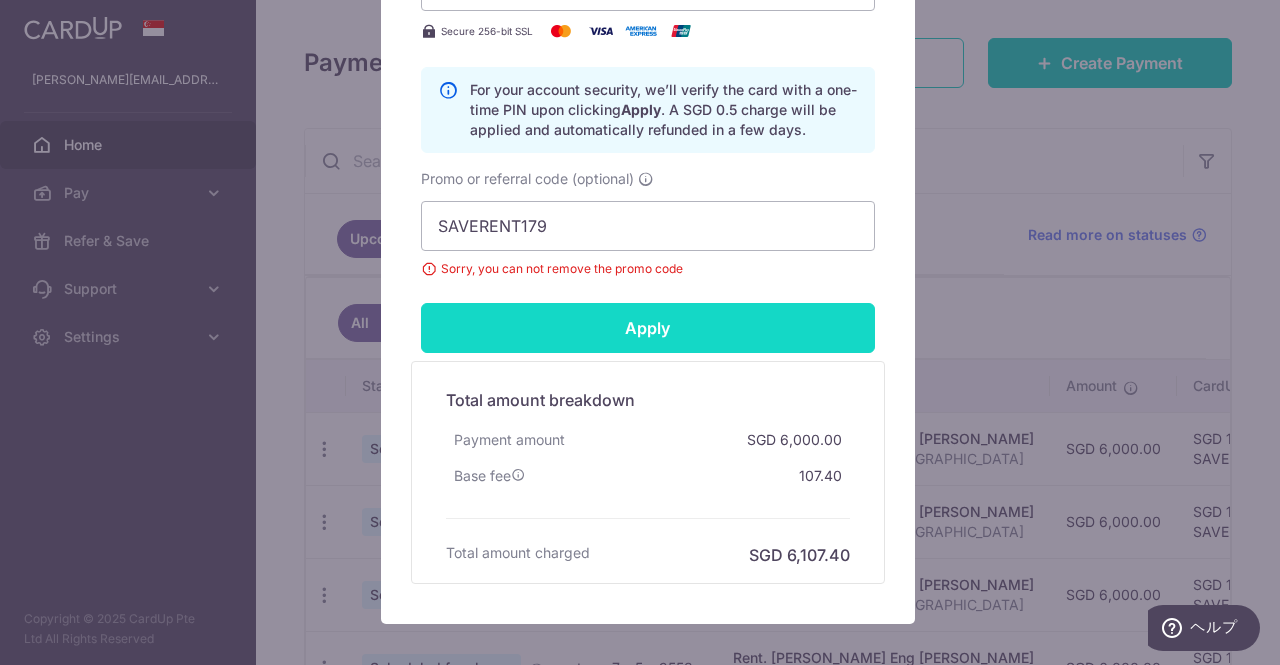 click on "Apply" at bounding box center [648, 328] 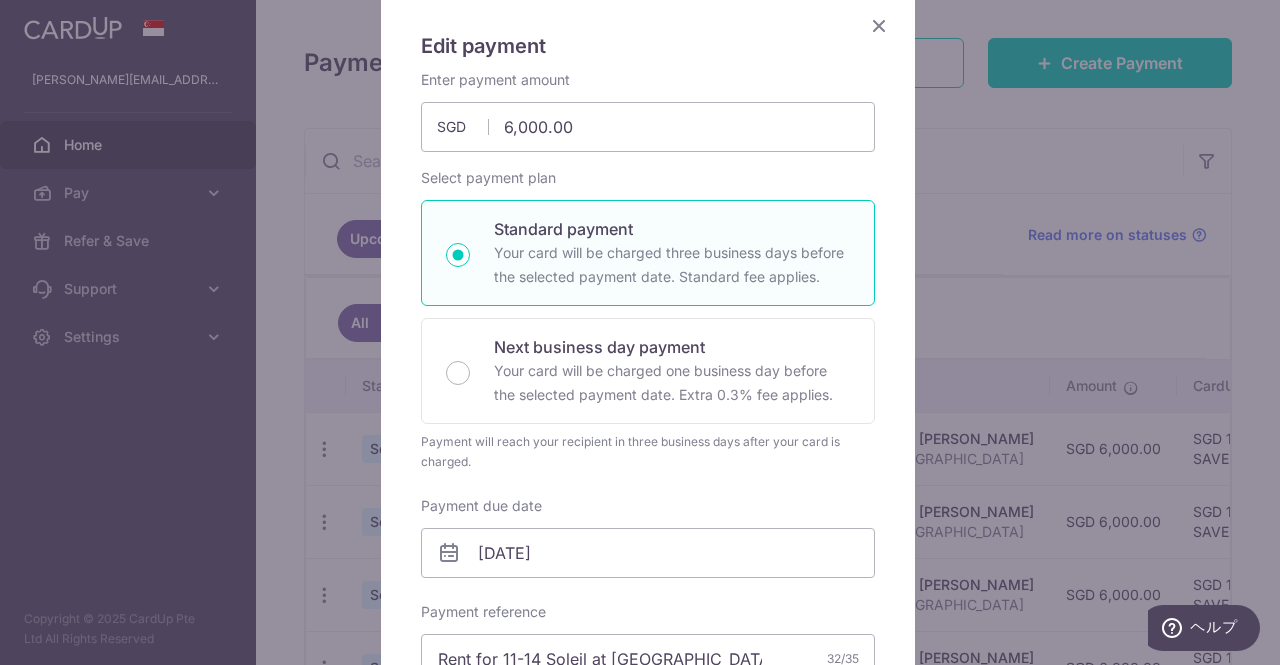 scroll, scrollTop: 106, scrollLeft: 0, axis: vertical 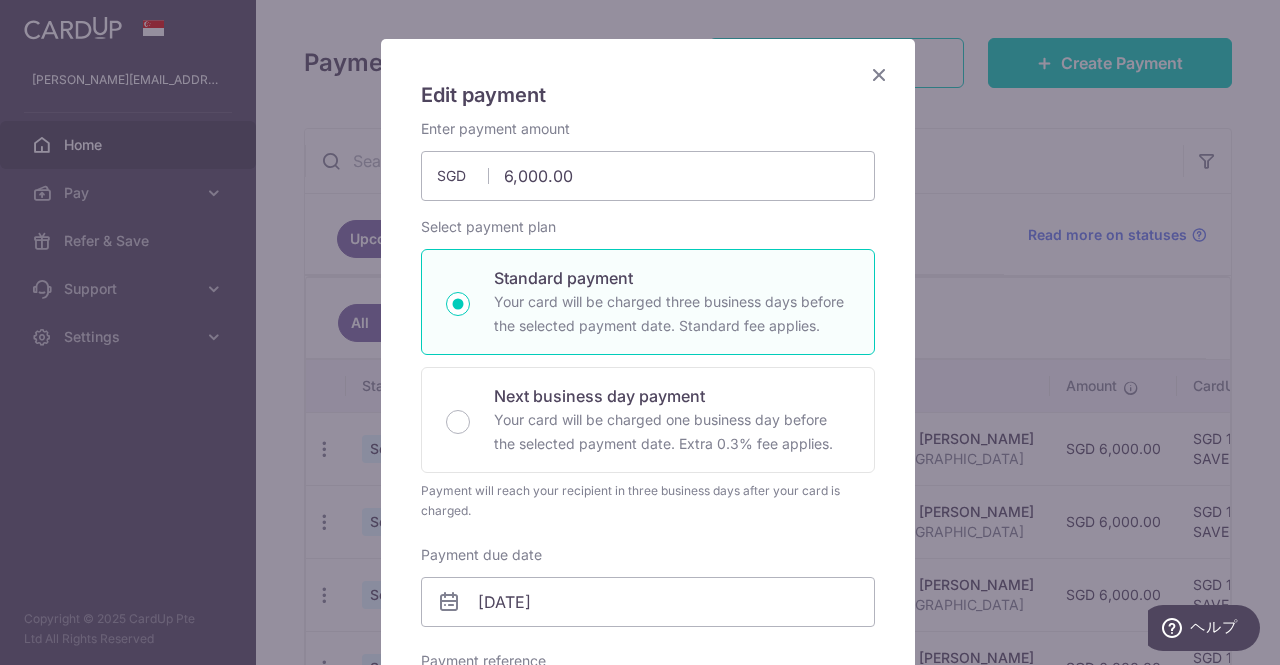 click at bounding box center [879, 74] 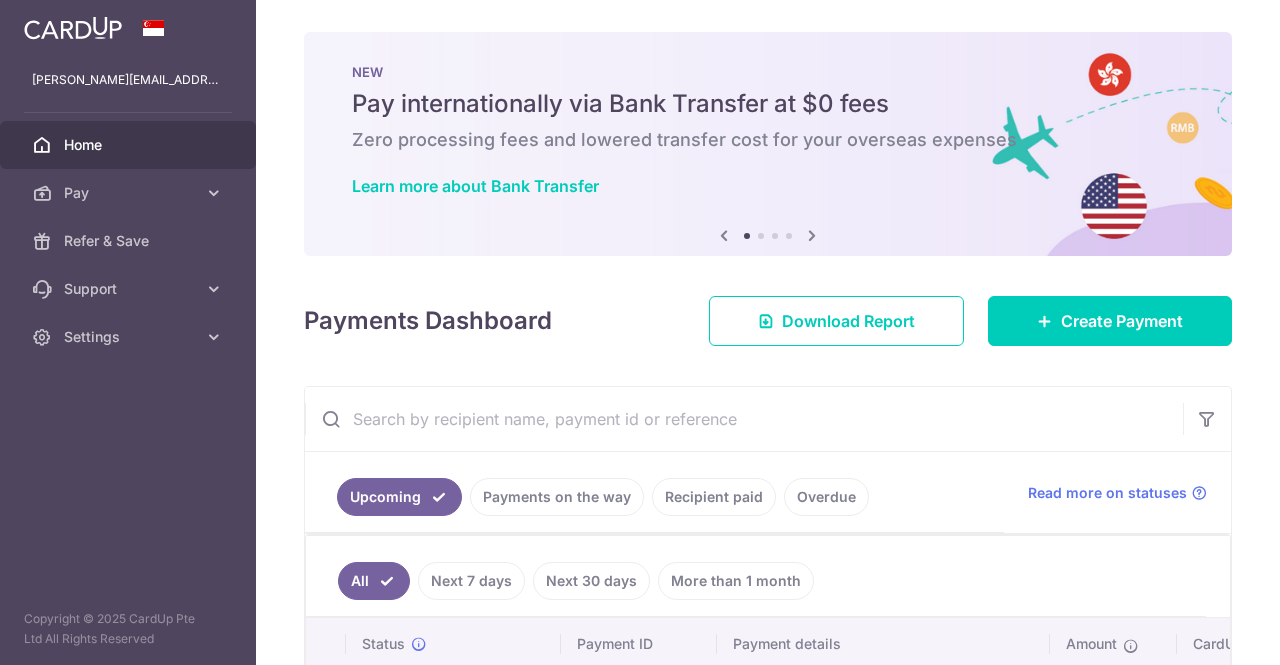 scroll, scrollTop: 0, scrollLeft: 0, axis: both 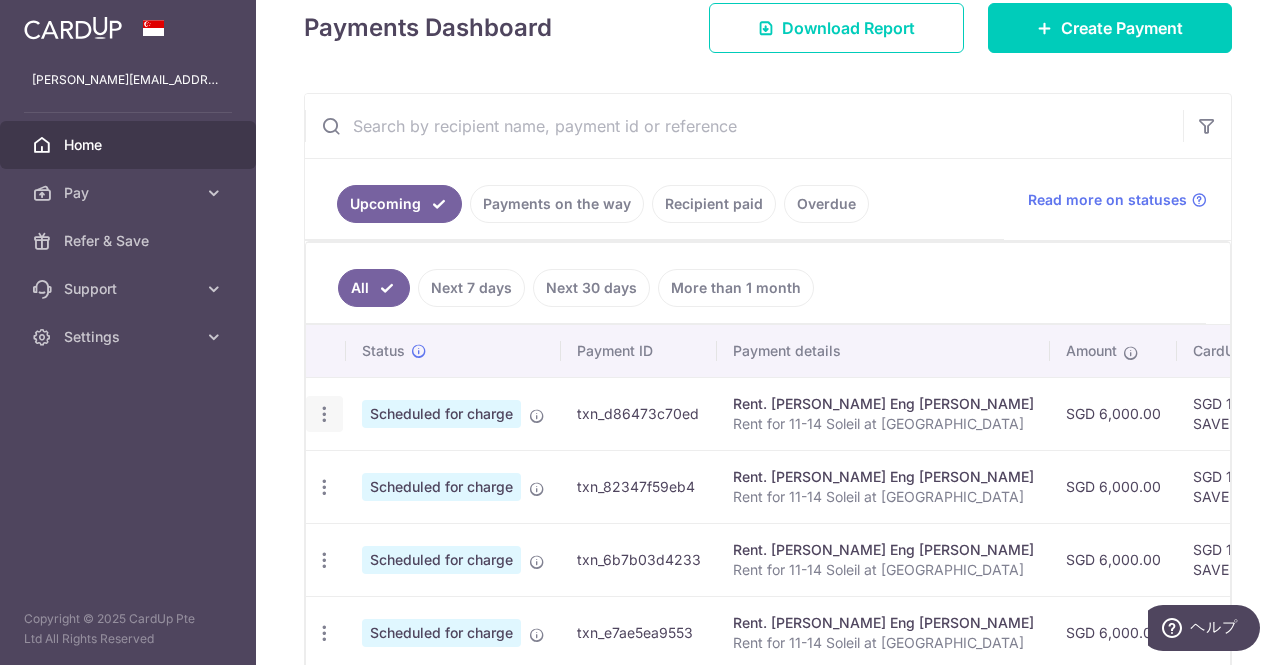 click at bounding box center (324, 414) 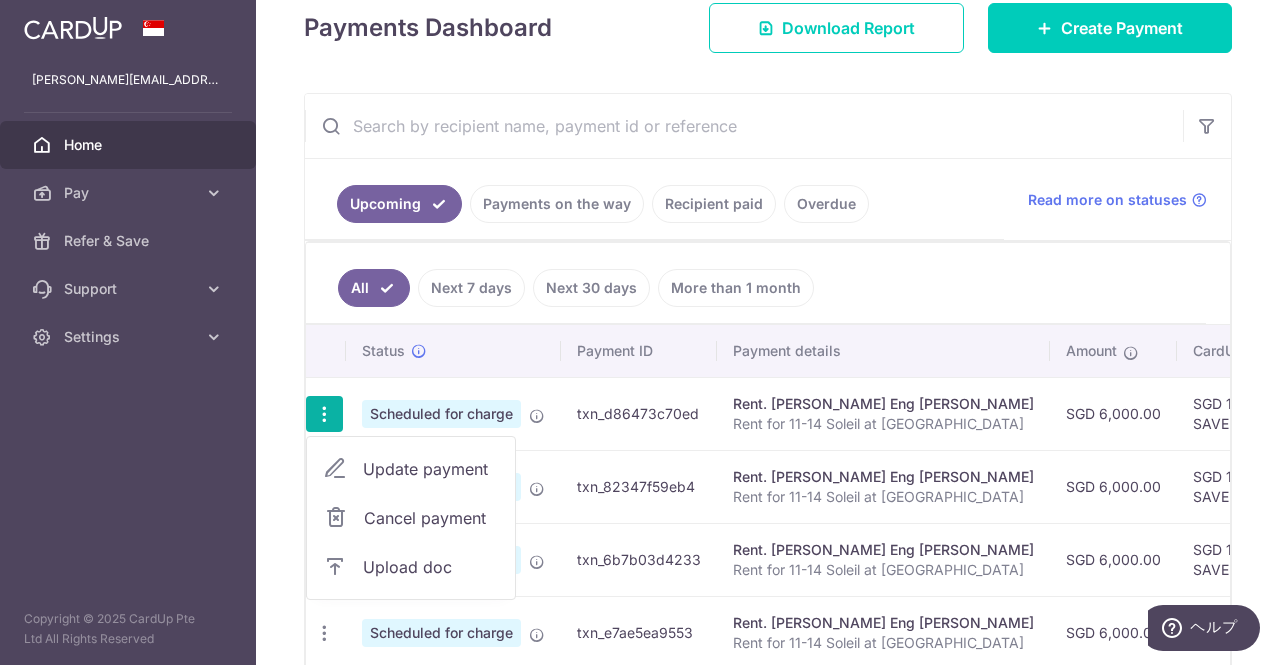click on "Update payment" at bounding box center (431, 469) 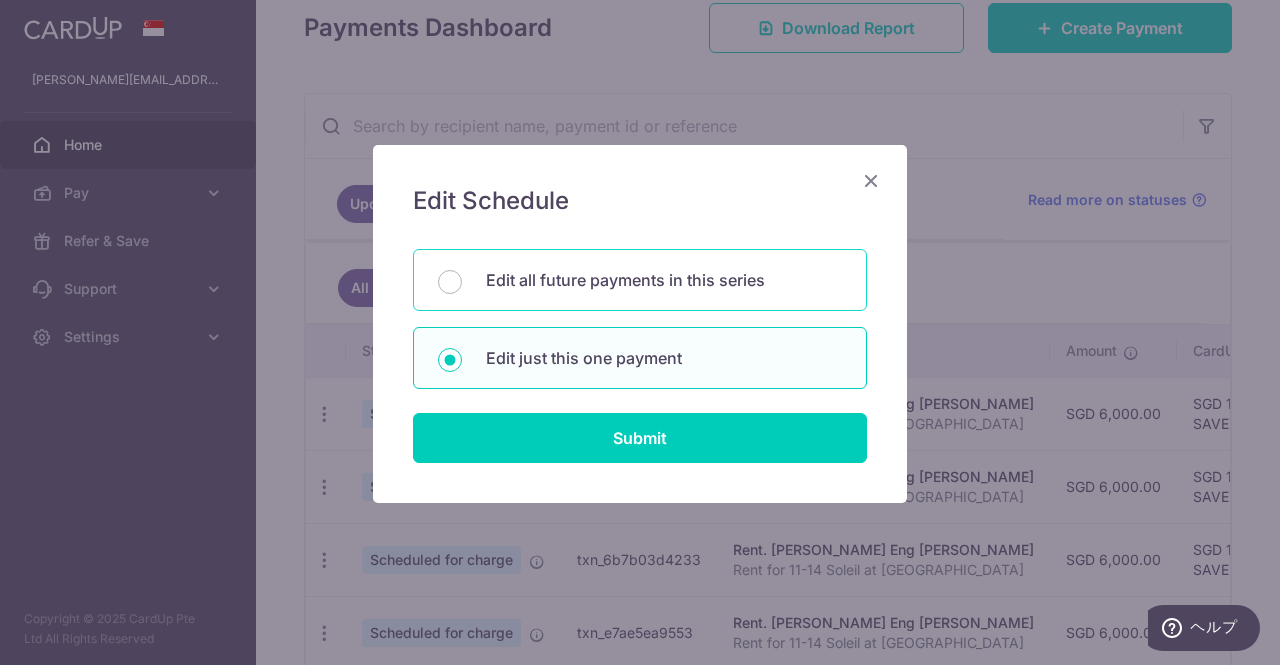 click on "Edit all future payments in this series" at bounding box center [664, 280] 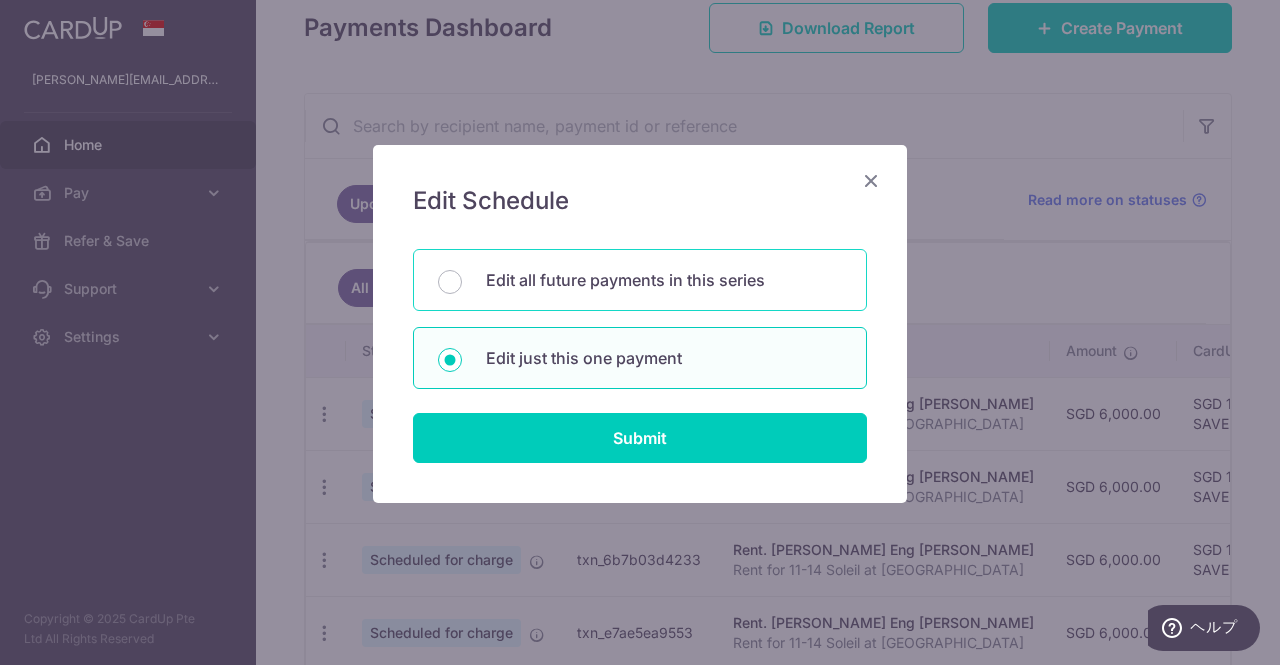 click on "Edit all future payments in this series" at bounding box center [450, 282] 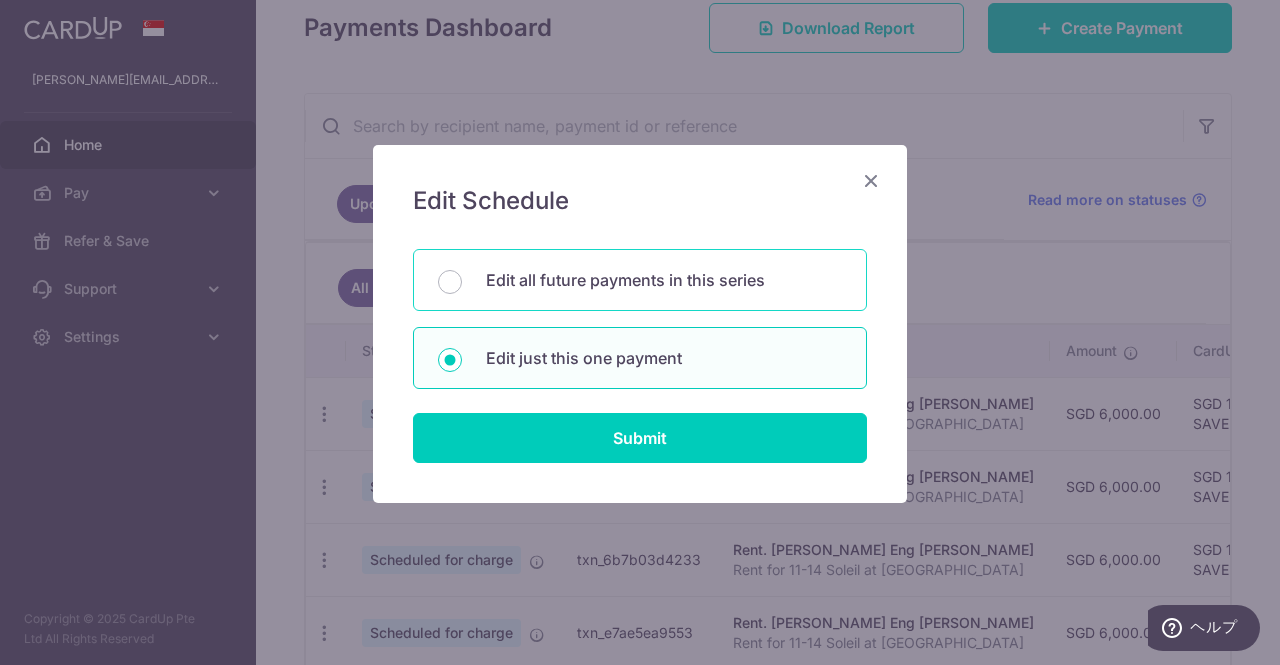 radio on "true" 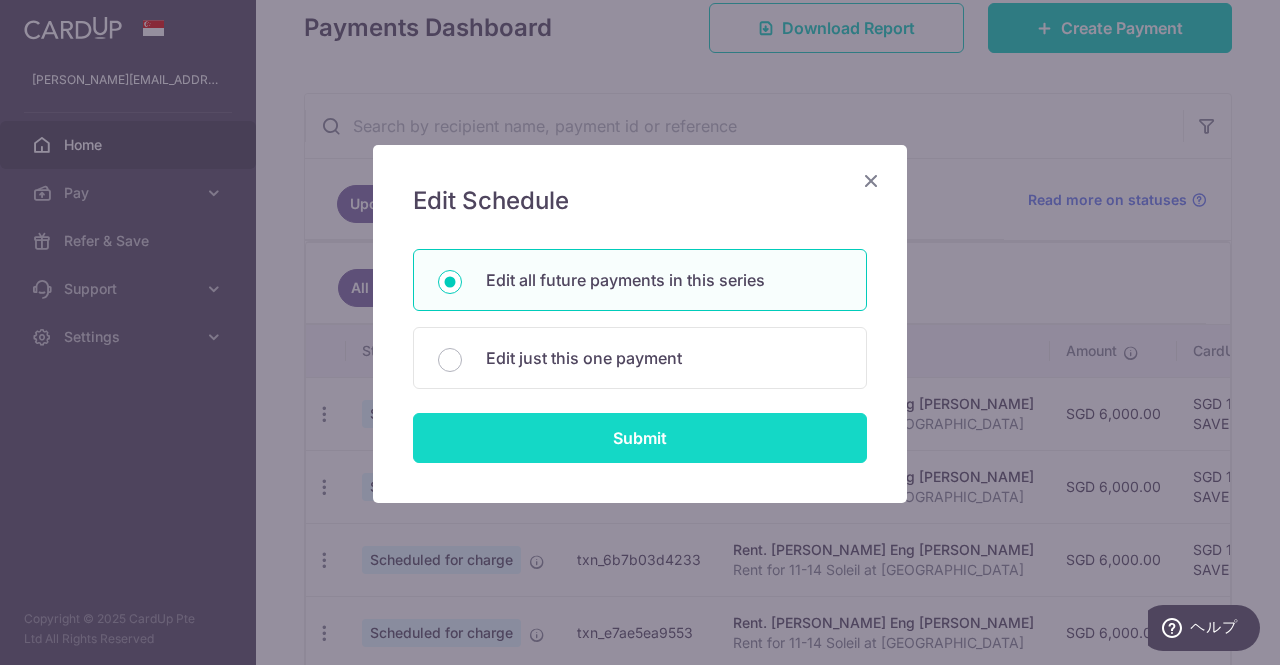 click on "Submit" at bounding box center [640, 438] 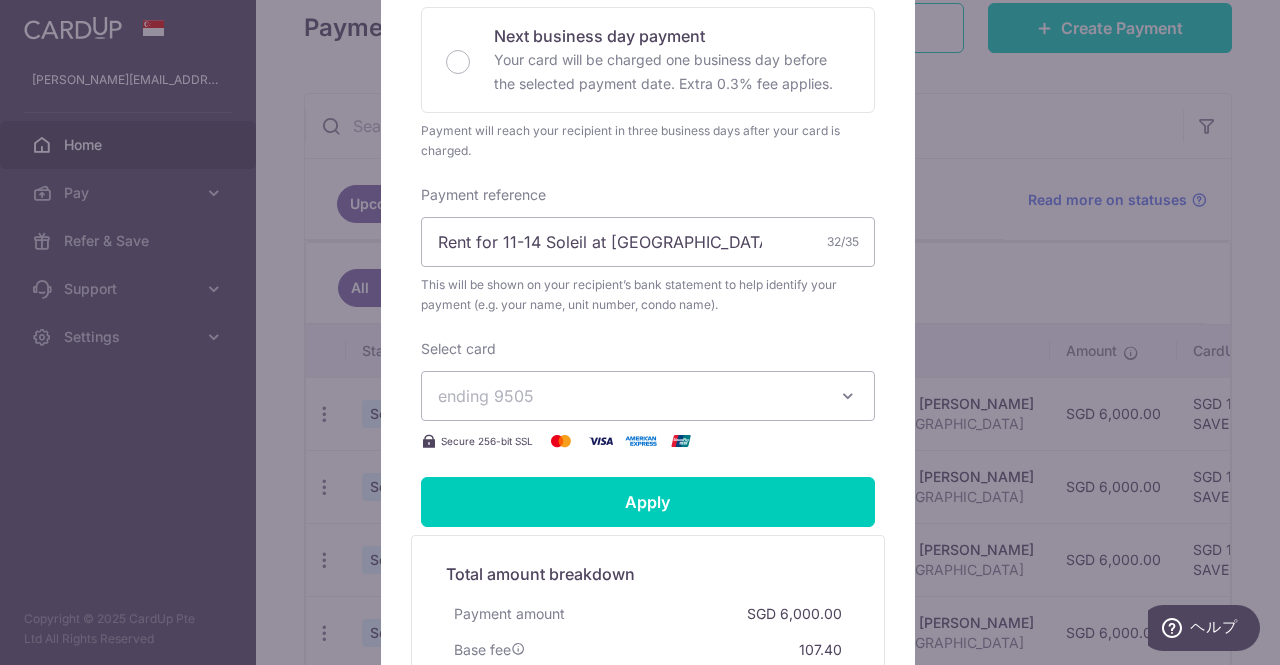 scroll, scrollTop: 551, scrollLeft: 0, axis: vertical 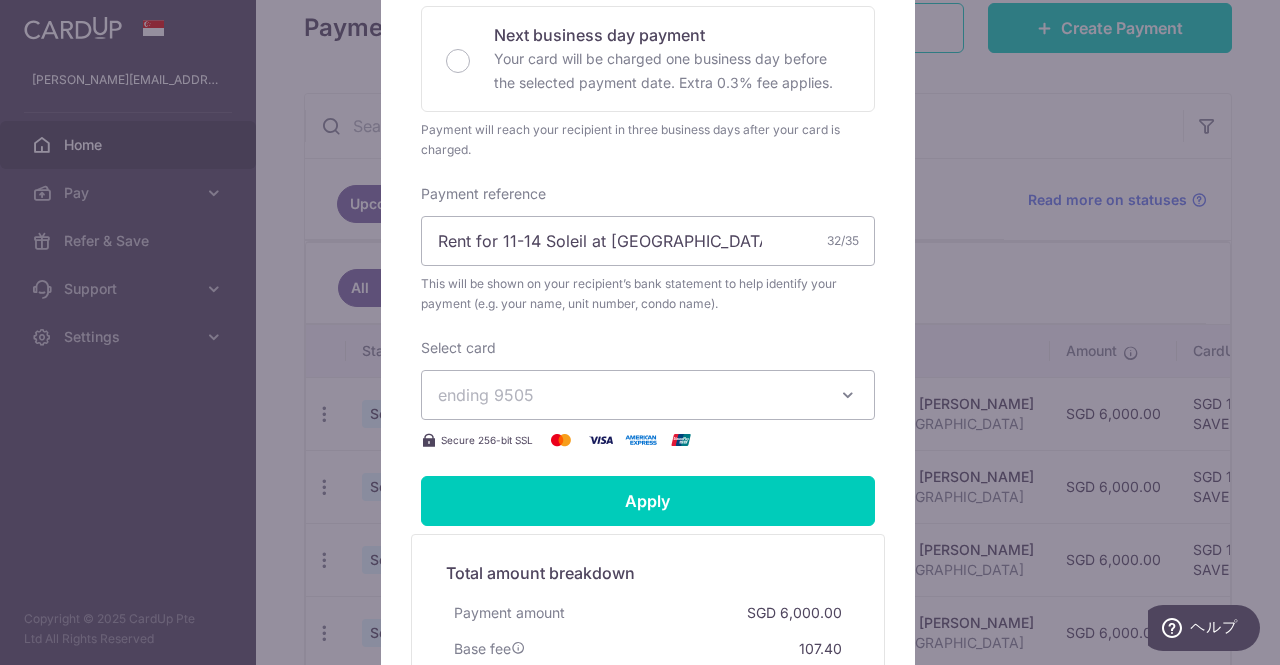 click on "ending 9505" at bounding box center (630, 395) 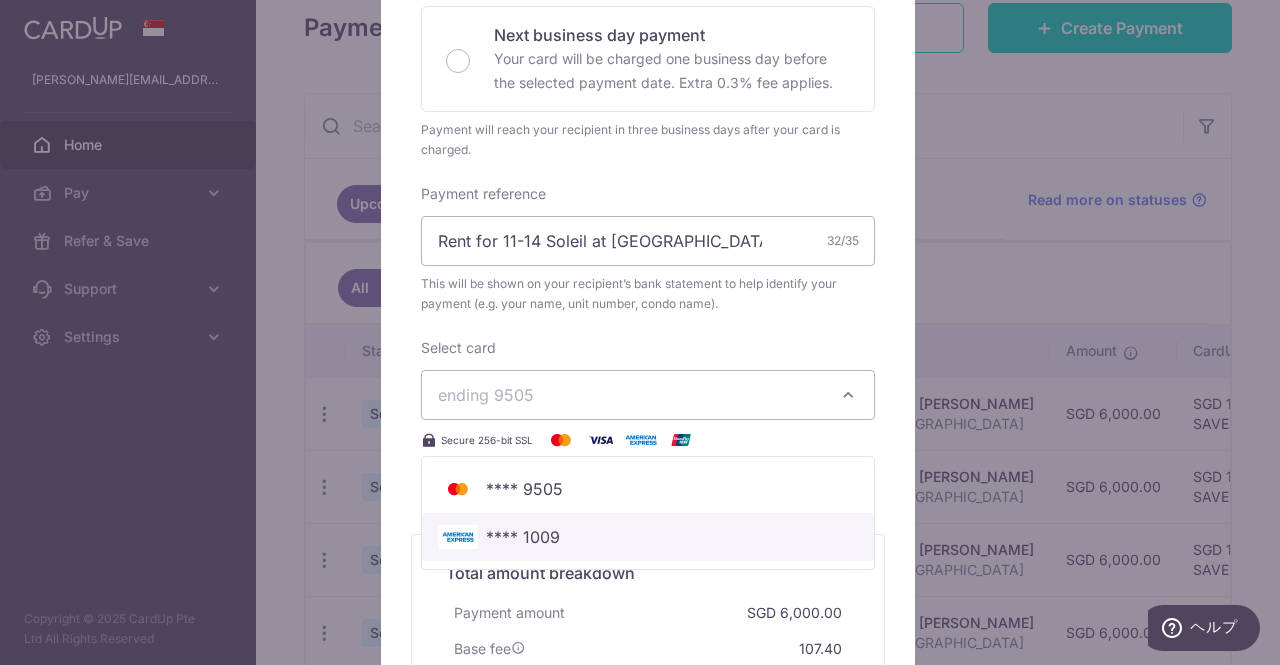 click on "**** 1009" at bounding box center [523, 537] 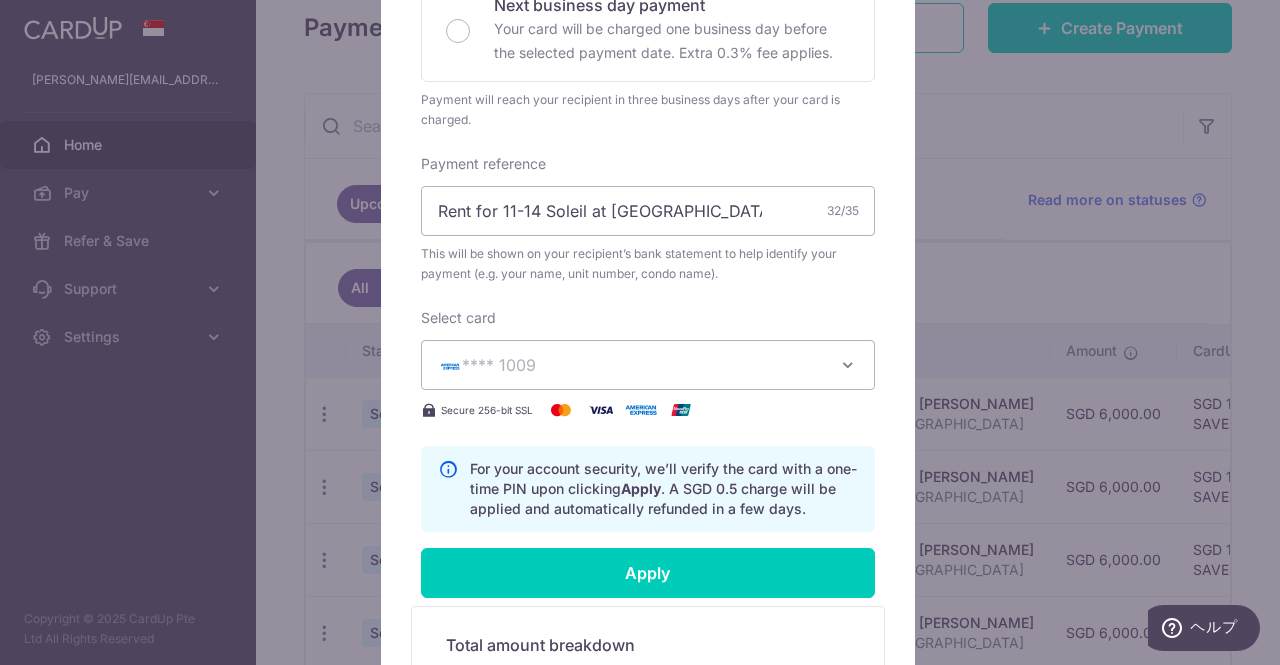 scroll, scrollTop: 932, scrollLeft: 0, axis: vertical 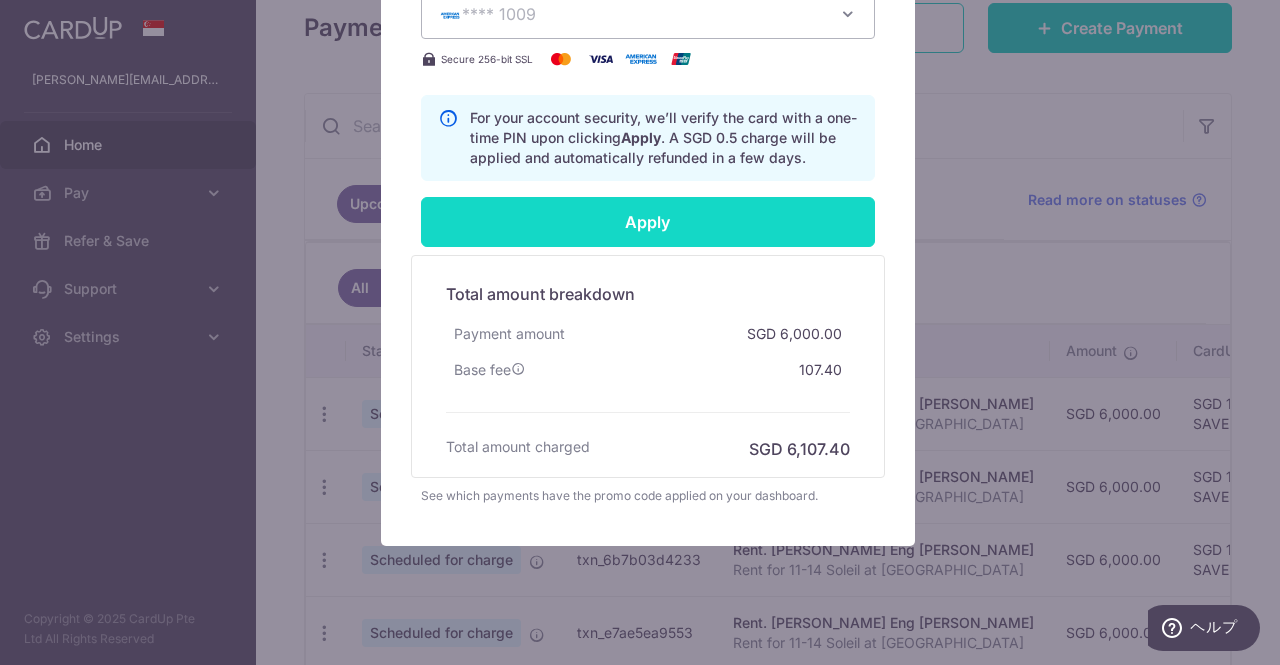 click on "Apply" at bounding box center [648, 222] 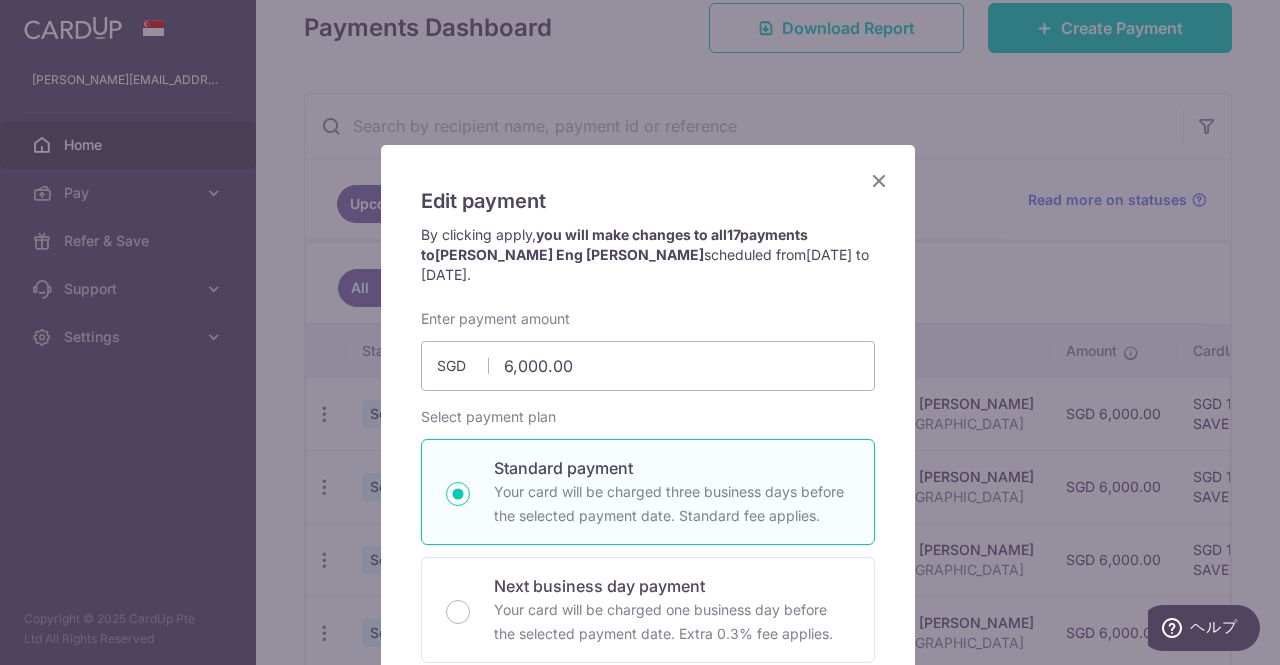 scroll, scrollTop: 22, scrollLeft: 0, axis: vertical 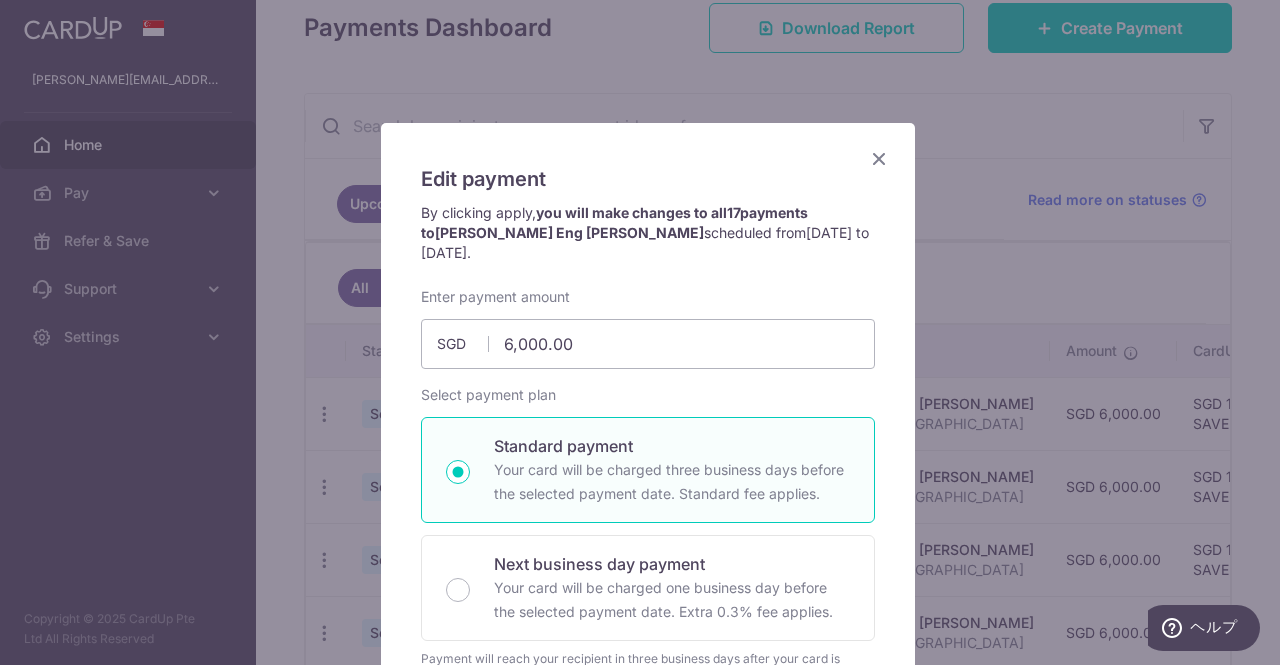 click at bounding box center [879, 158] 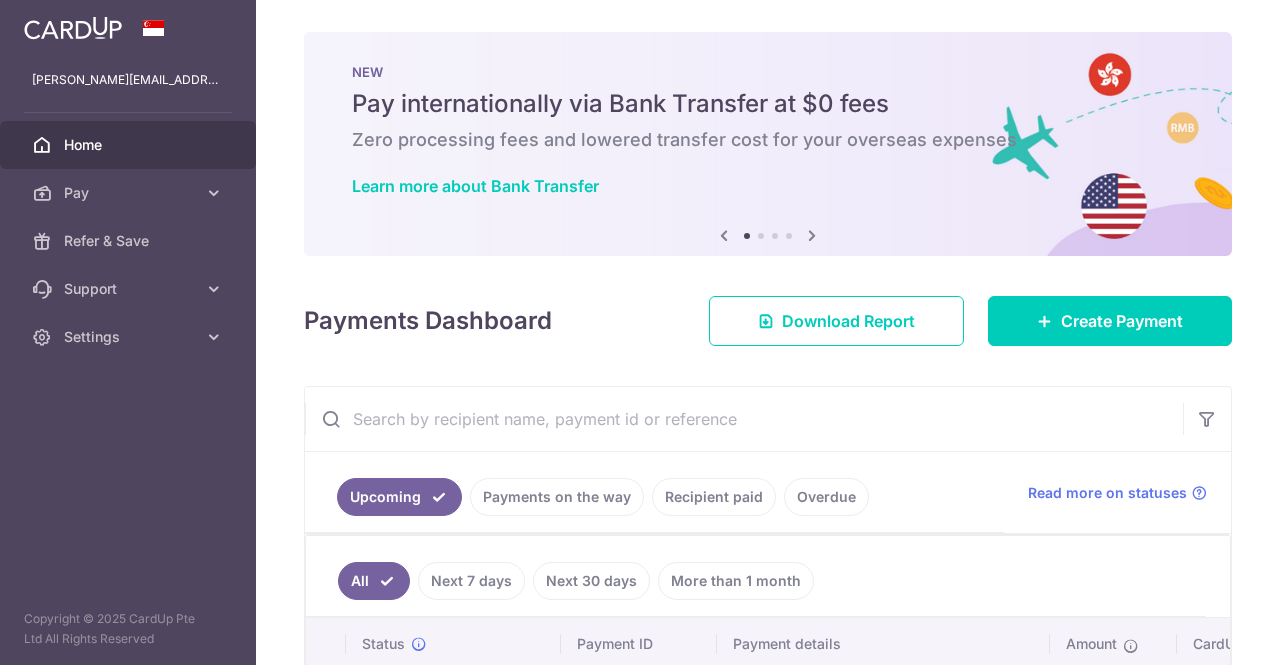 scroll, scrollTop: 0, scrollLeft: 0, axis: both 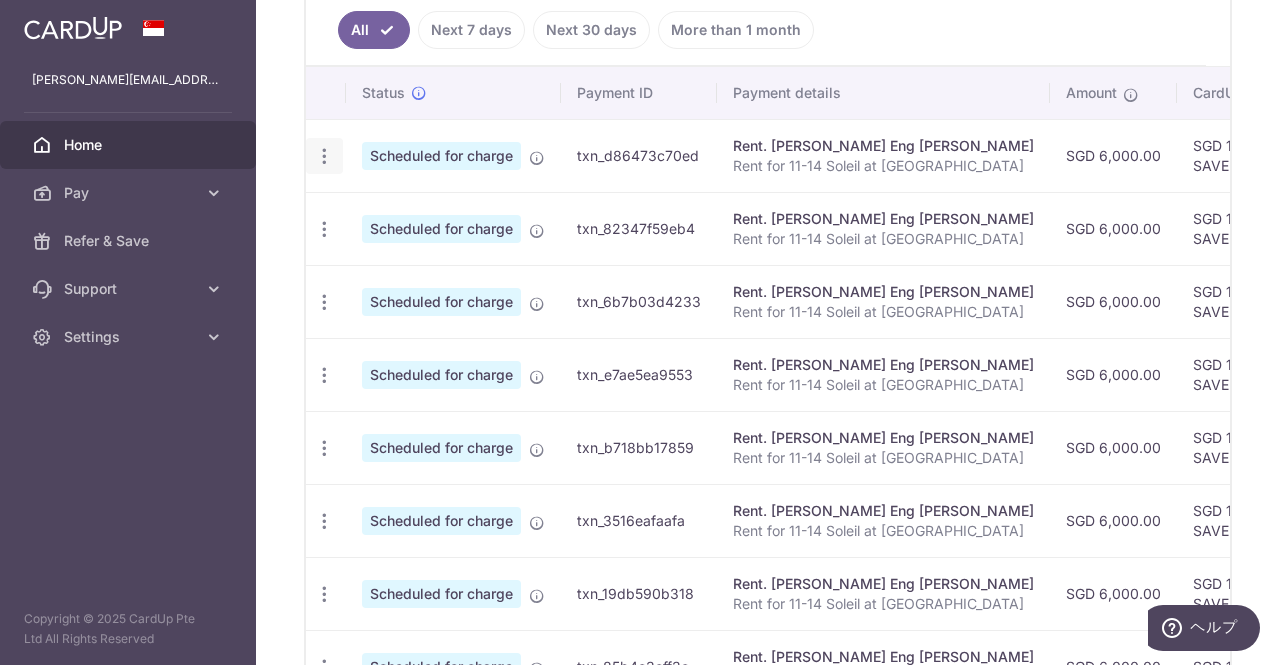 click at bounding box center [324, 156] 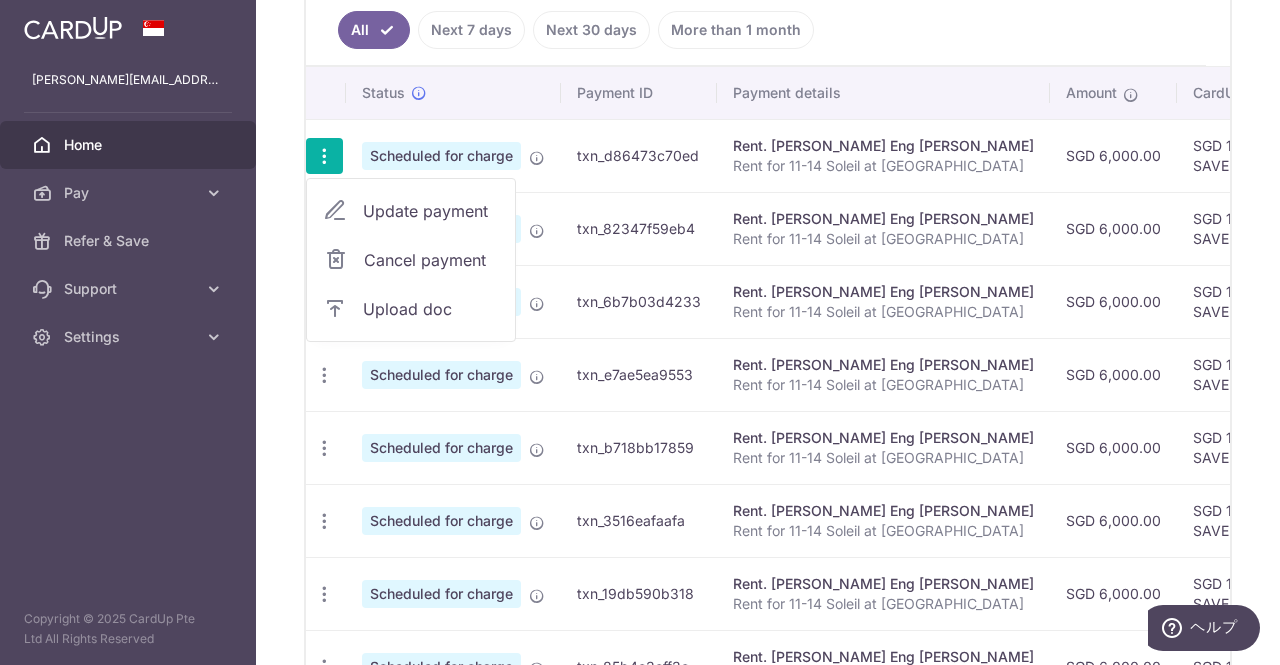 click on "txn_d86473c70ed" at bounding box center [639, 155] 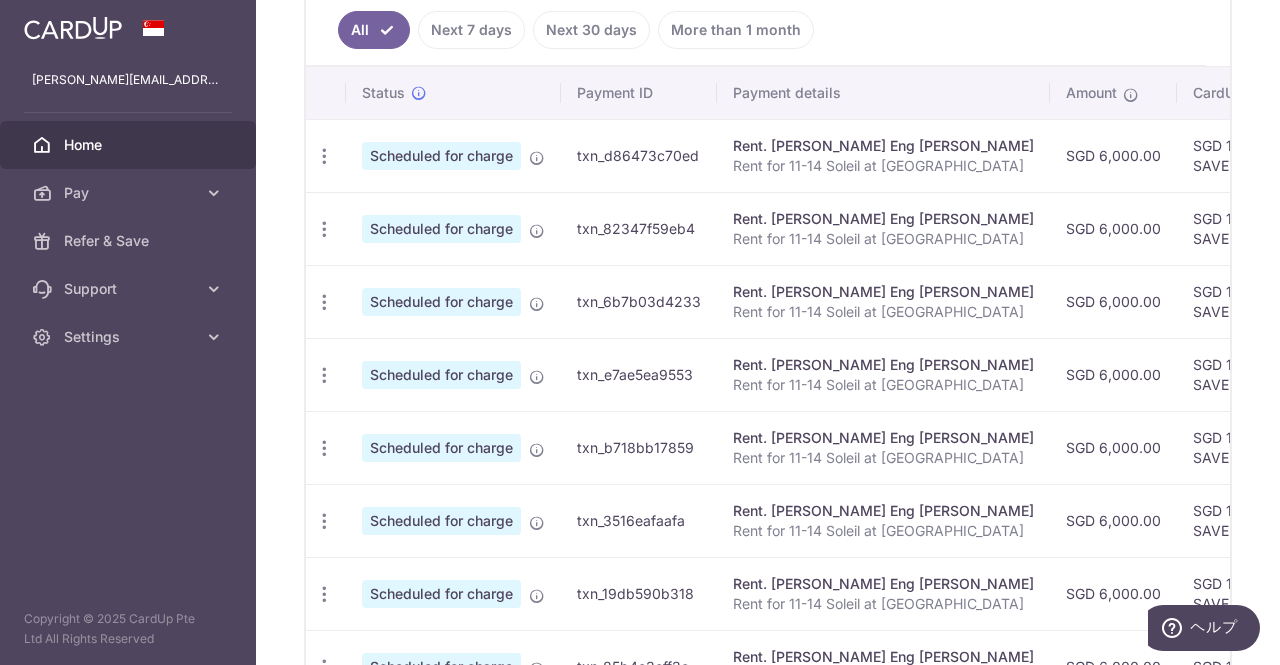 scroll, scrollTop: 881, scrollLeft: 0, axis: vertical 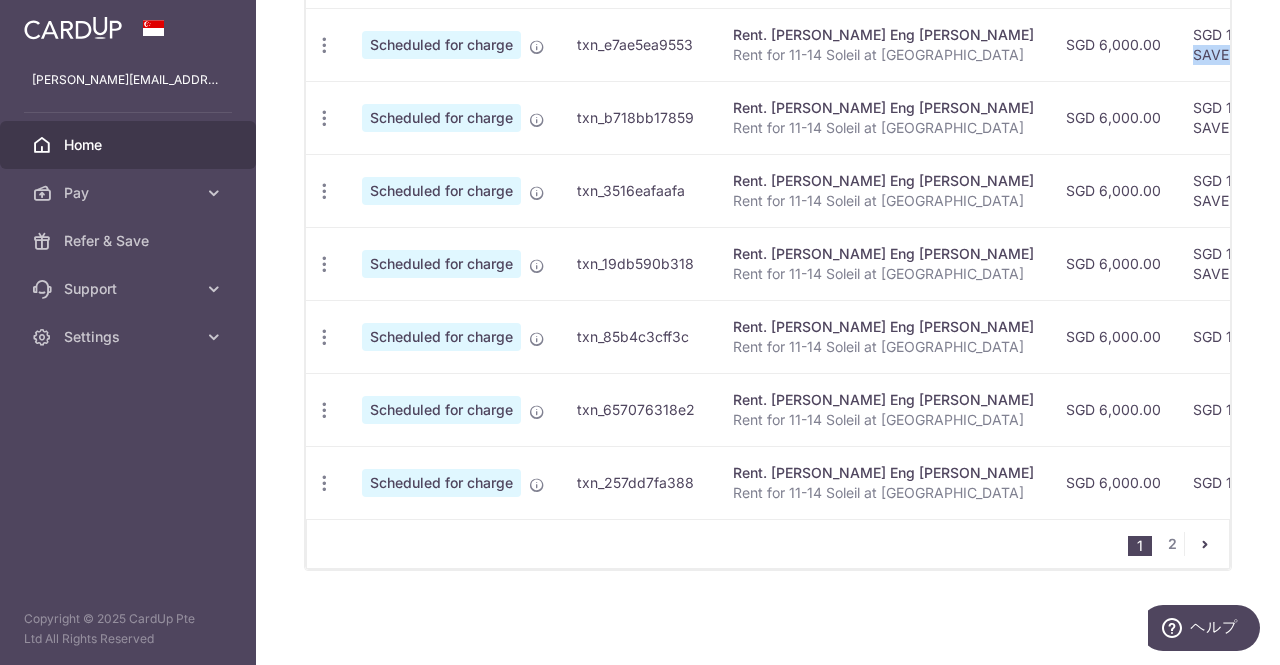 drag, startPoint x: 1088, startPoint y: 51, endPoint x: 1187, endPoint y: 55, distance: 99.08077 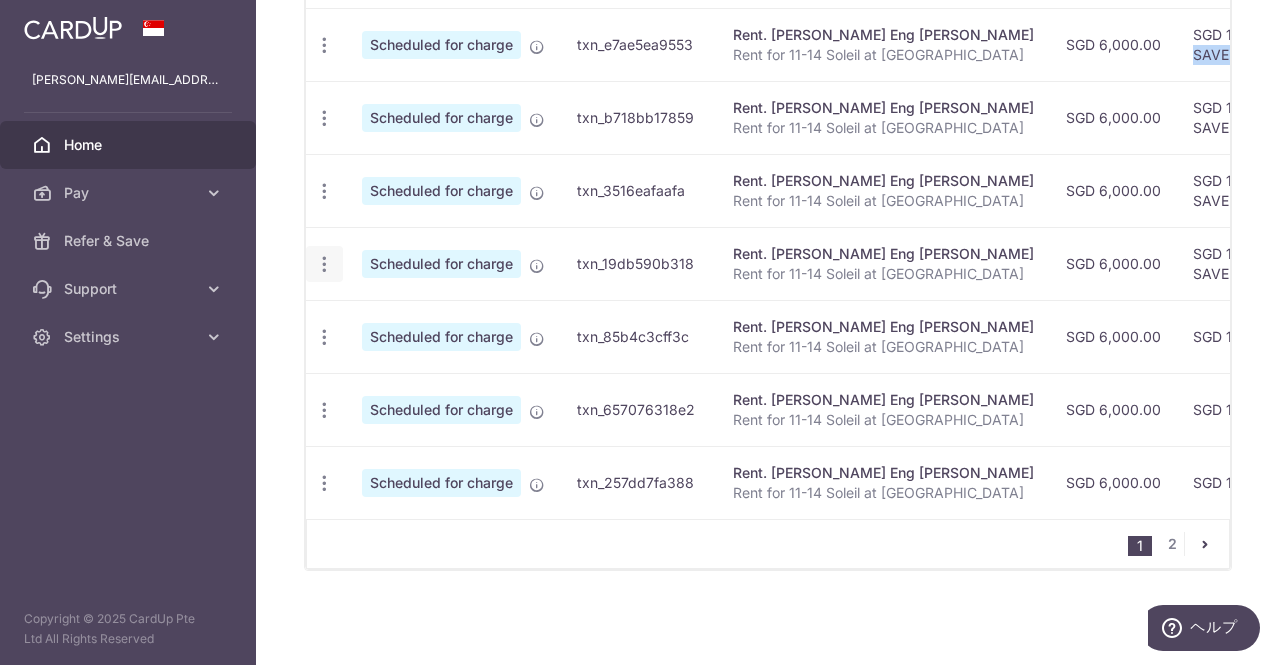 click at bounding box center (324, -174) 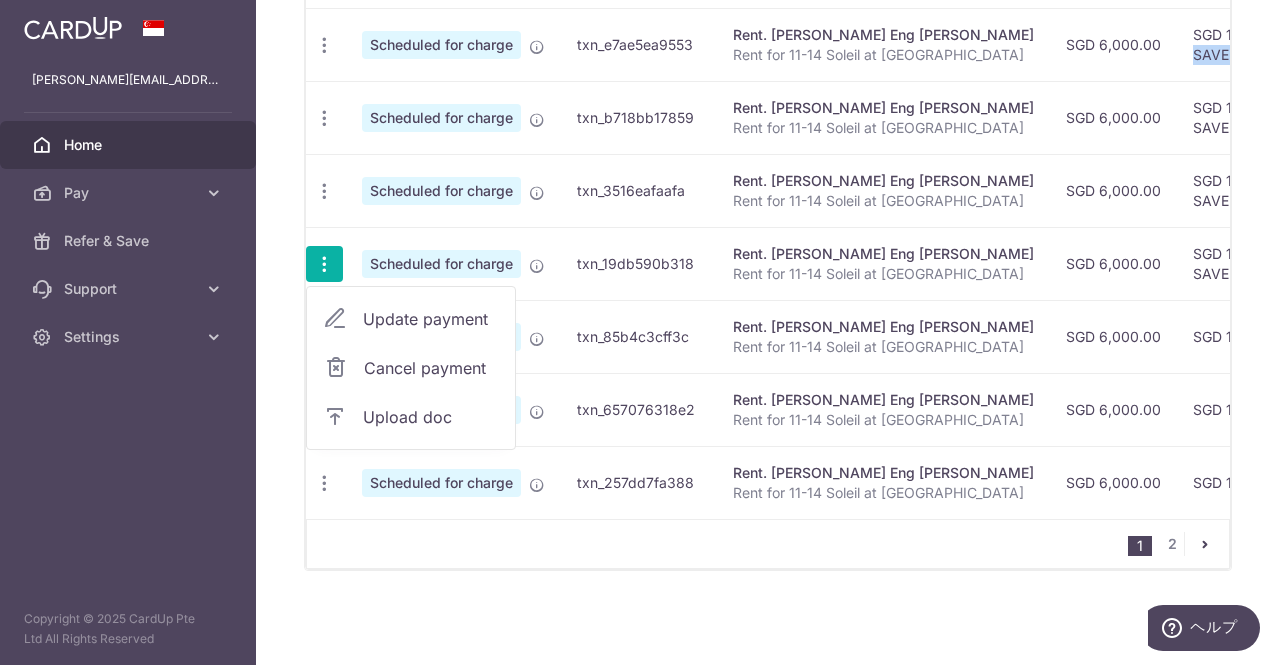 type 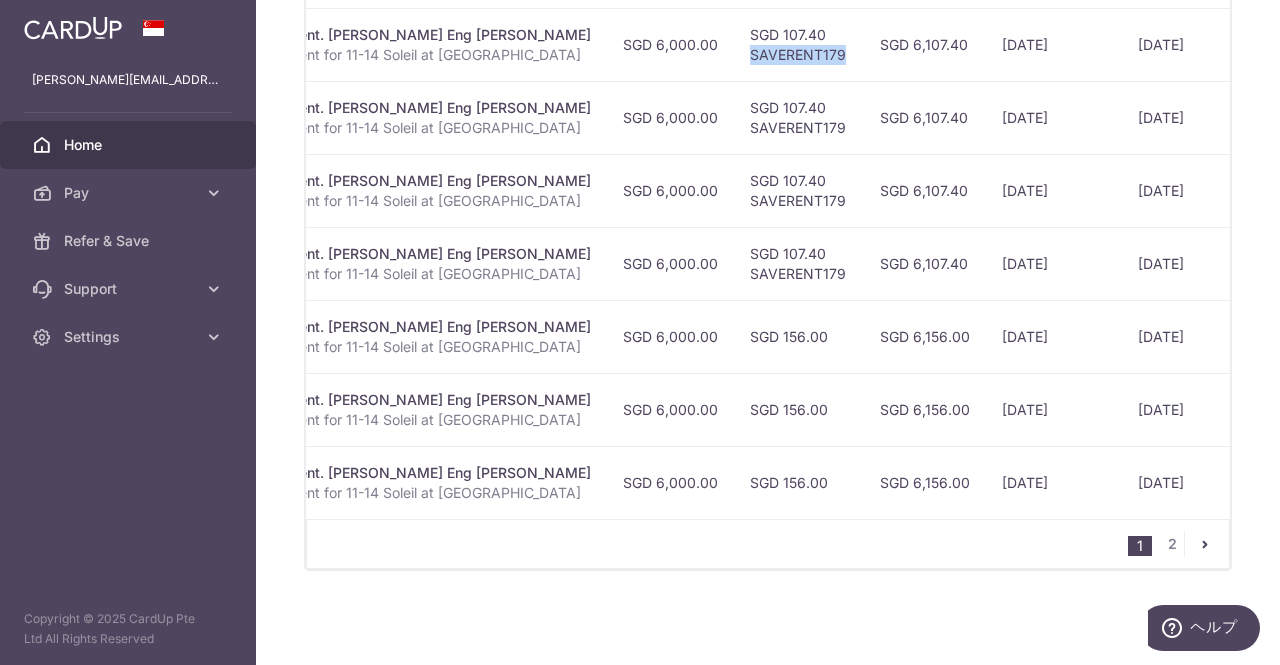 scroll, scrollTop: 0, scrollLeft: 446, axis: horizontal 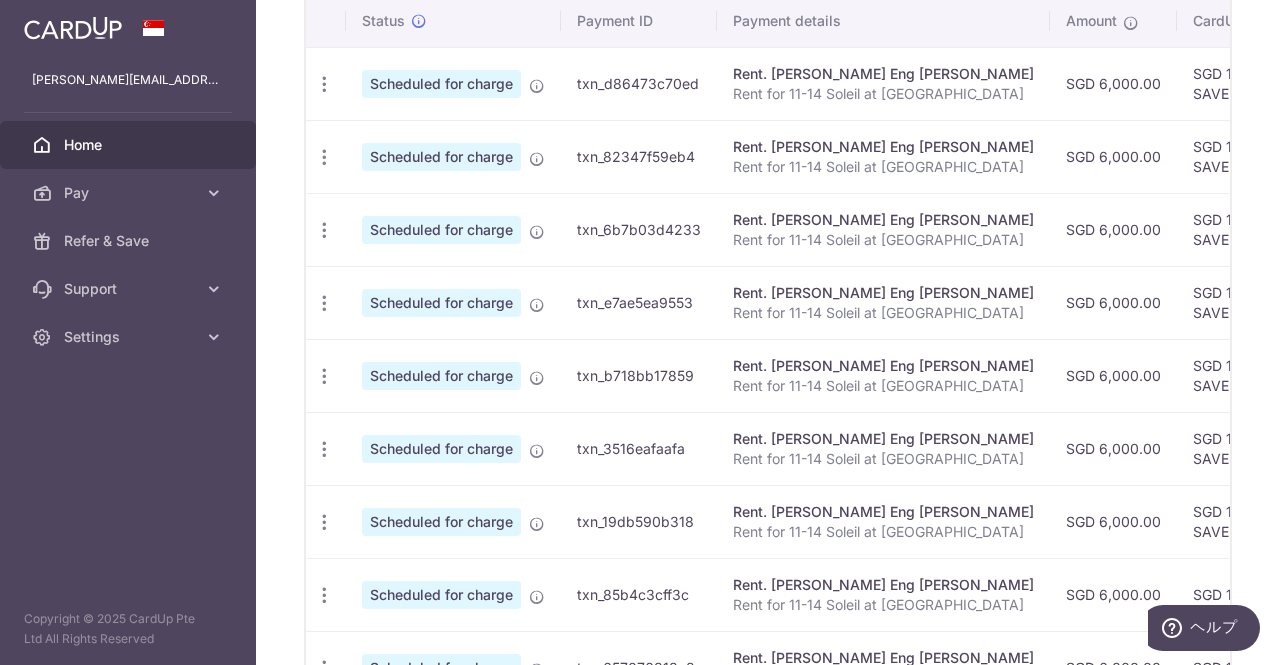 click on "Rent. Goh Lee Eng Shirley
Rent for 11-14 Soleil at Sinaran" at bounding box center [883, 83] 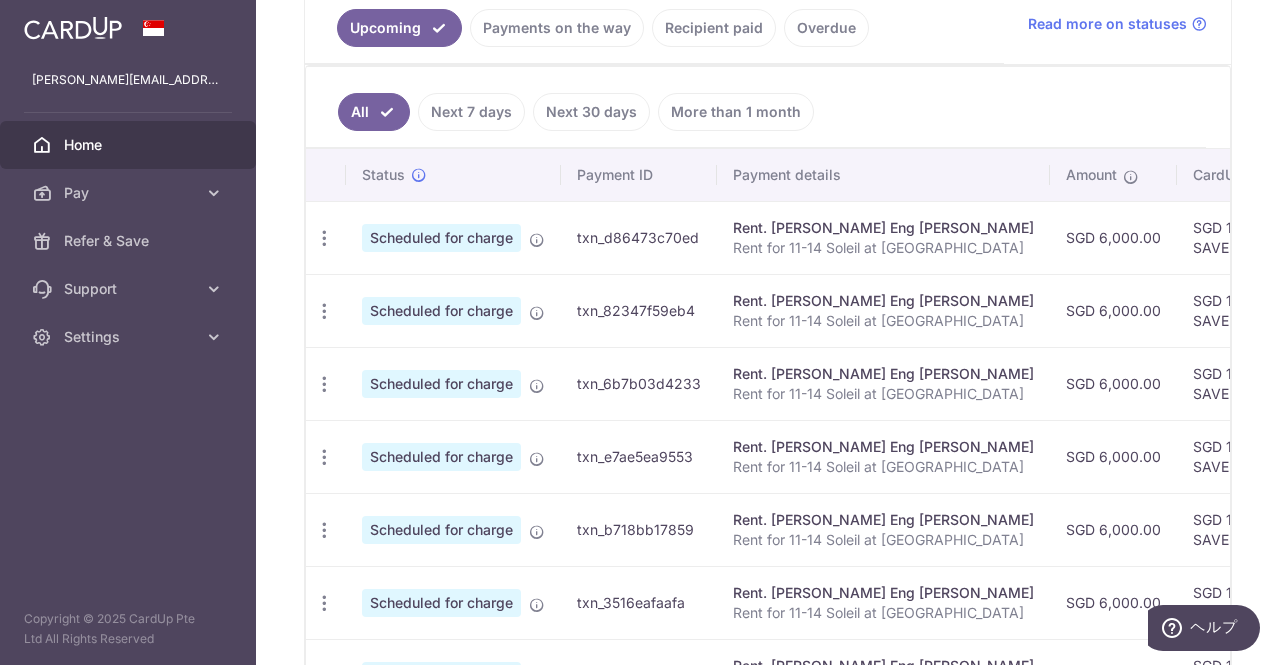 scroll, scrollTop: 468, scrollLeft: 0, axis: vertical 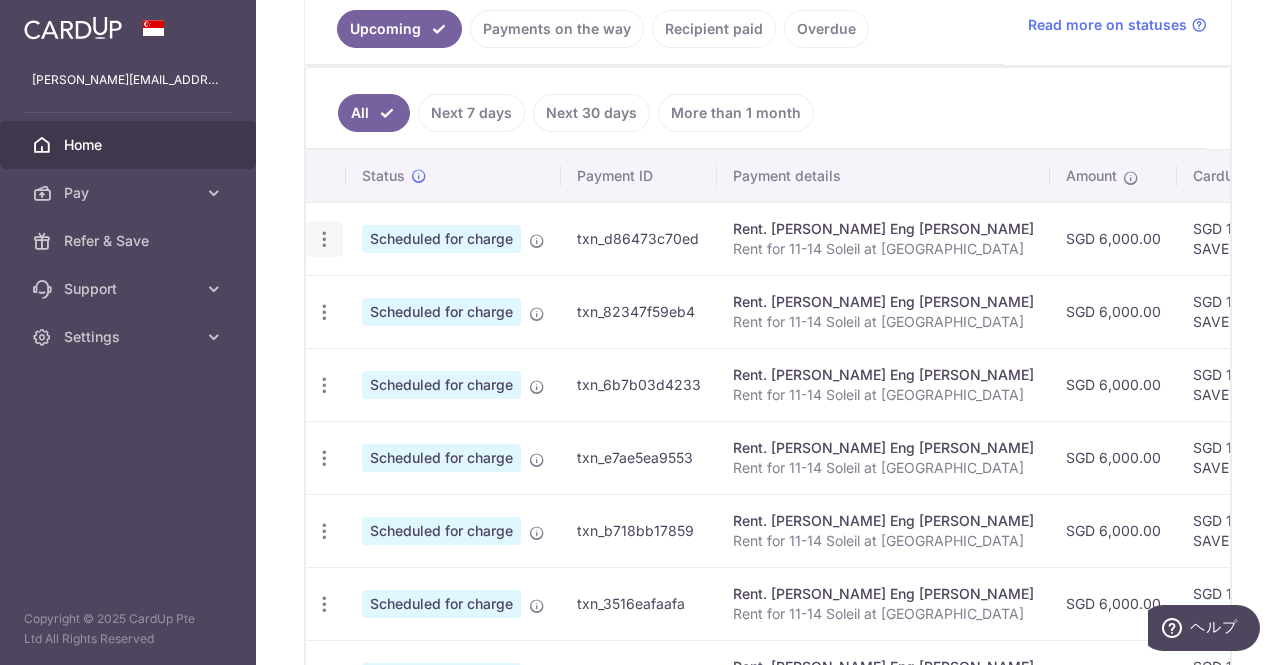 click at bounding box center (324, 239) 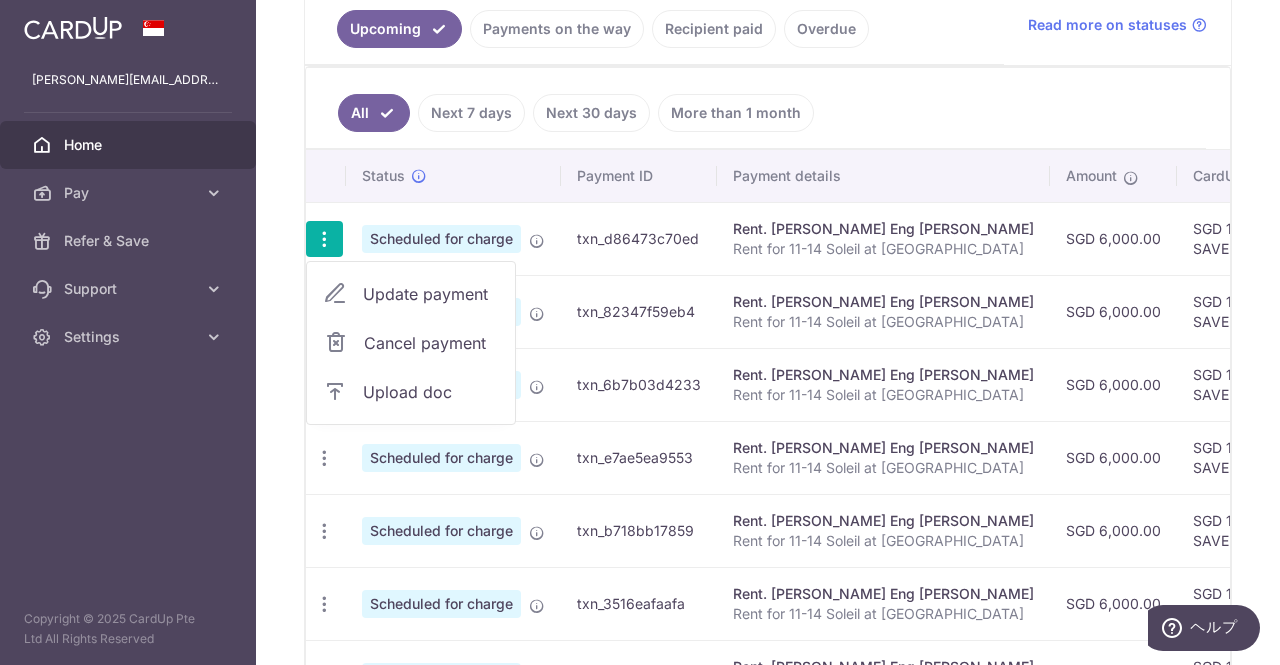 click at bounding box center (324, 239) 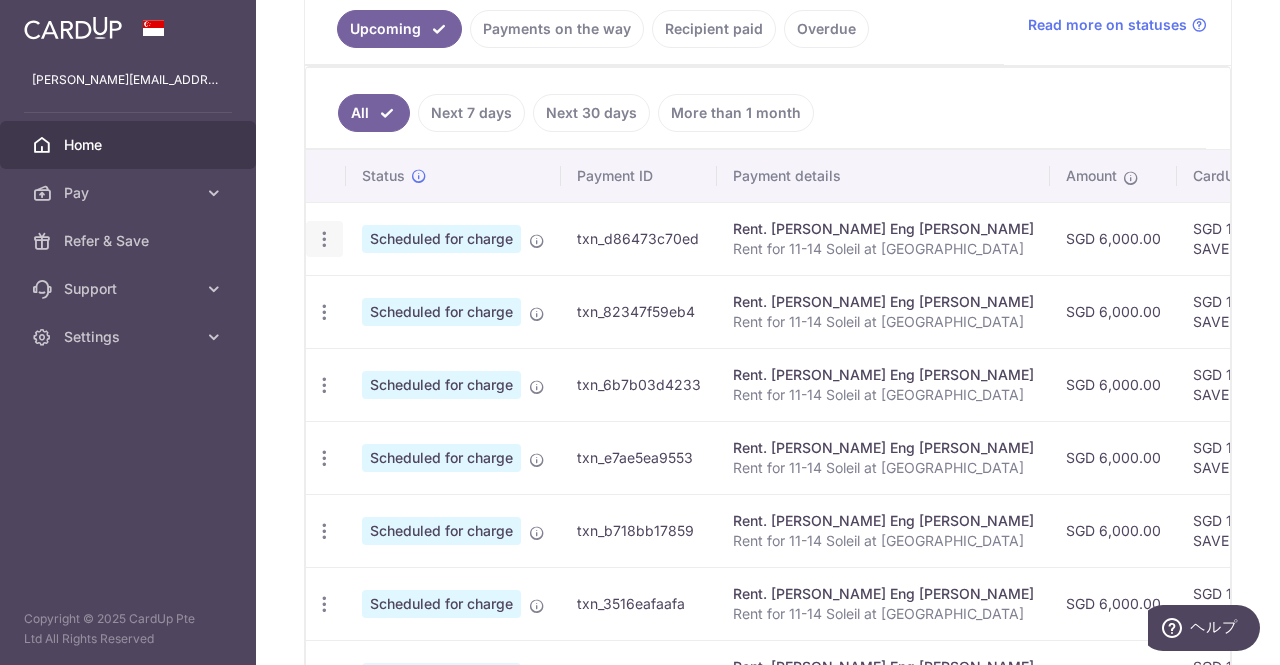 click at bounding box center (324, 239) 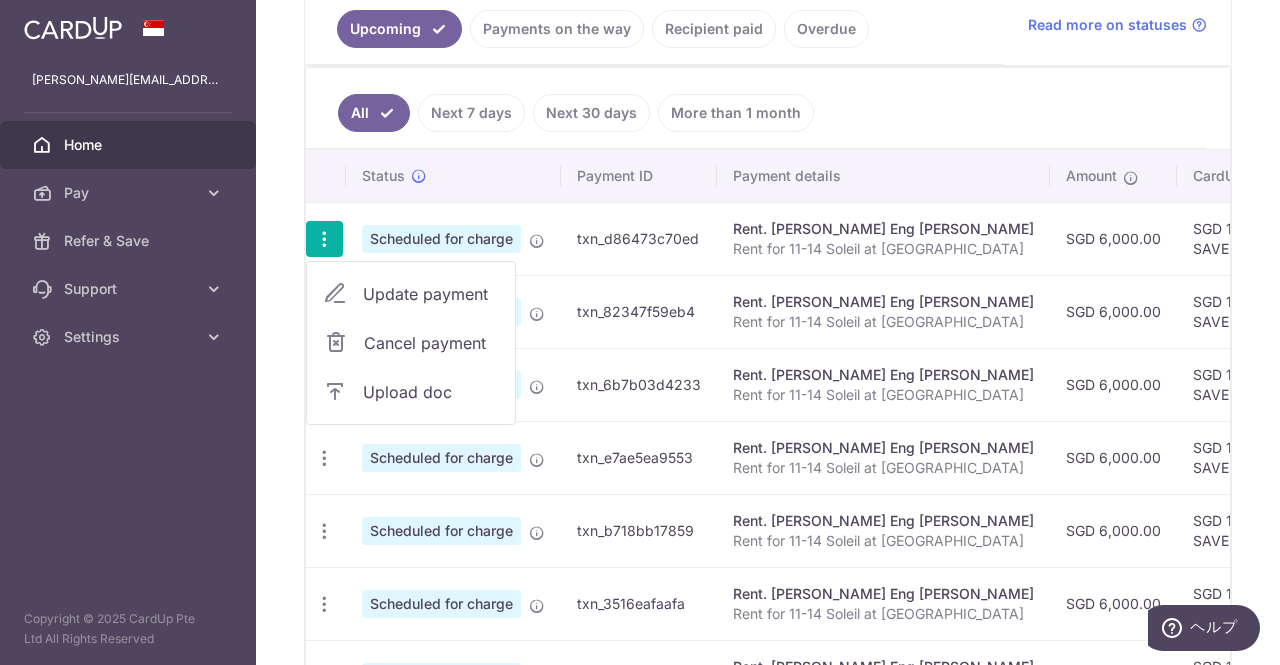 click at bounding box center (324, 239) 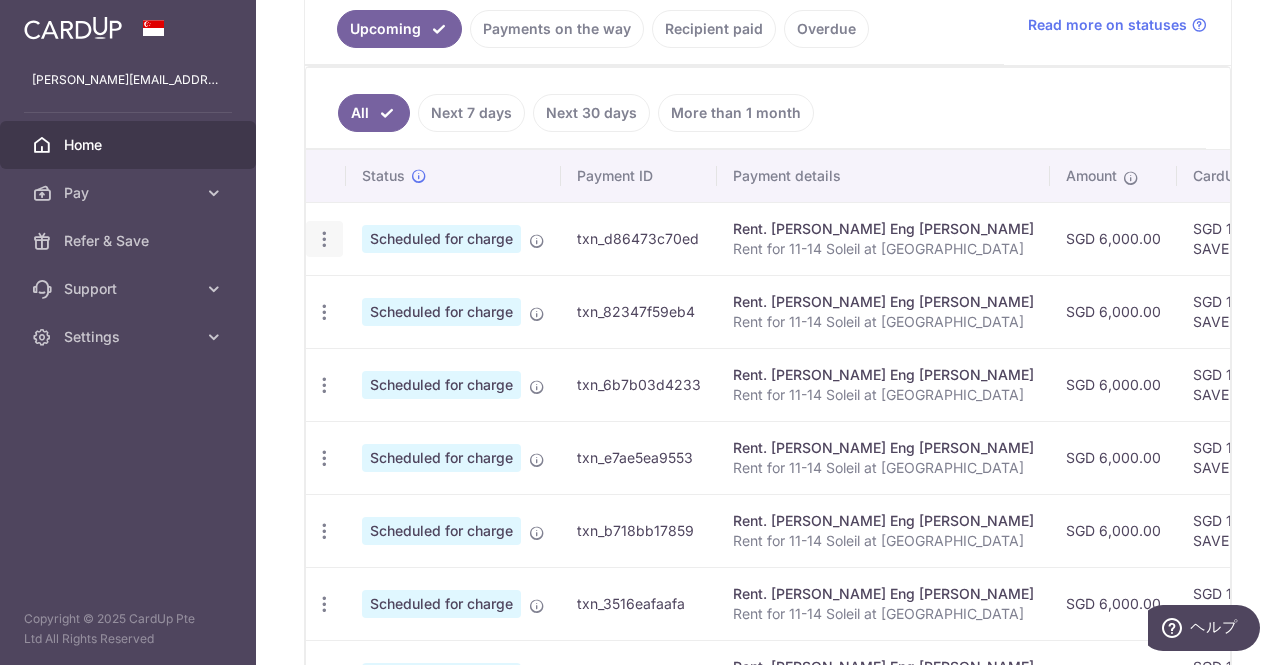 click at bounding box center (324, 239) 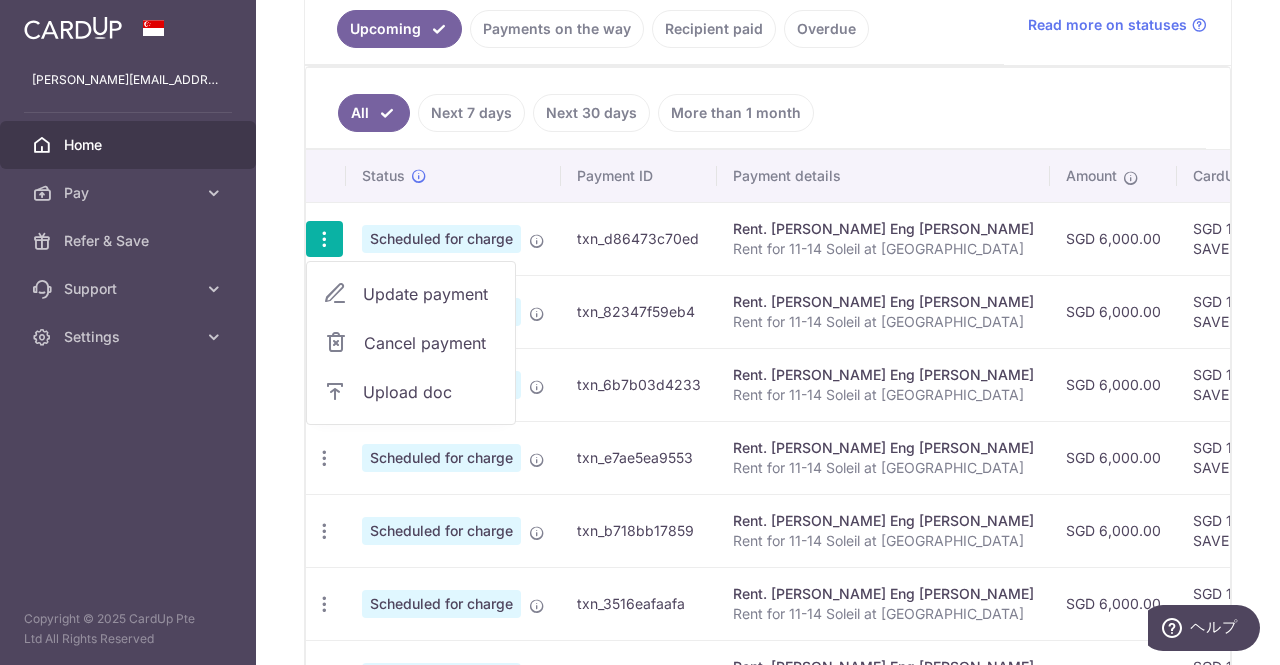 drag, startPoint x: 773, startPoint y: 212, endPoint x: 675, endPoint y: 231, distance: 99.824844 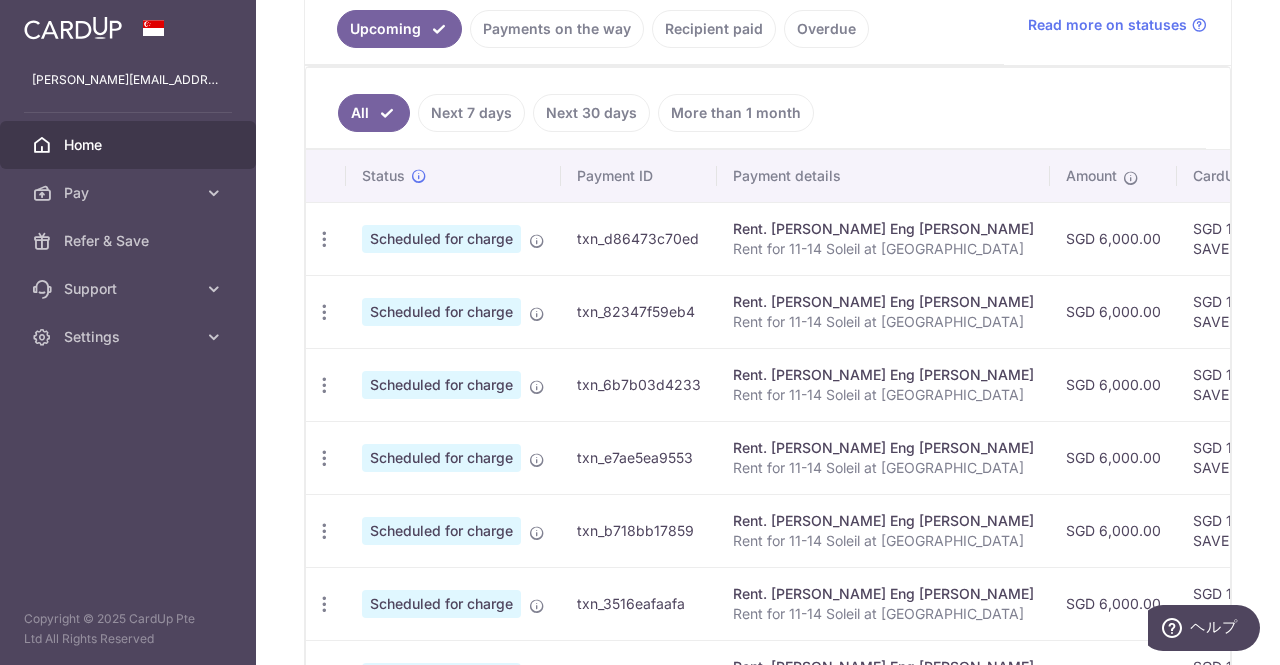 click on "Rent for 11-14 Soleil at Sinaran" at bounding box center (883, 249) 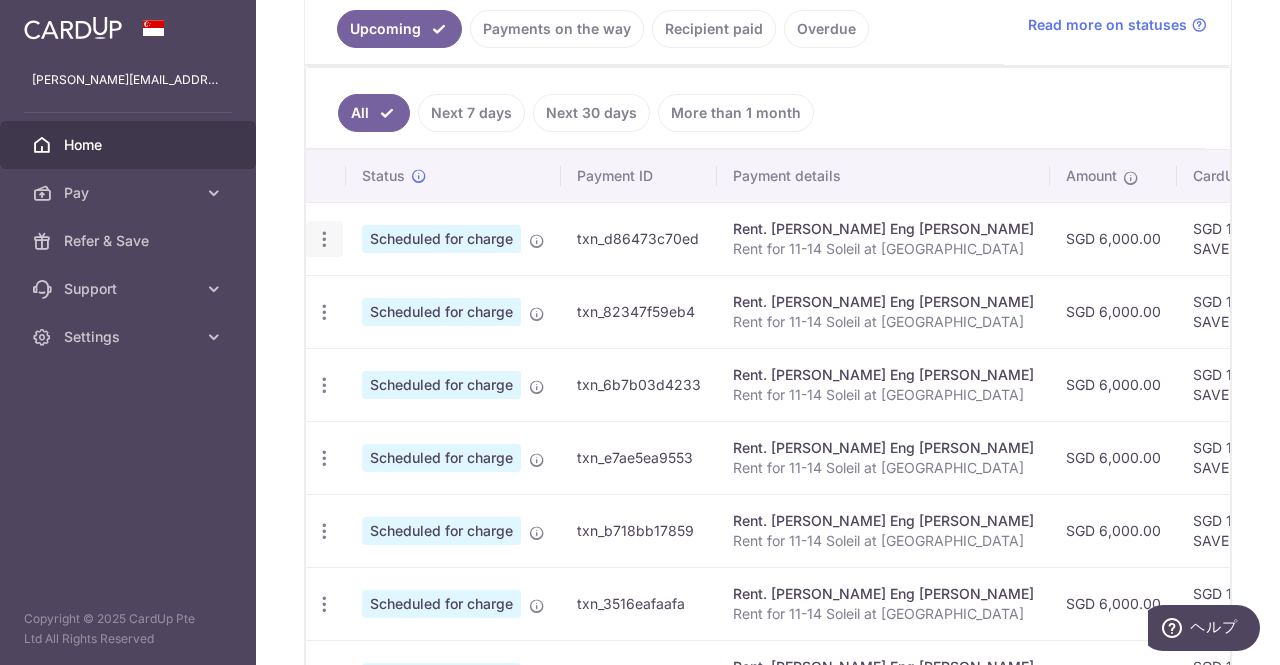 click on "Update payment
Cancel payment
Upload doc" at bounding box center [324, 239] 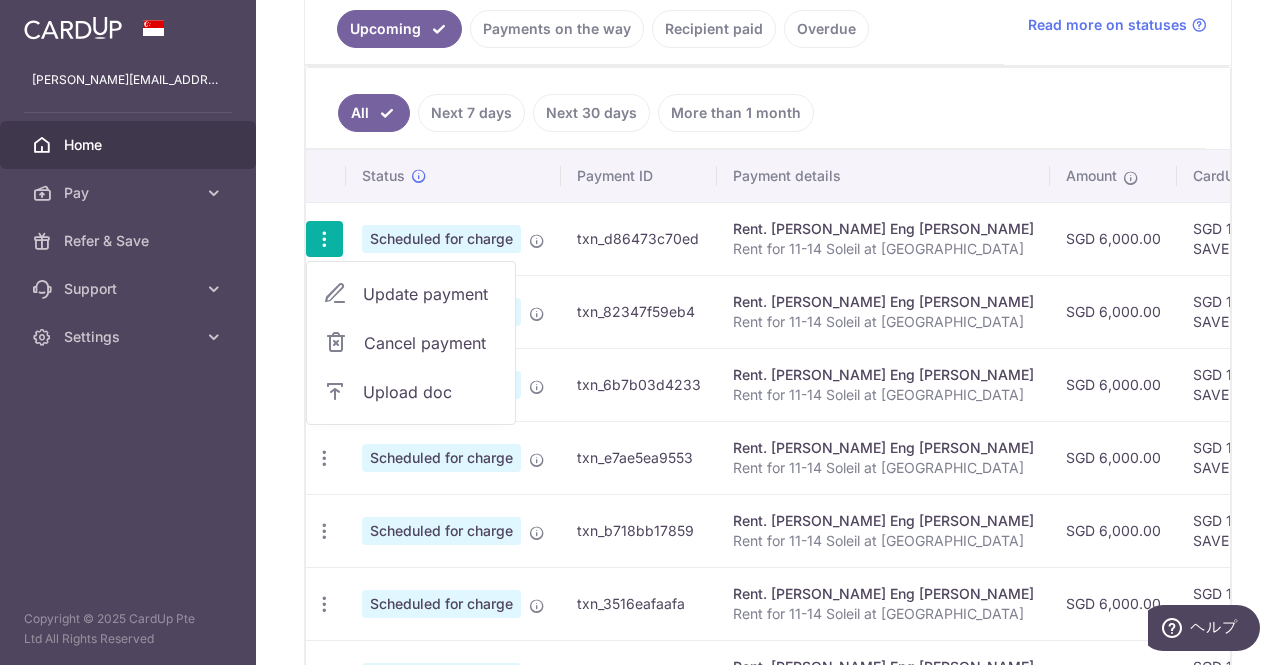 click on "Update payment" at bounding box center [431, 294] 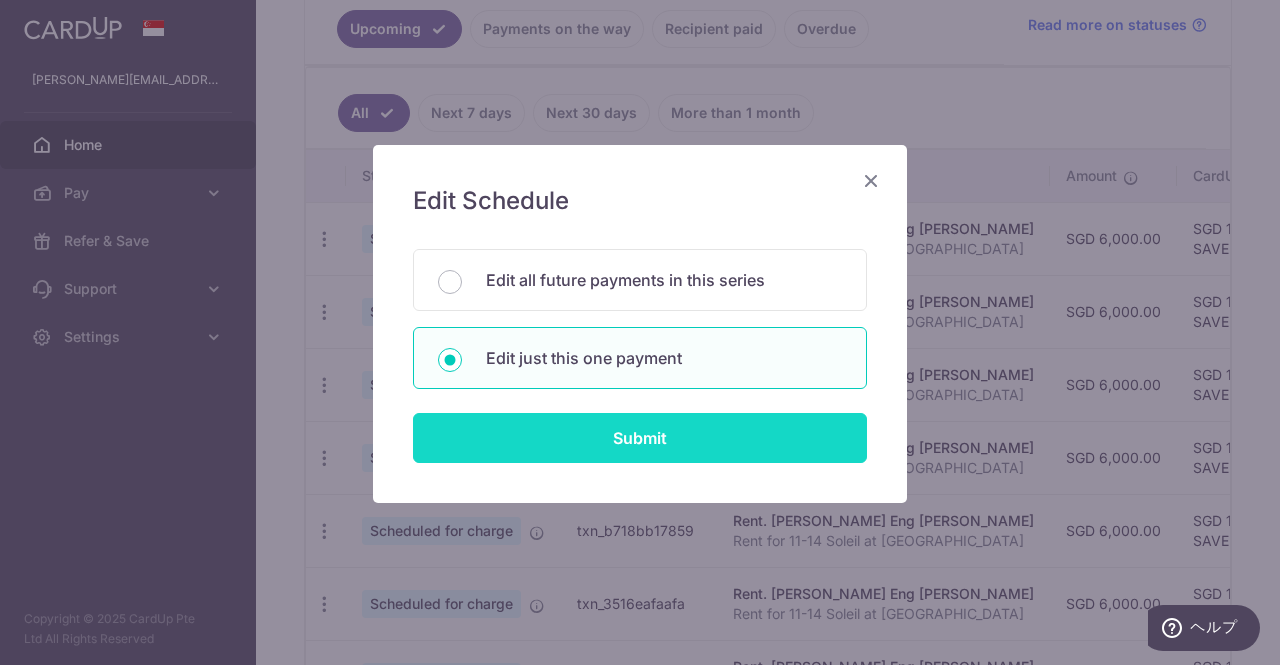 click on "Submit" at bounding box center (640, 438) 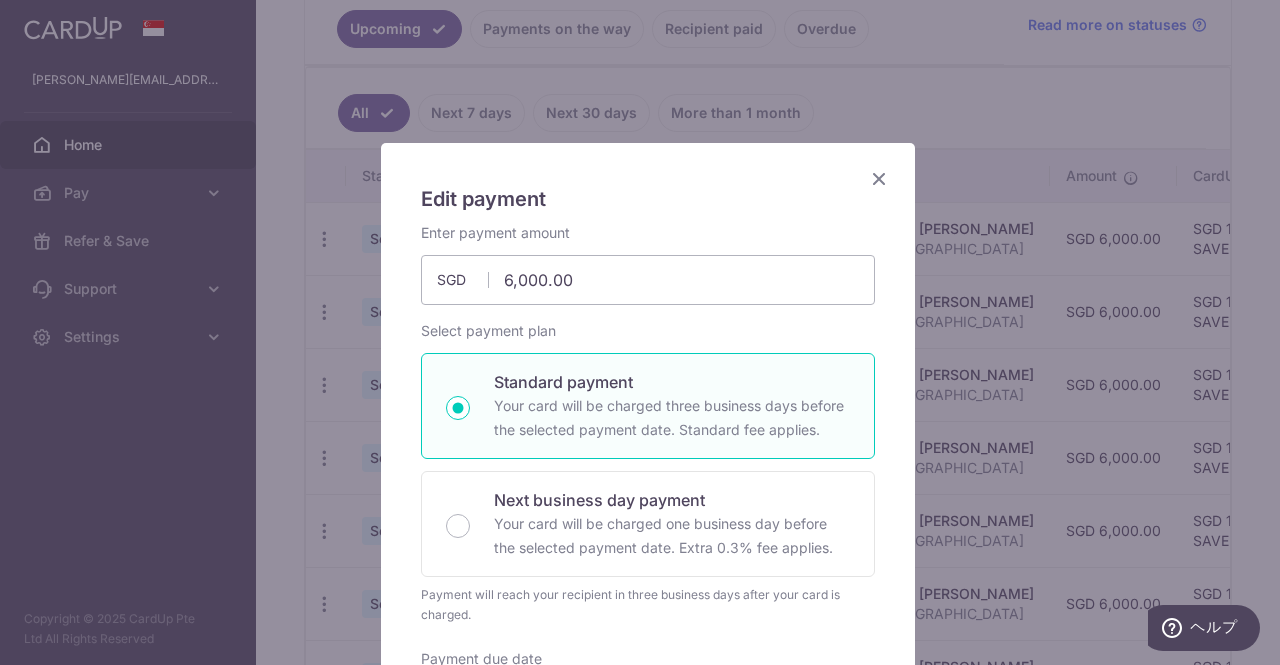 scroll, scrollTop: 0, scrollLeft: 0, axis: both 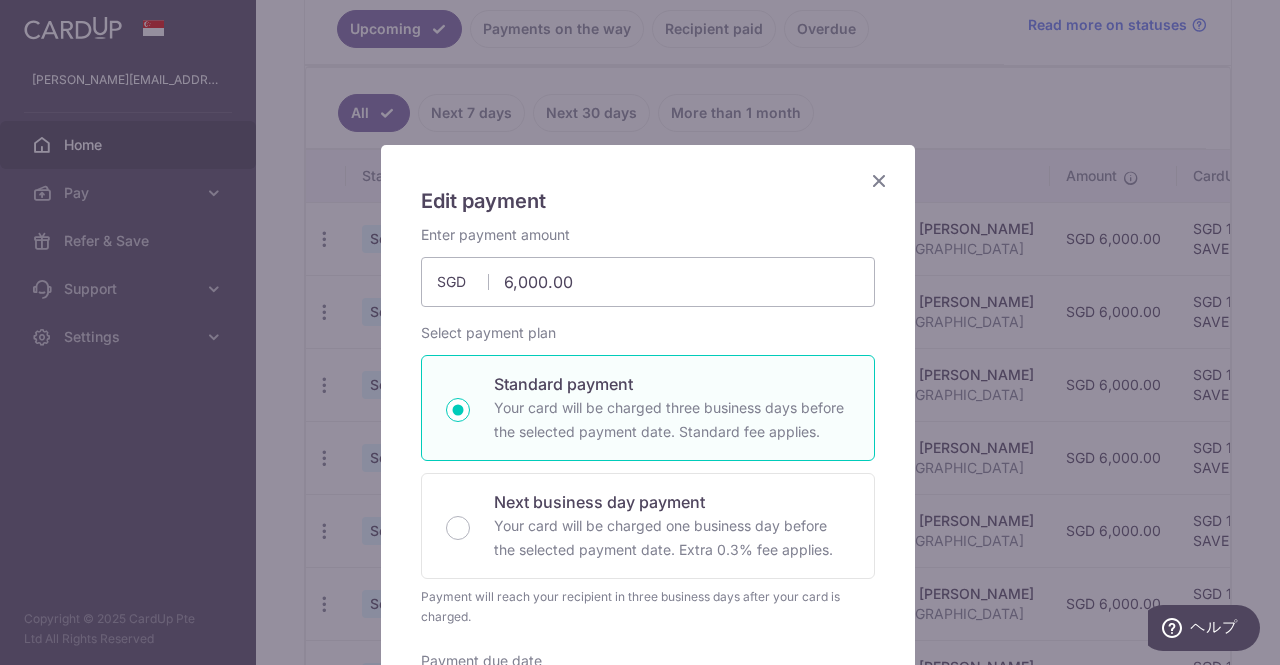 click on "Edit payment
By clicking apply,  you will make changes to all   payments to  Goh Lee Eng Shirley  scheduled from
.
By clicking below, you confirm you are editing this payment to  Goh Lee Eng Shirley  on
20/07/2025 ." at bounding box center [648, 810] 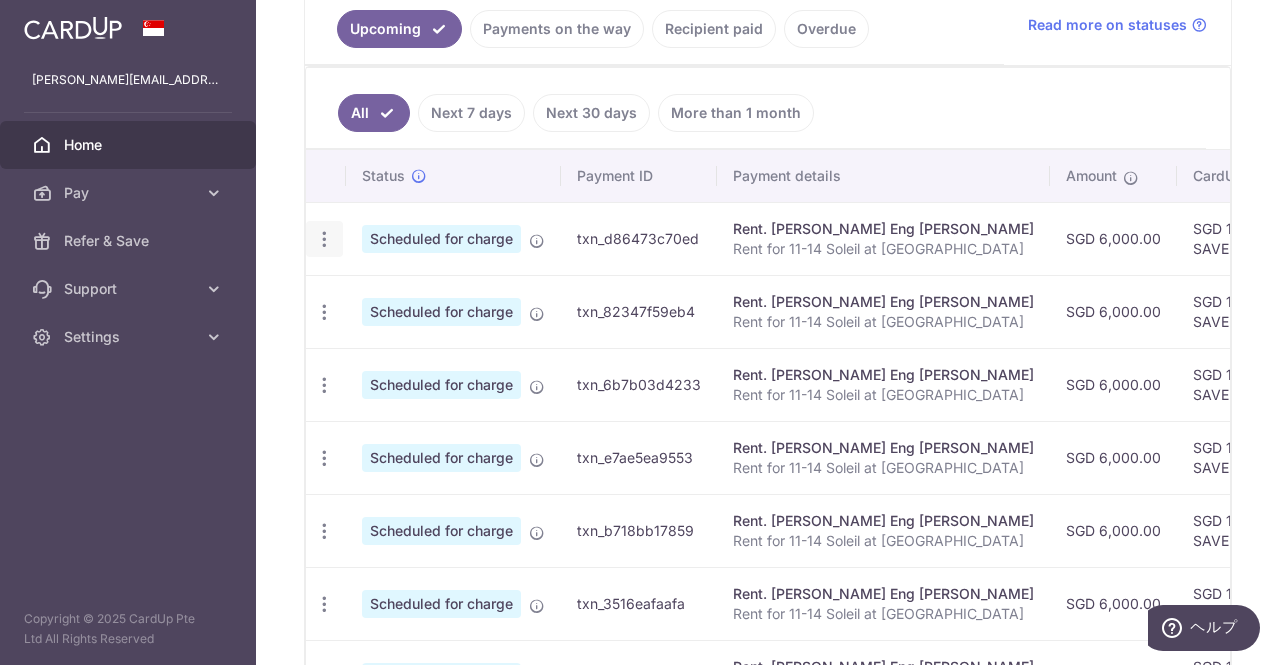 click at bounding box center (324, 239) 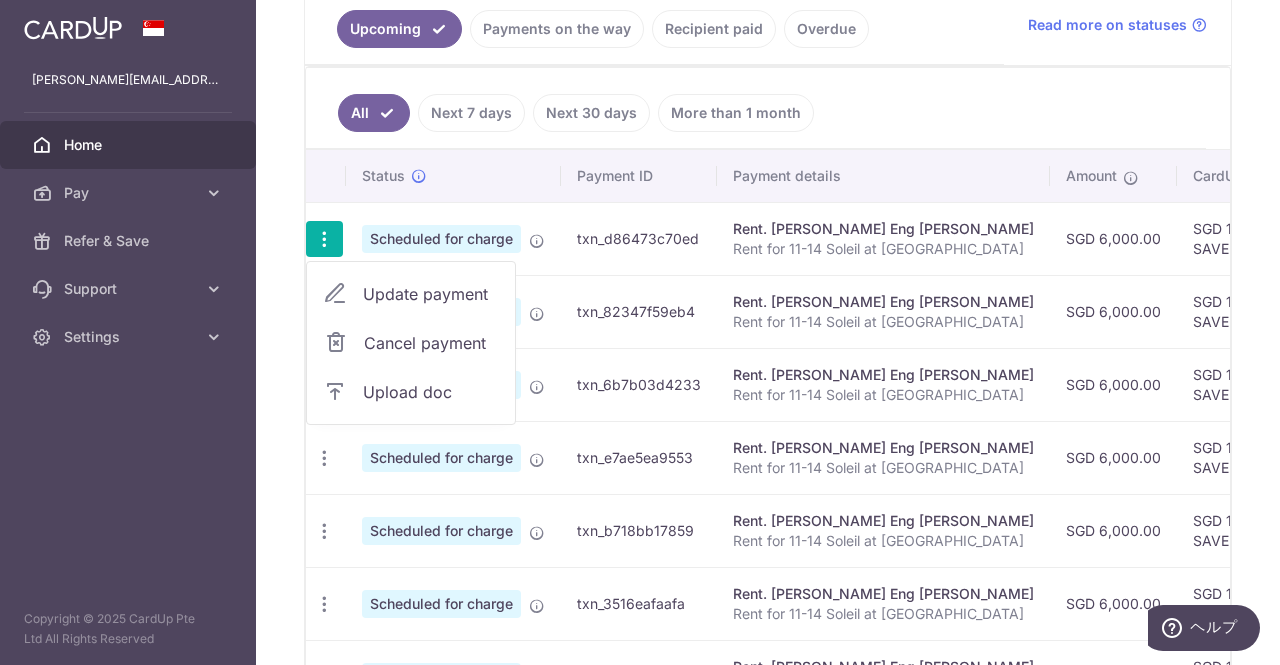 type 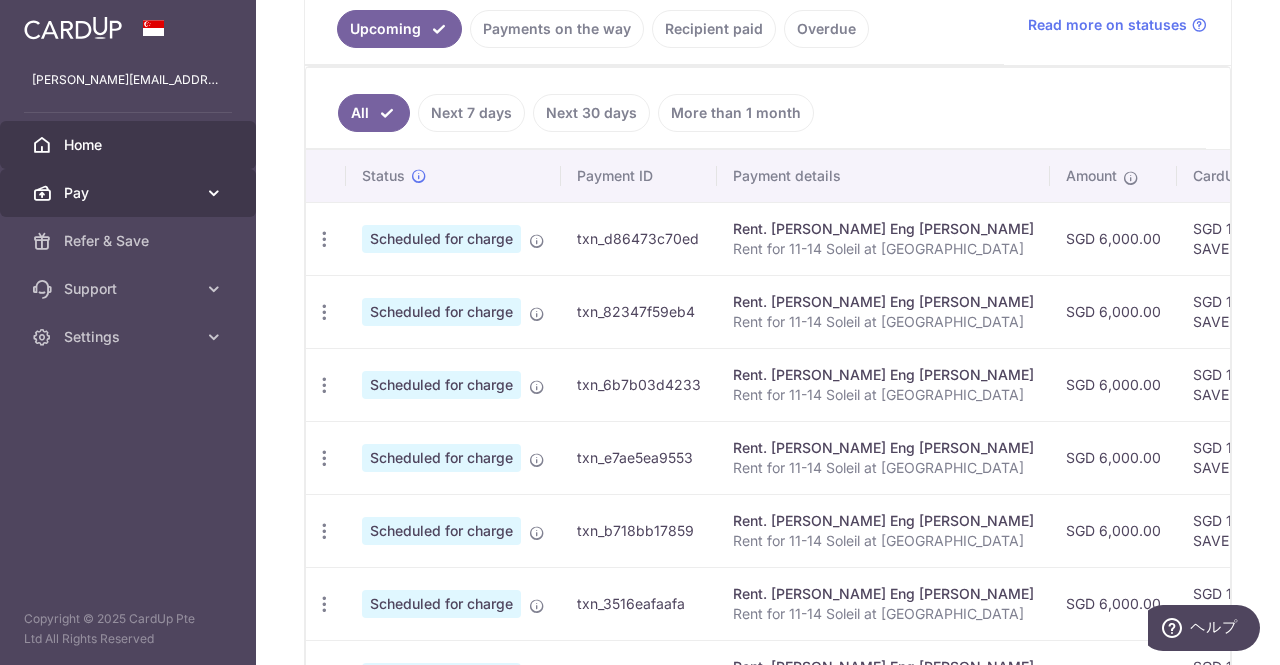 click on "Pay" at bounding box center (128, 193) 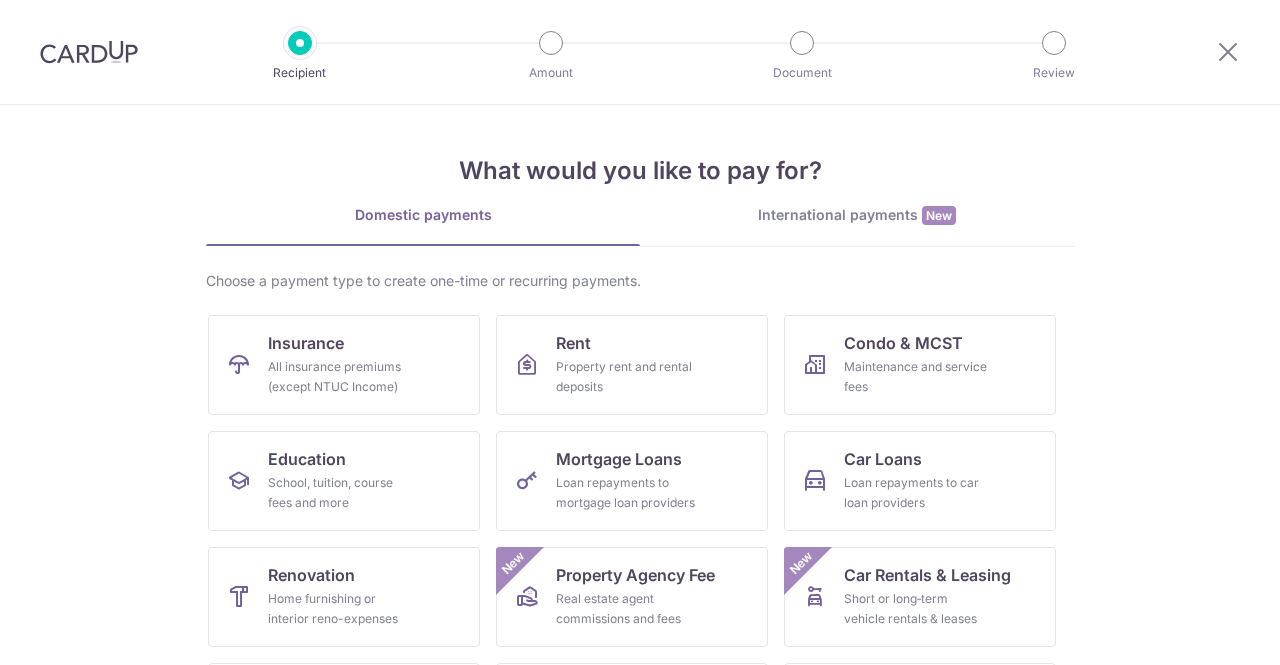 scroll, scrollTop: 0, scrollLeft: 0, axis: both 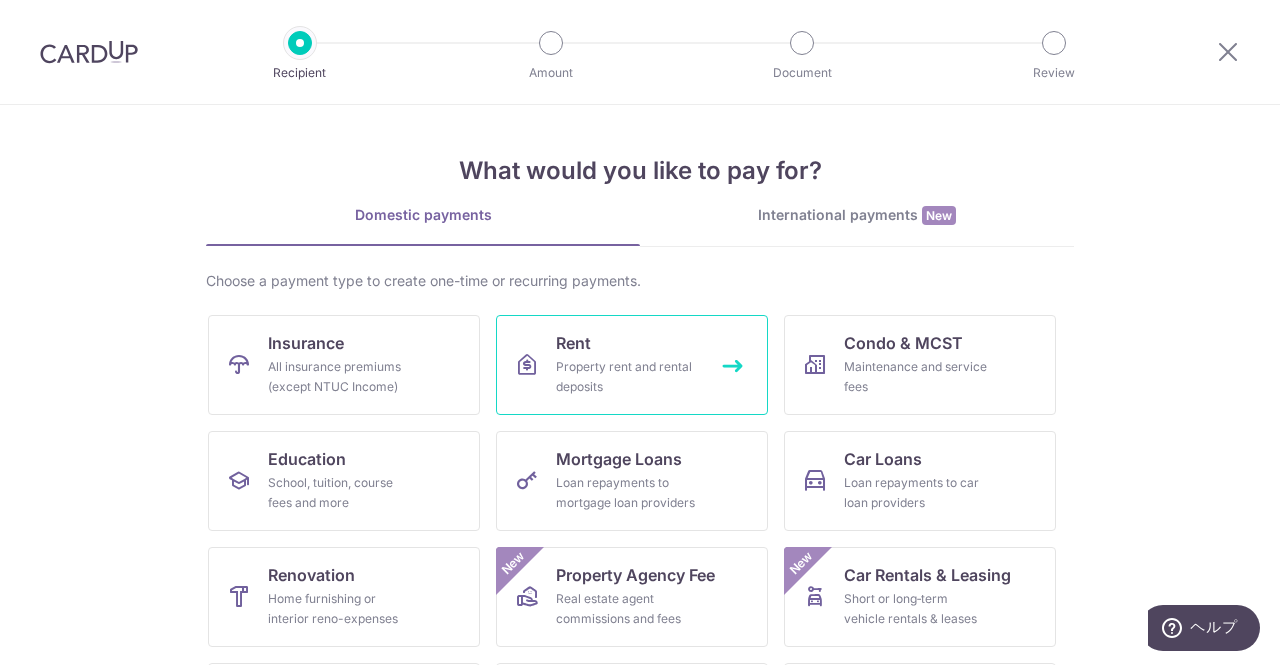 click on "Rent Property rent and rental deposits" at bounding box center [632, 365] 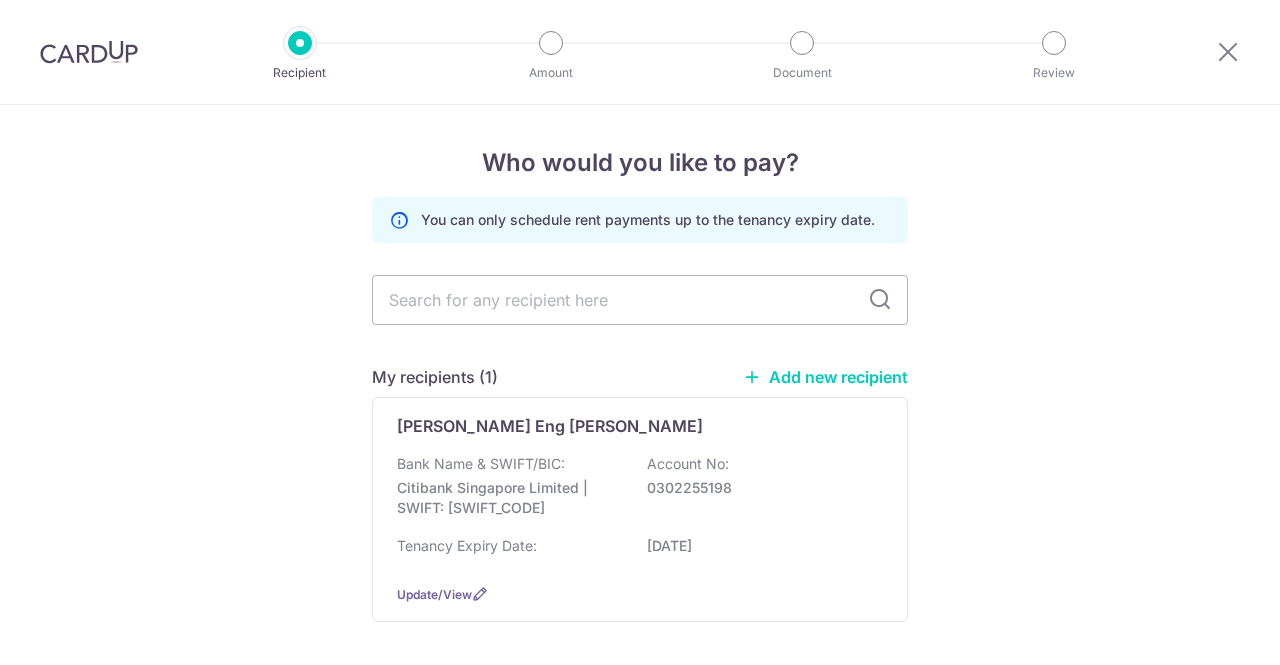 scroll, scrollTop: 0, scrollLeft: 0, axis: both 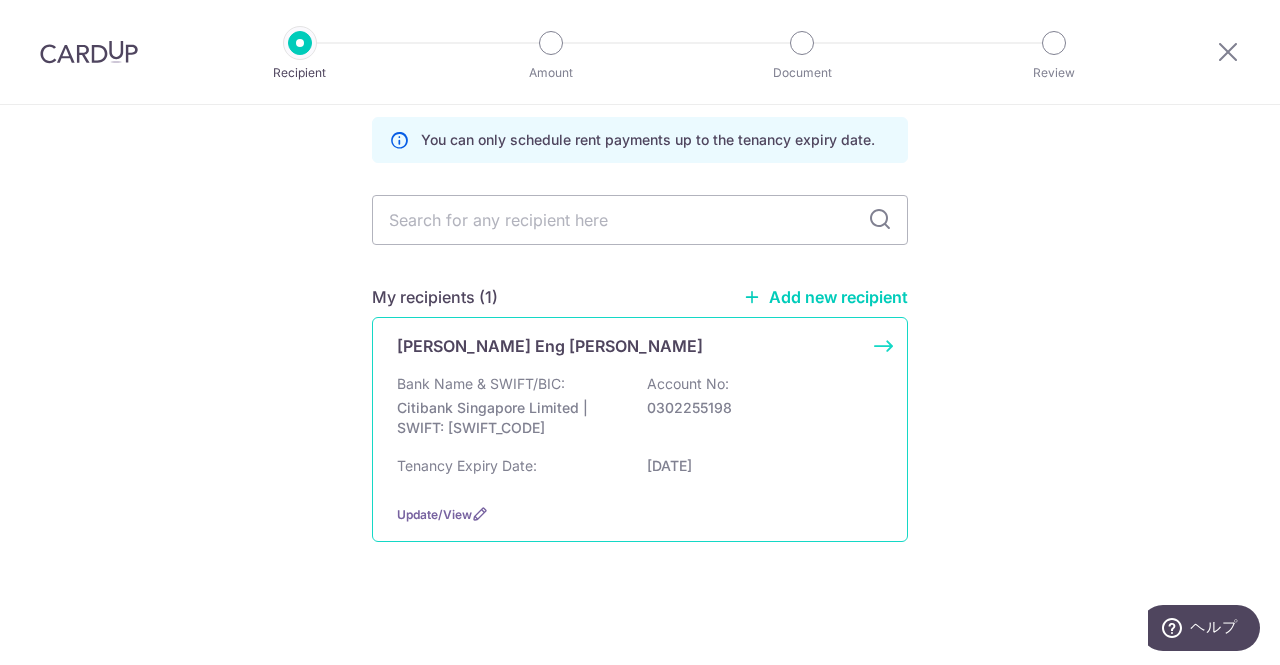 click on "[PERSON_NAME] Eng [PERSON_NAME]" at bounding box center [628, 346] 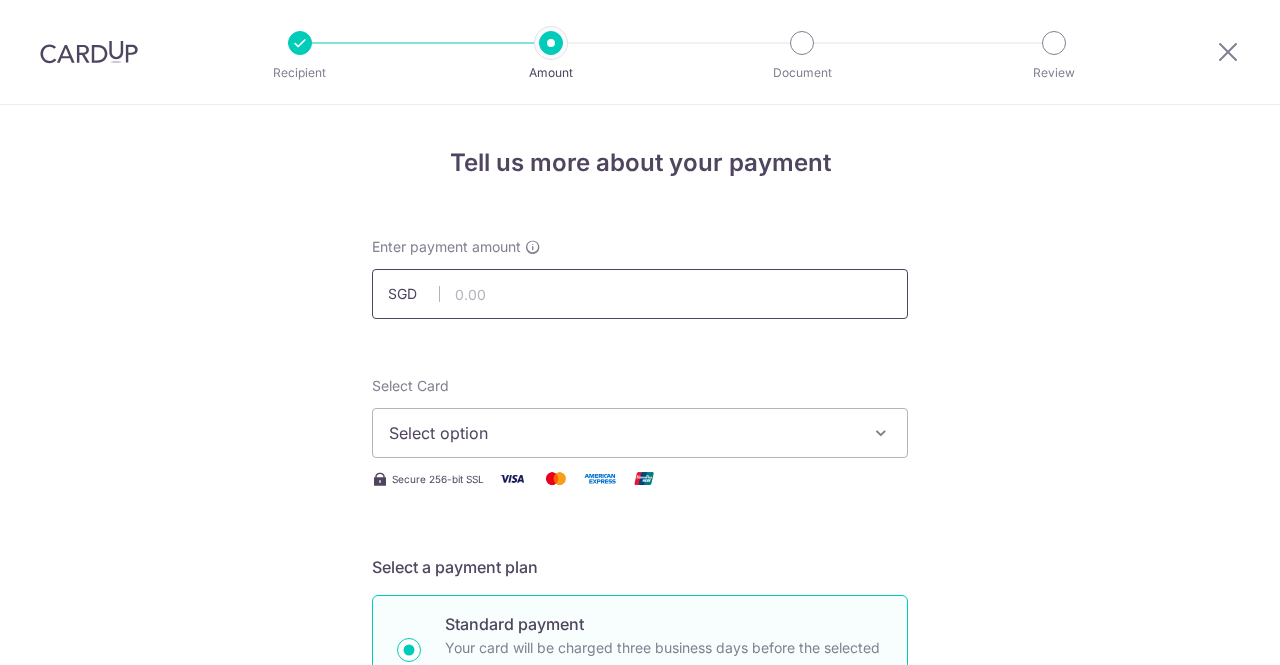 scroll, scrollTop: 0, scrollLeft: 0, axis: both 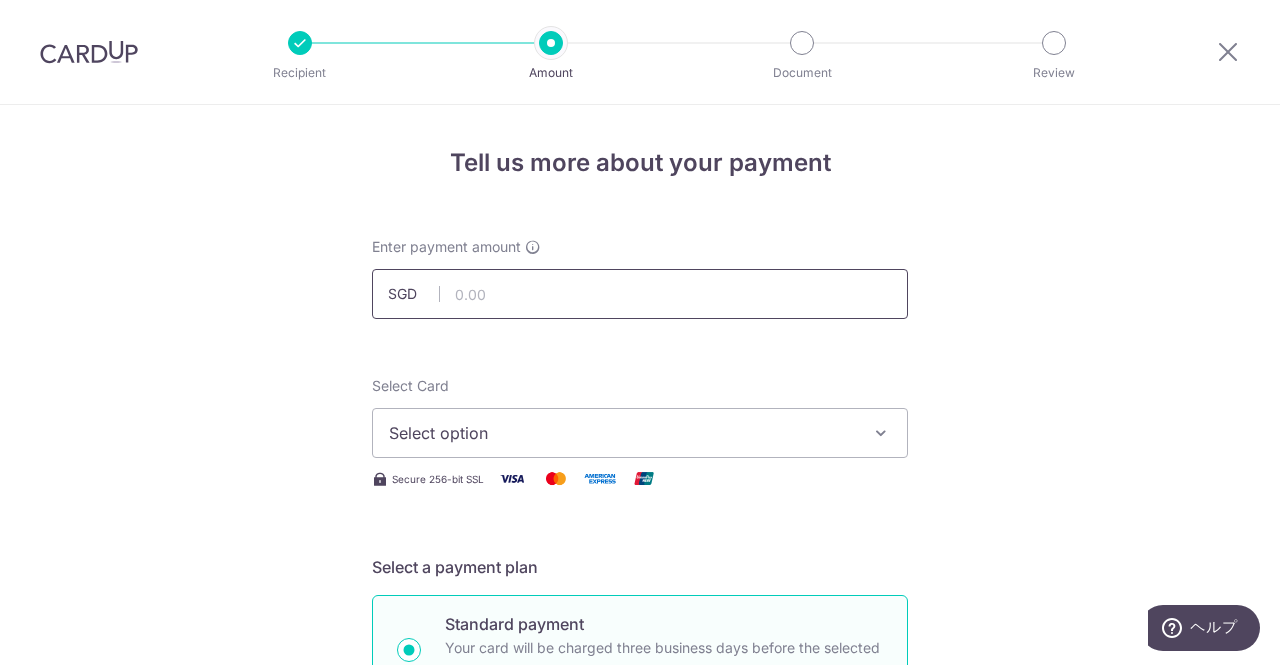 click at bounding box center [640, 294] 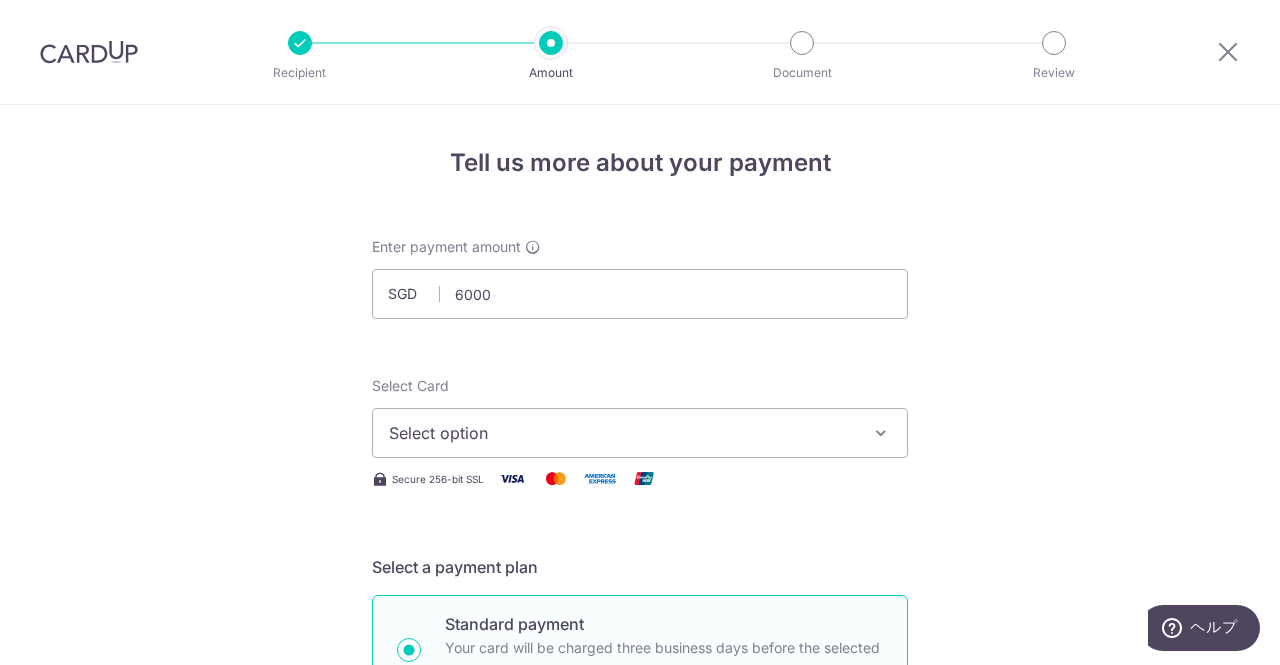 type on "6,000.00" 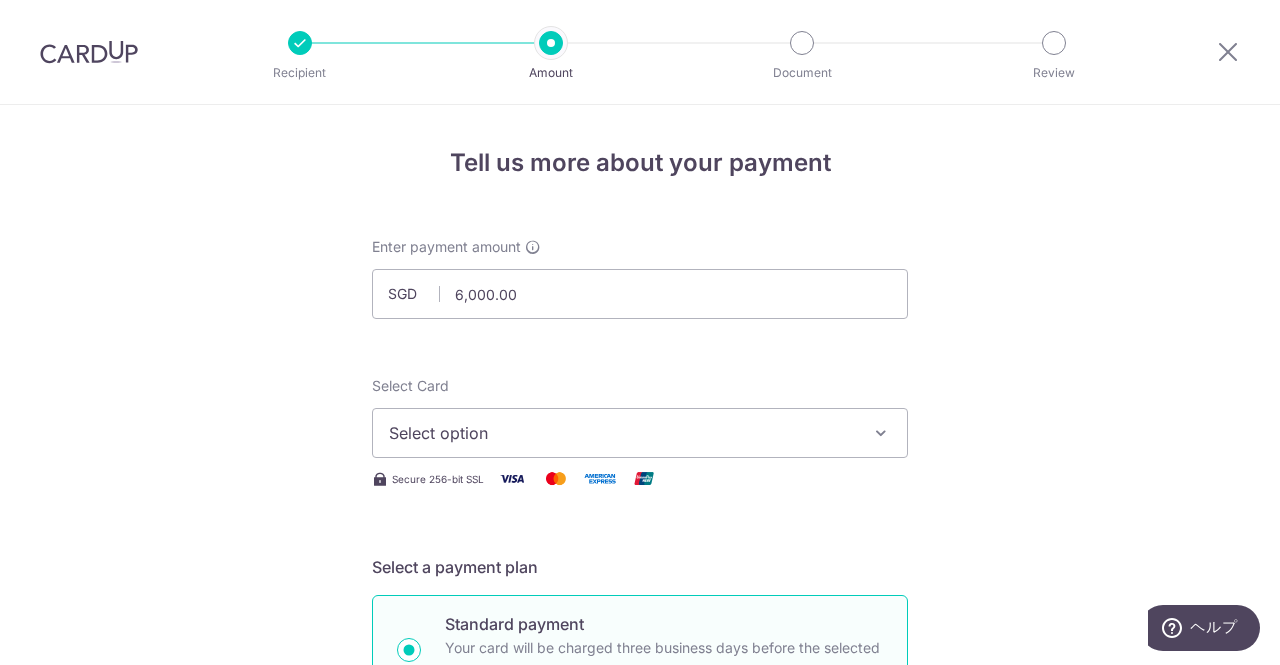 click on "Select option" at bounding box center [622, 433] 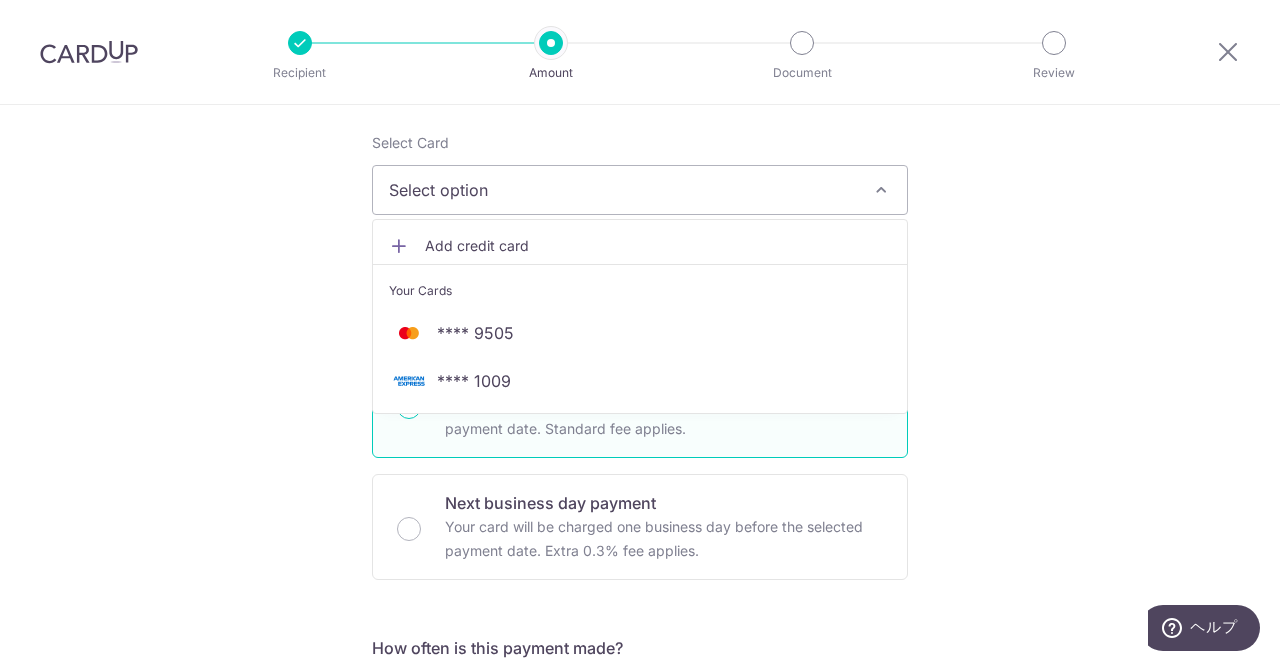scroll, scrollTop: 244, scrollLeft: 0, axis: vertical 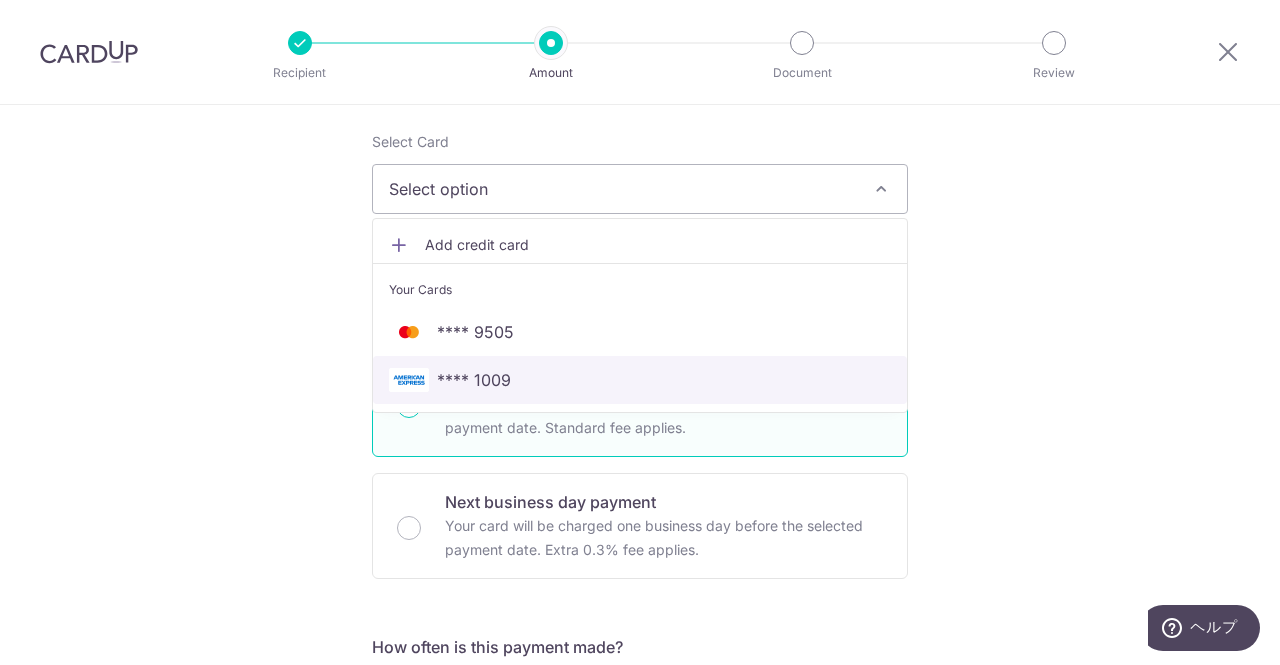 click on "**** 1009" at bounding box center [640, 380] 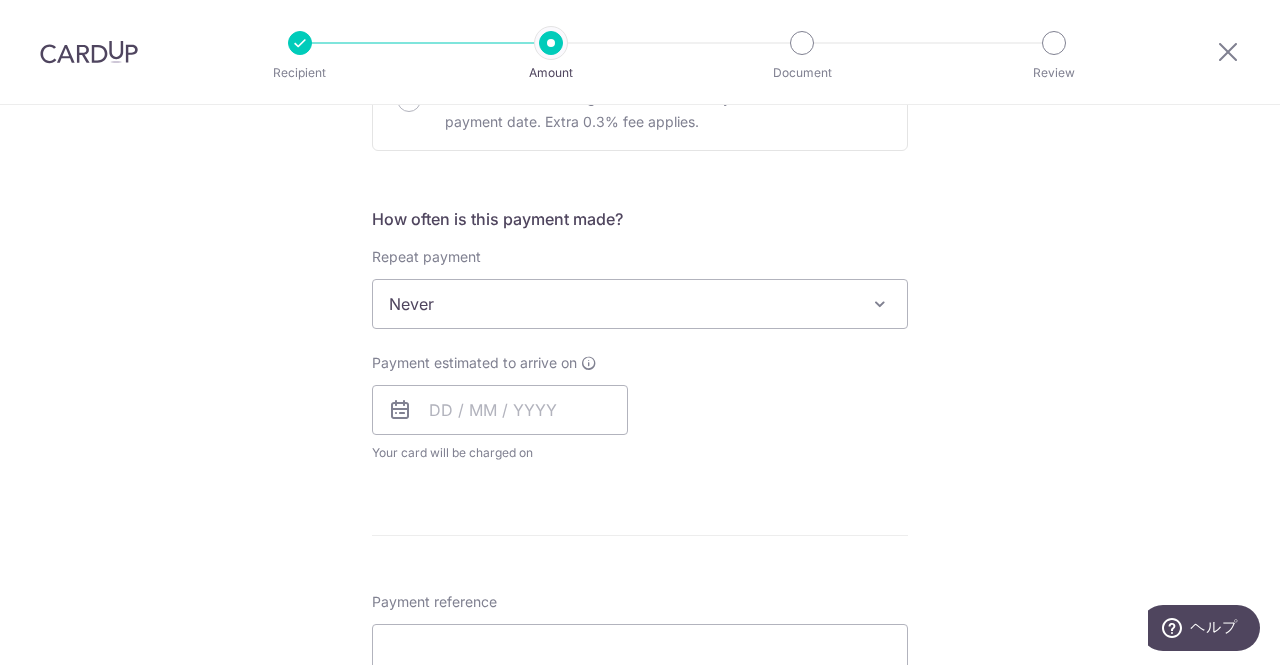 scroll, scrollTop: 720, scrollLeft: 0, axis: vertical 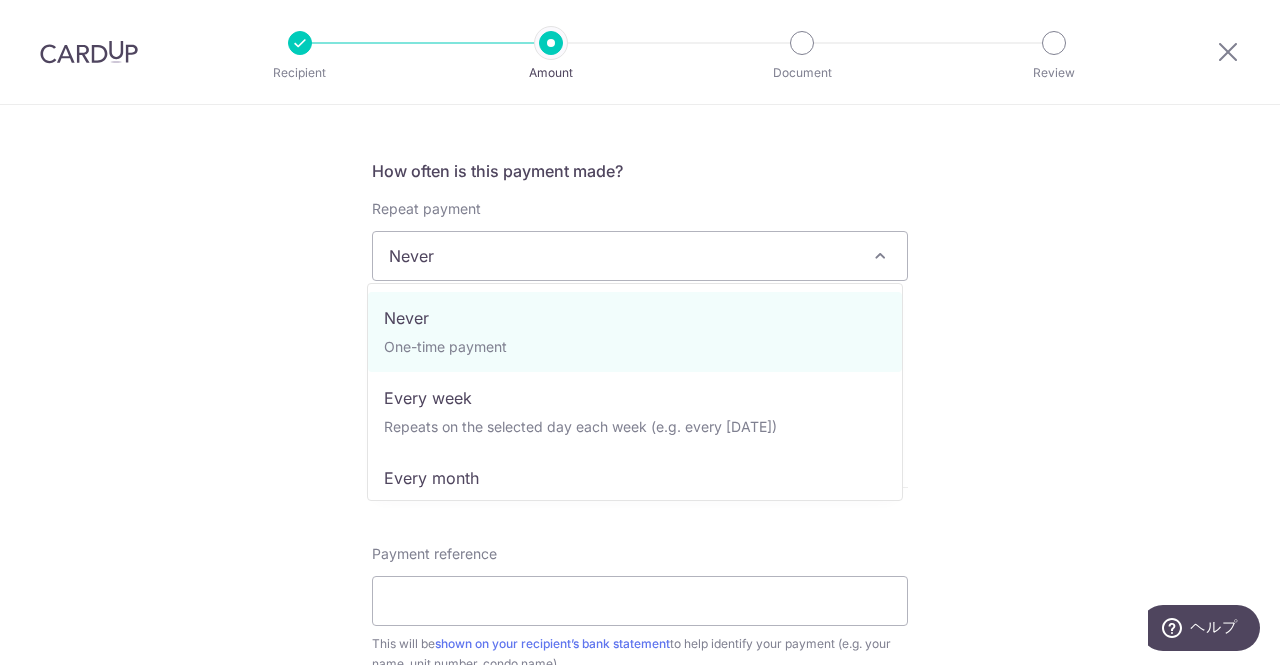 click on "Never" at bounding box center [640, 256] 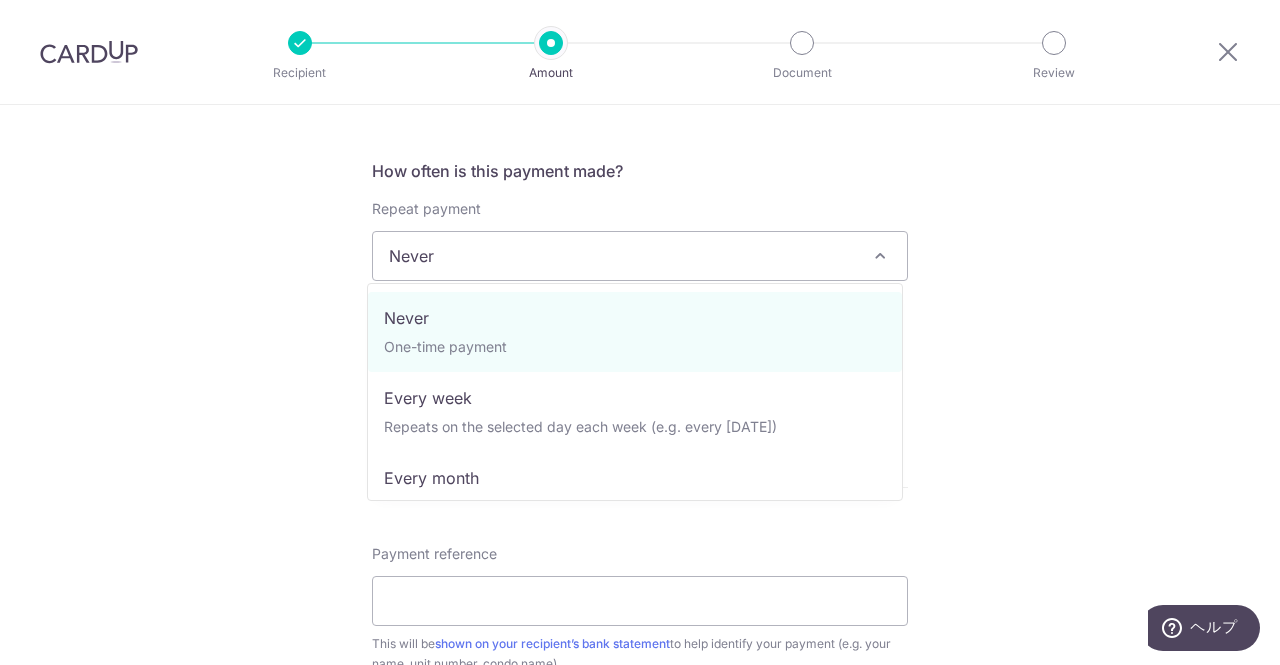 click on "Never" at bounding box center (640, 256) 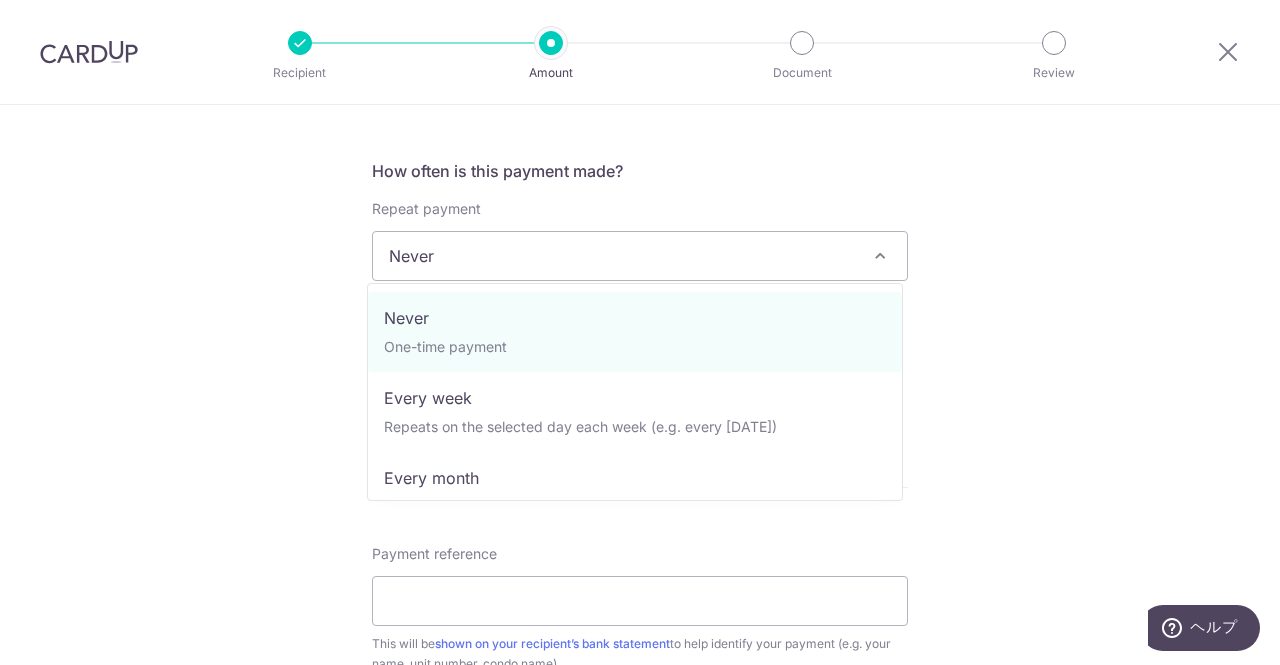 click on "Never" at bounding box center [640, 256] 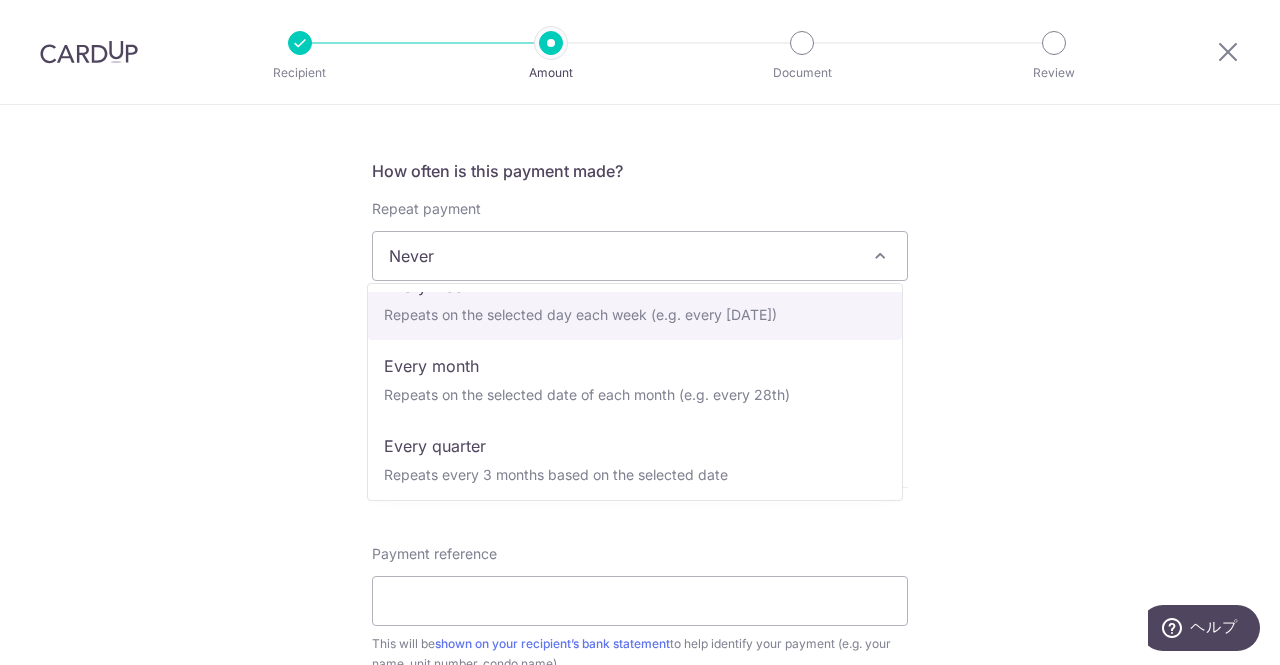 scroll, scrollTop: 138, scrollLeft: 0, axis: vertical 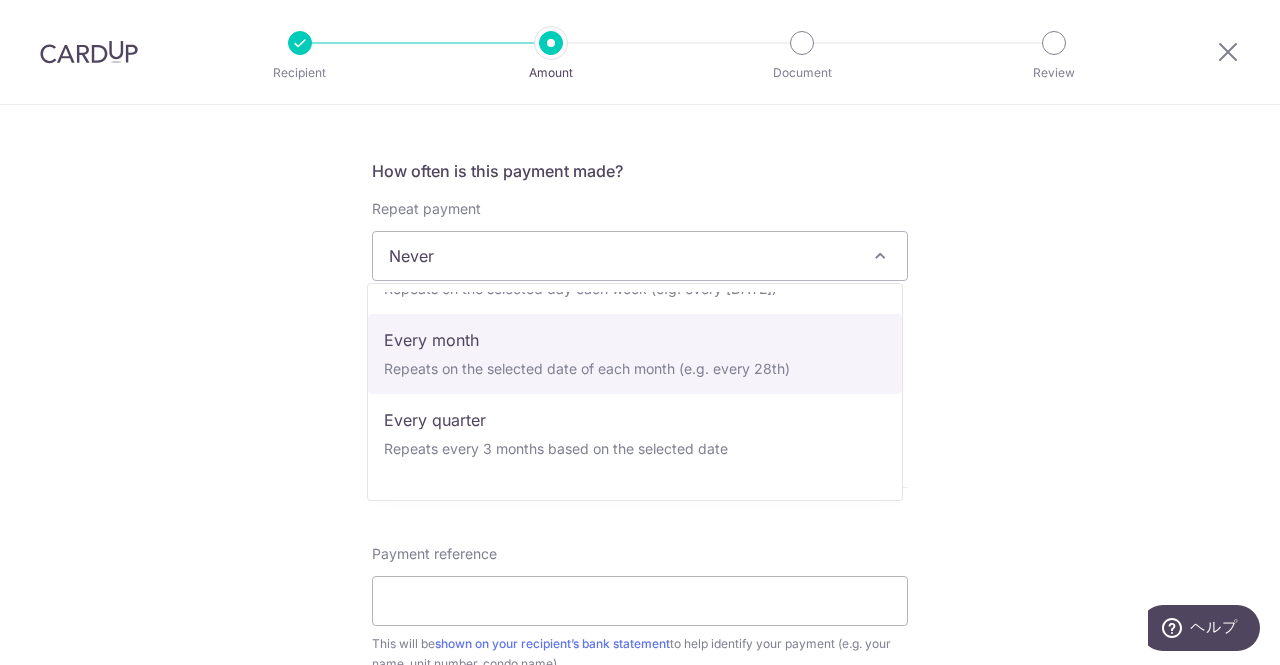 select on "3" 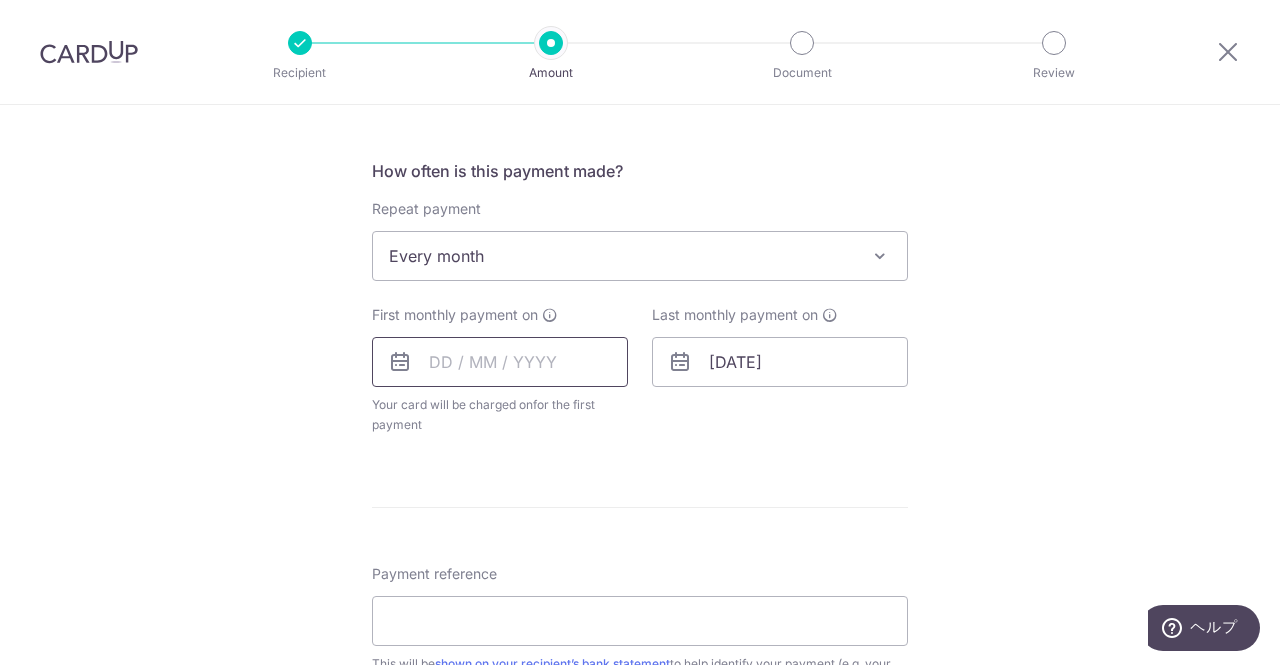 click at bounding box center (500, 362) 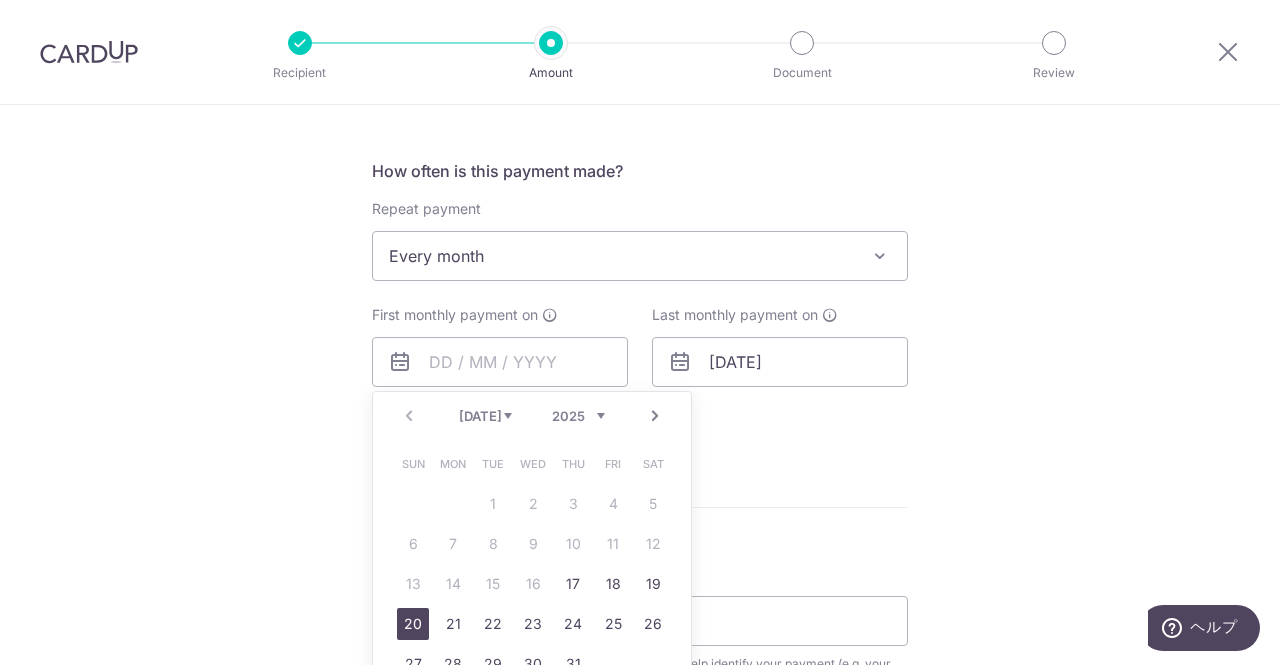 click on "20" at bounding box center (413, 624) 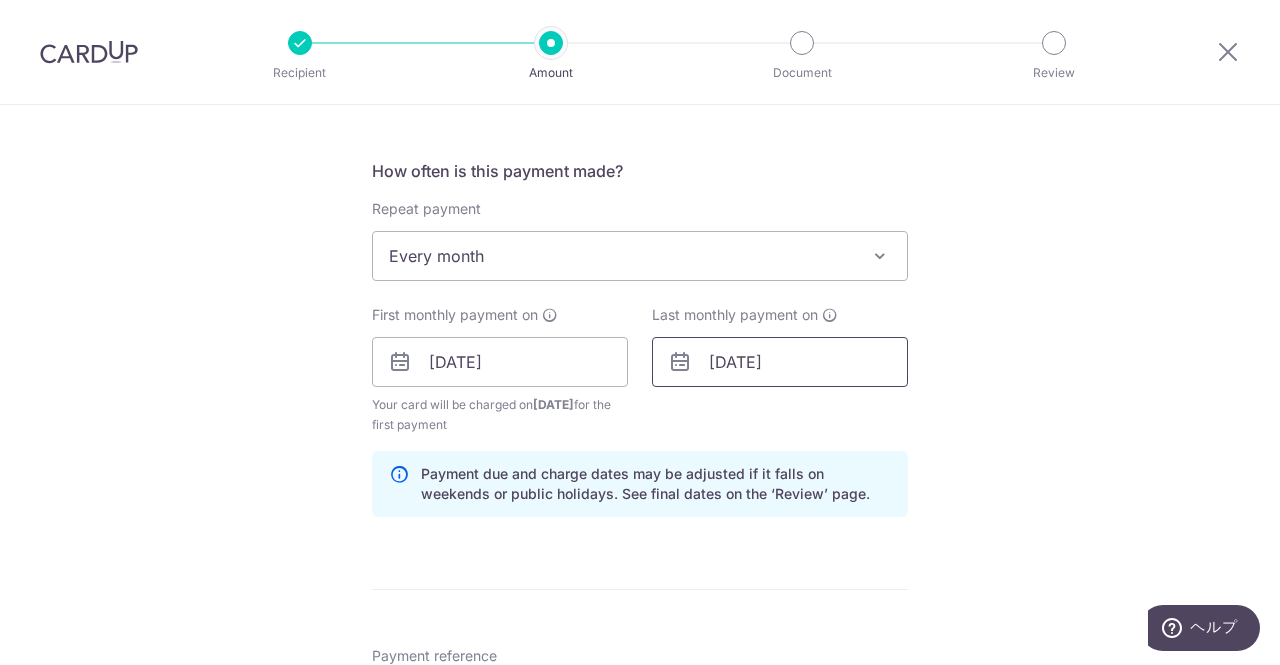 click on "21/11/2026" at bounding box center [780, 362] 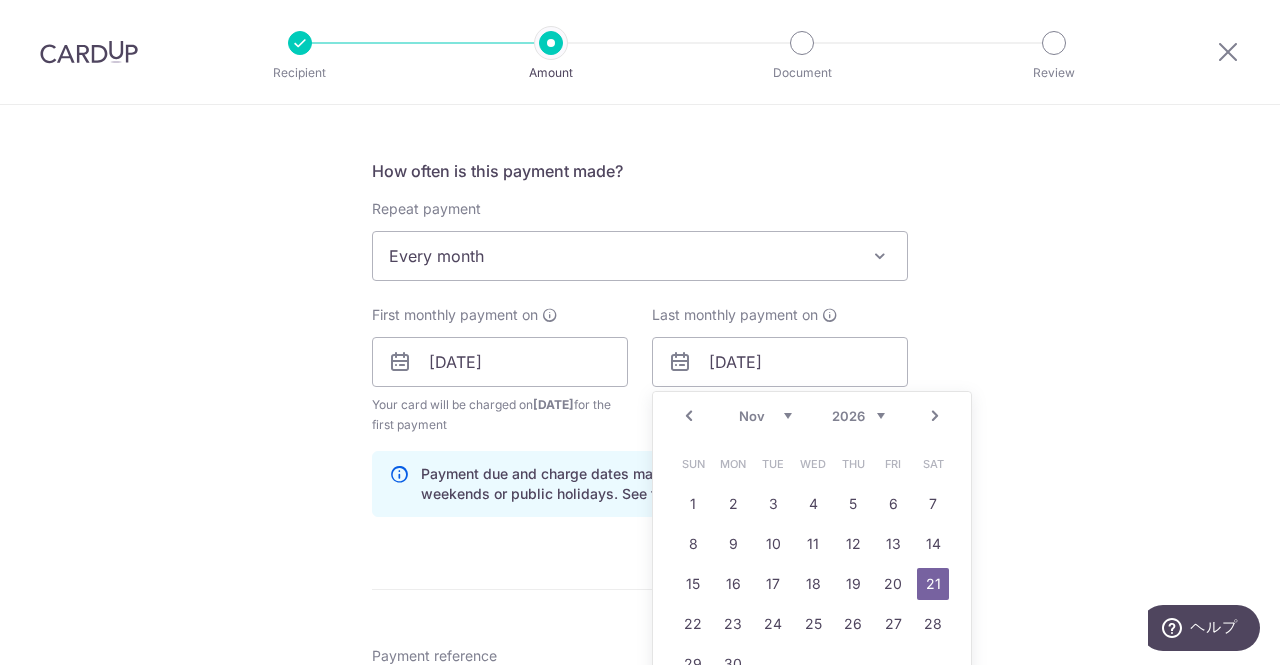 click on "Prev" at bounding box center [689, 416] 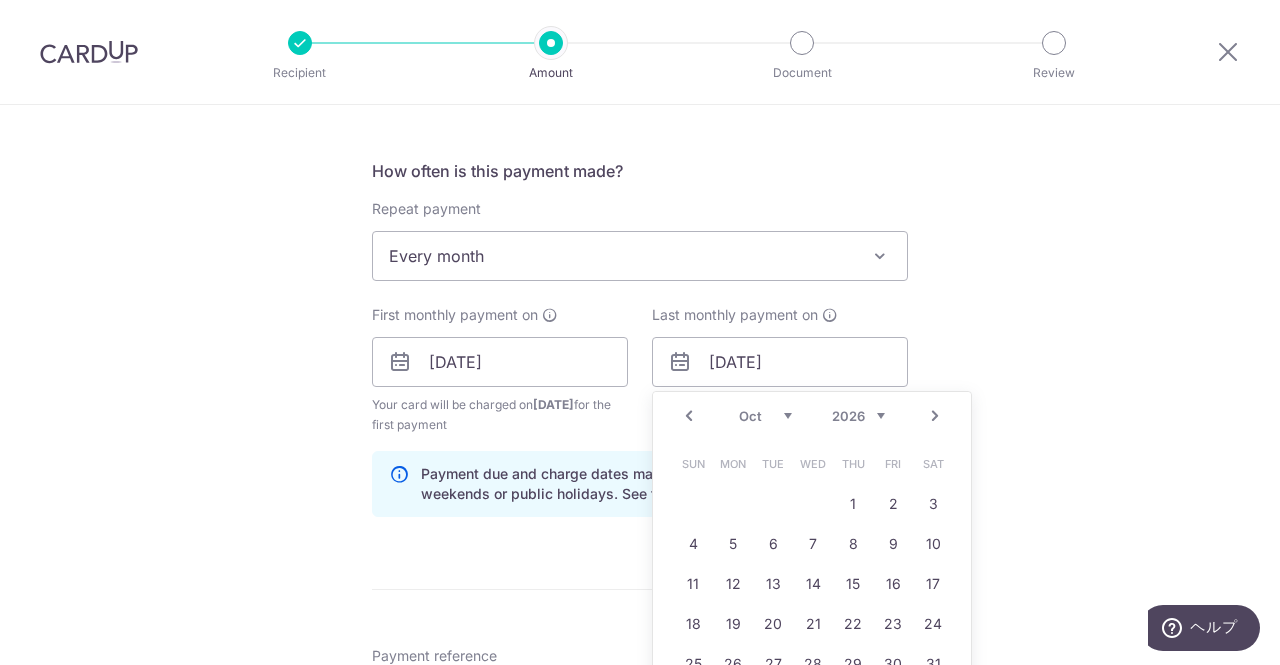 click on "Prev" at bounding box center [689, 416] 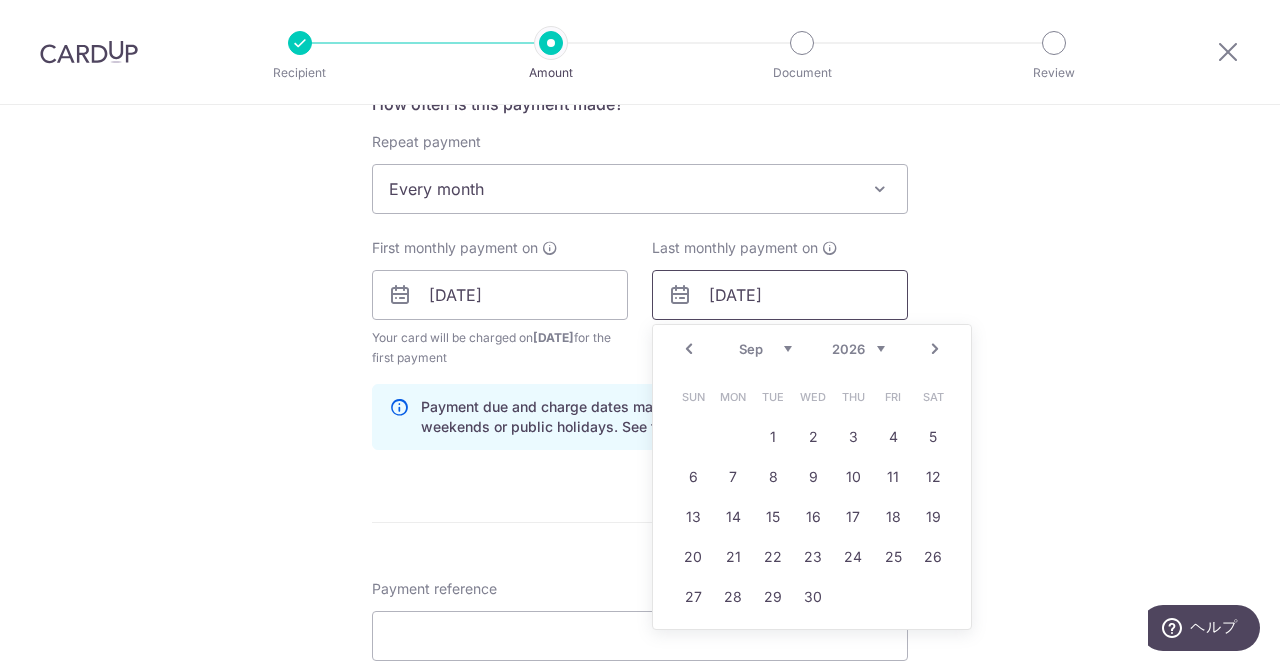 scroll, scrollTop: 800, scrollLeft: 0, axis: vertical 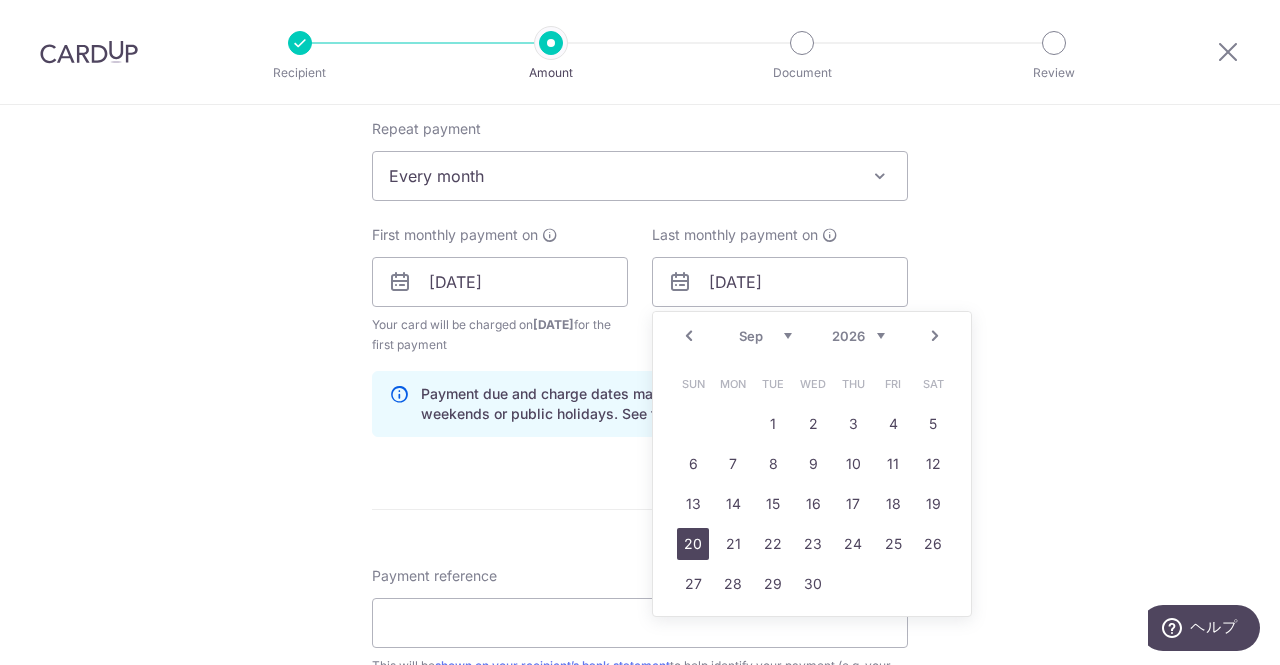 click on "20" at bounding box center [693, 544] 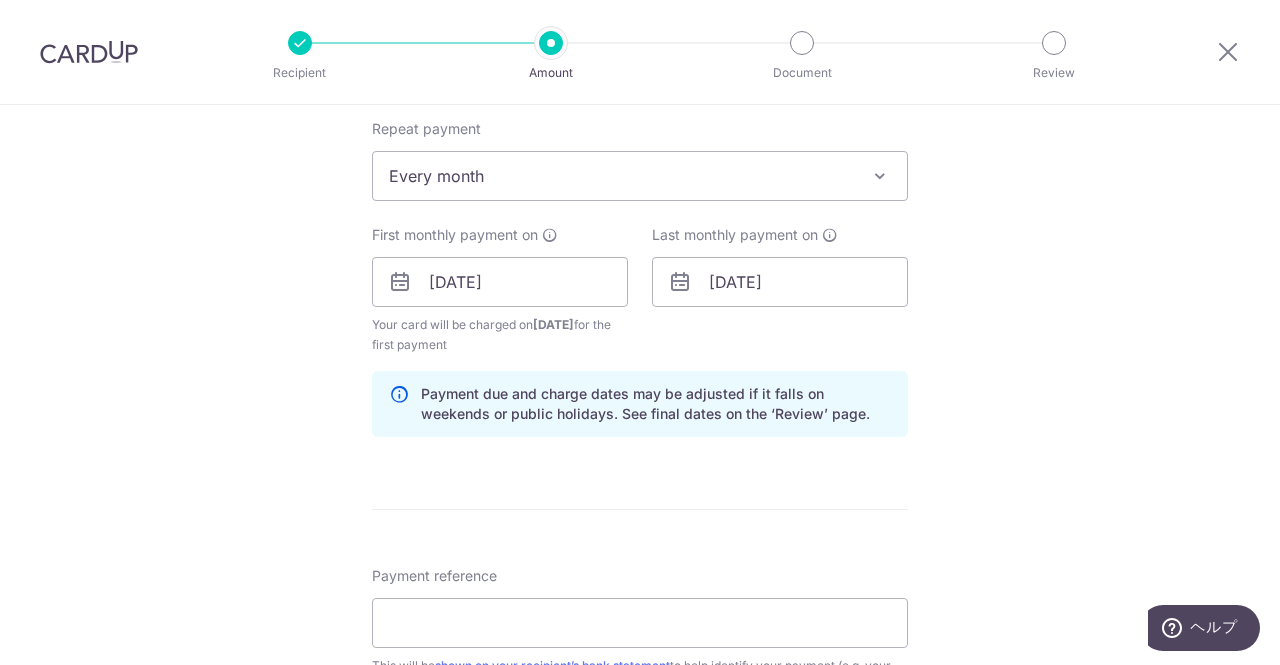click on "Tell us more about your payment
Enter payment amount
SGD
6,000.00
6000.00
Select Card
**** 1009
Add credit card
Your Cards
**** 9505
**** 1009
Secure 256-bit SSL
Text
New card details
Card
Secure 256-bit SSL" at bounding box center [640, 260] 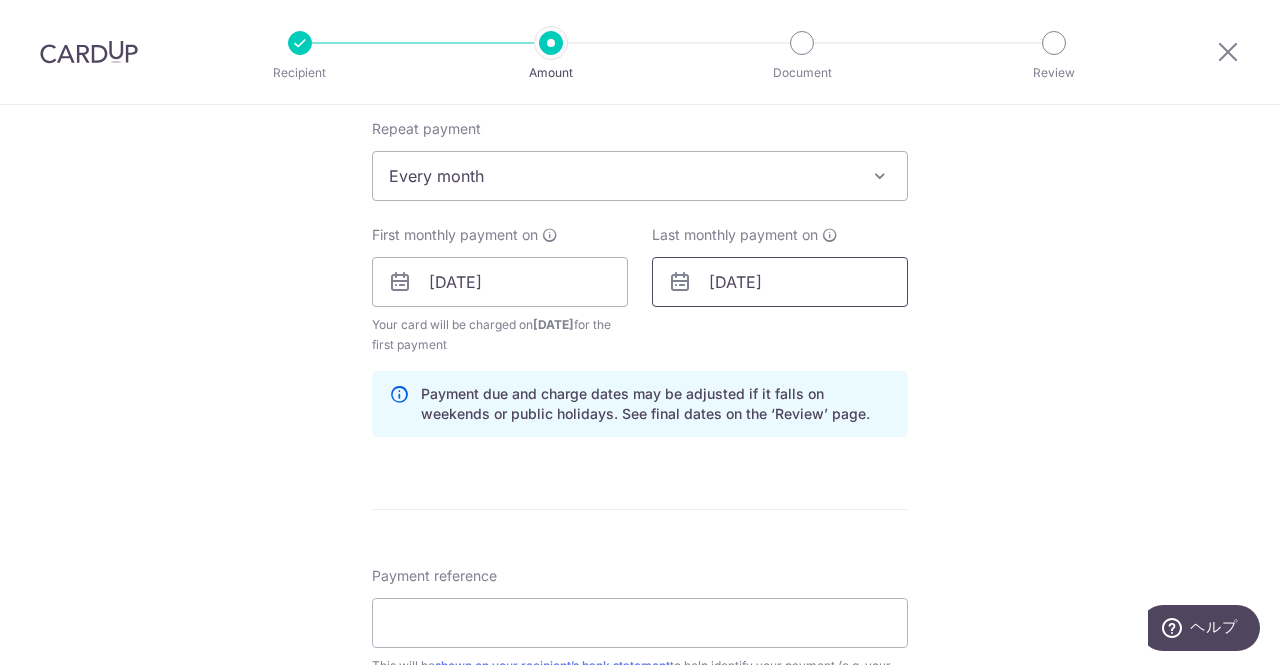 click on "20/09/2026" at bounding box center [780, 282] 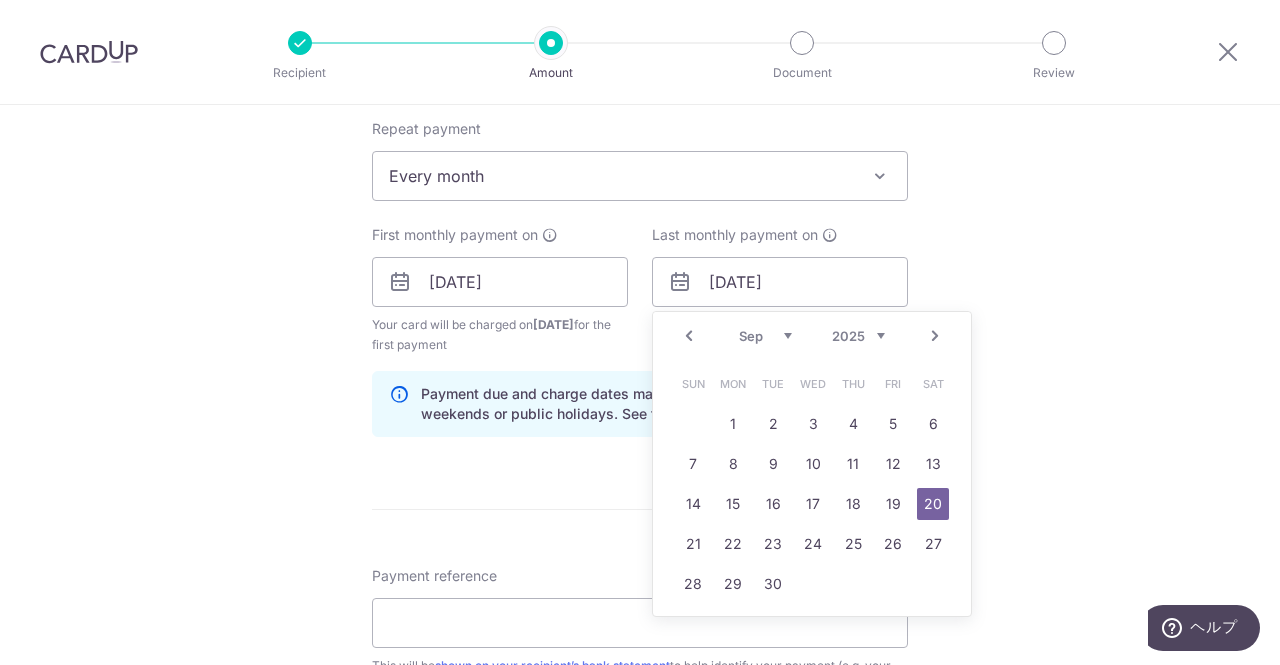 click on "20" at bounding box center [933, 504] 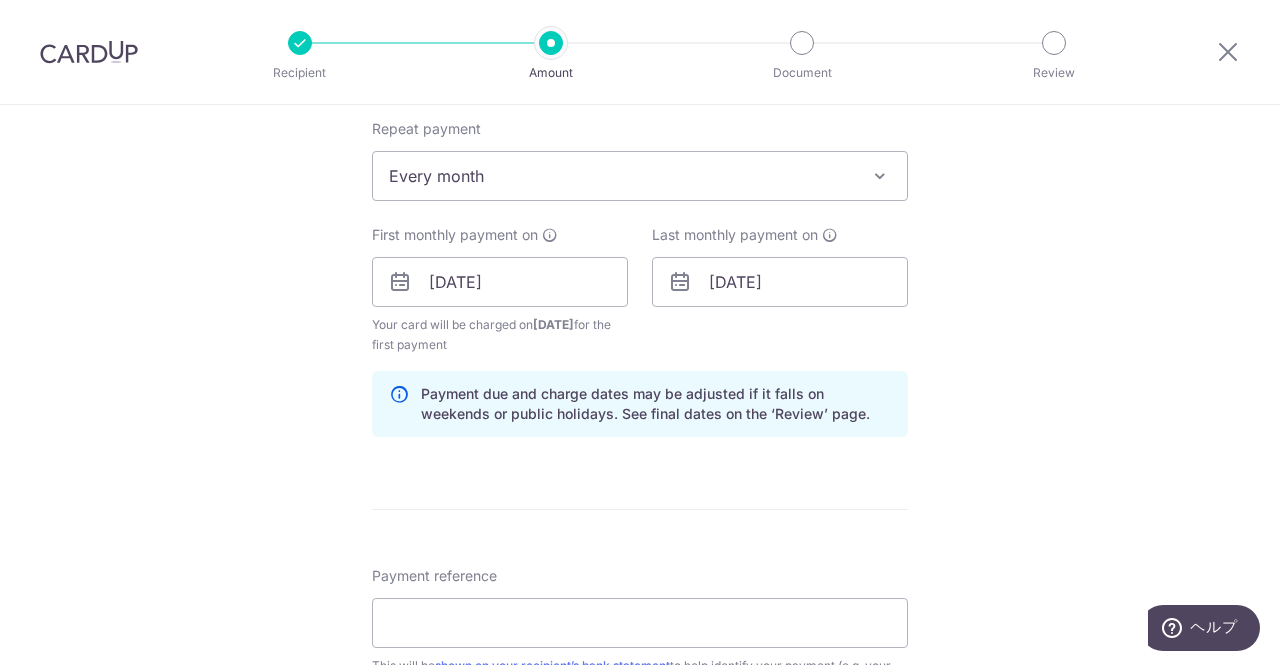 click on "Tell us more about your payment
Enter payment amount
SGD
6,000.00
6000.00
Select Card
**** 1009
Add credit card
Your Cards
**** 9505
**** 1009
Secure 256-bit SSL
Text
New card details
Card
Secure 256-bit SSL" at bounding box center [640, 260] 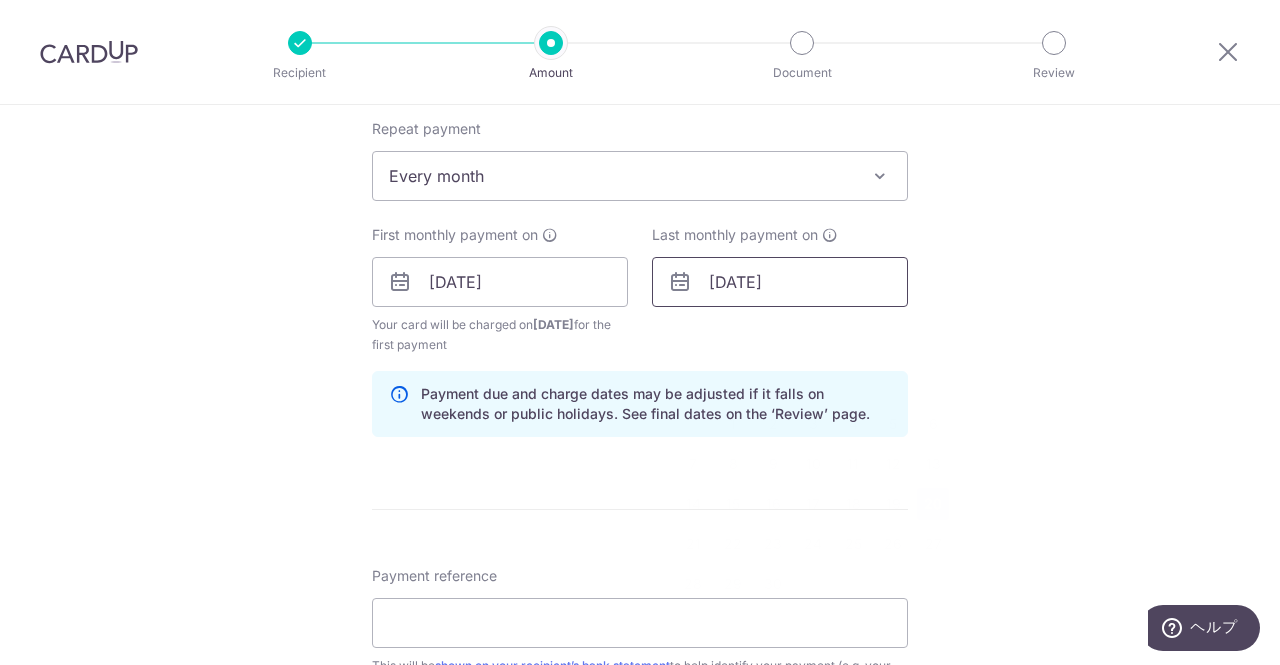 click on "20/09/2025" at bounding box center [780, 282] 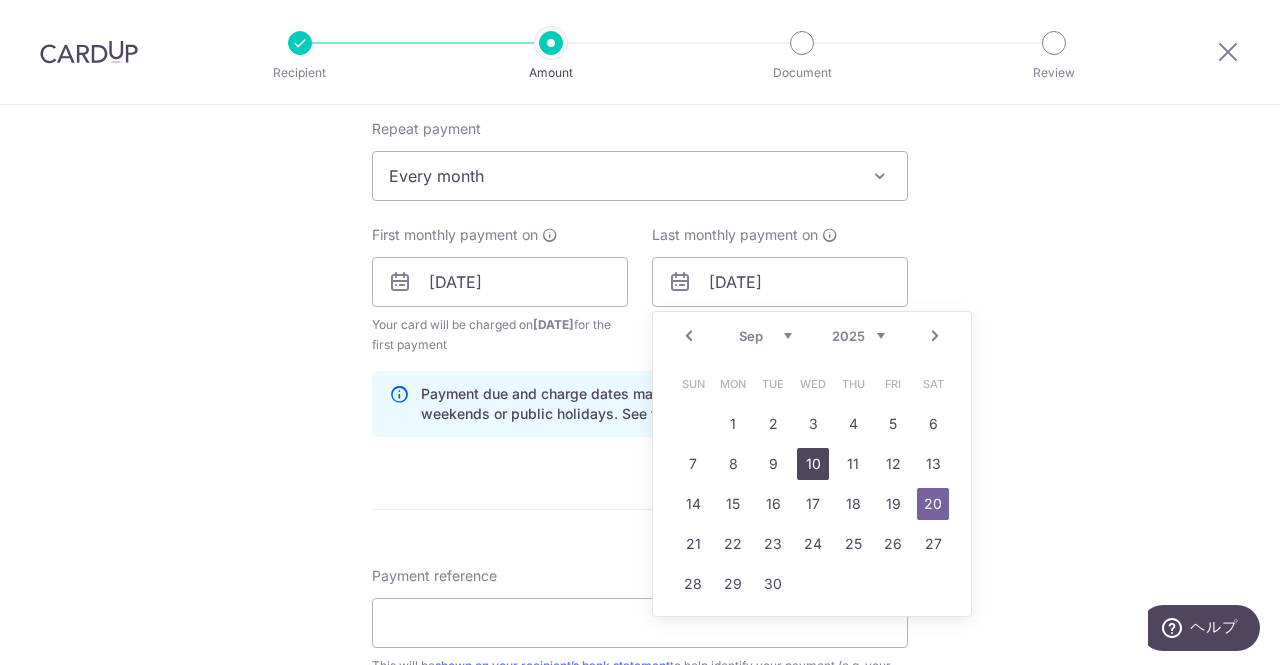 click on "10" at bounding box center [813, 464] 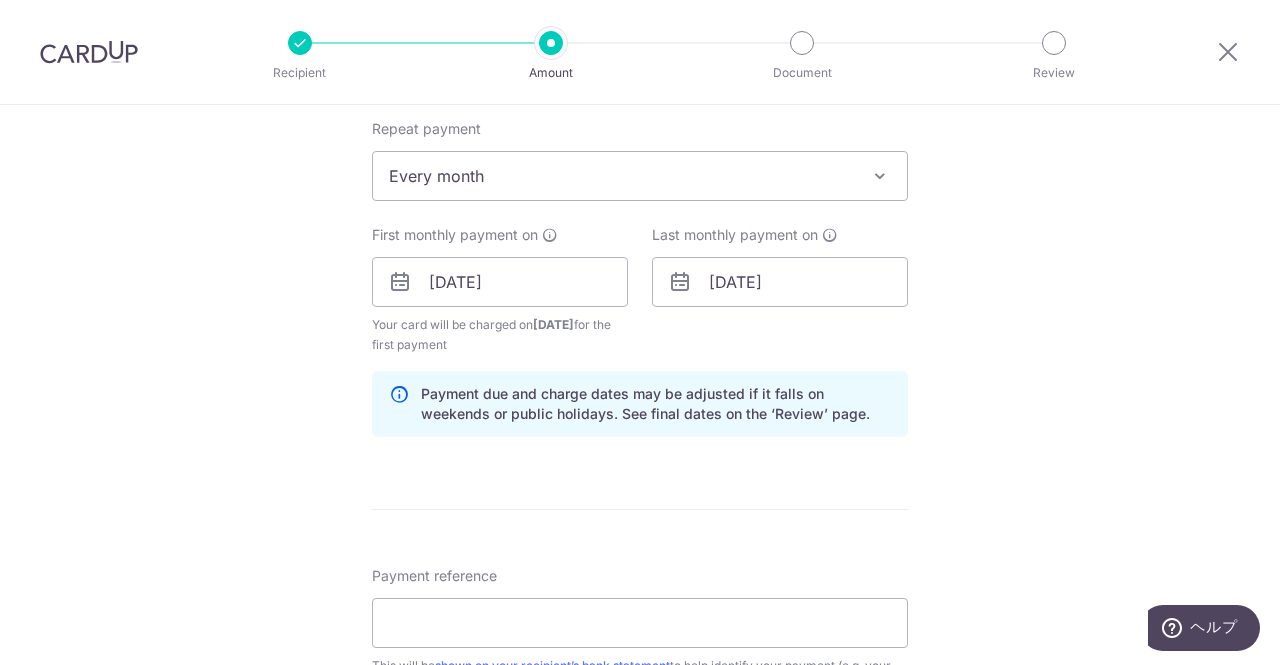 click on "Tell us more about your payment
Enter payment amount
SGD
6,000.00
6000.00
Select Card
**** 1009
Add credit card
Your Cards
**** 9505
**** 1009
Secure 256-bit SSL
Text
New card details
Card
Secure 256-bit SSL" at bounding box center (640, 260) 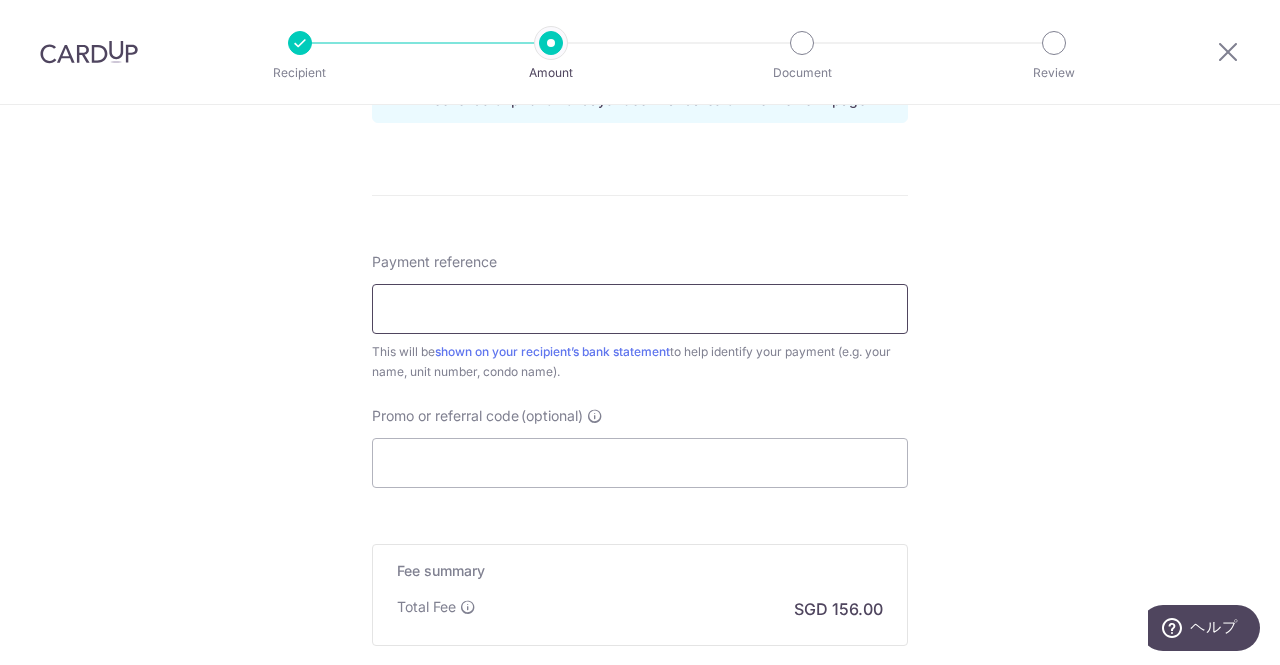 scroll, scrollTop: 1115, scrollLeft: 0, axis: vertical 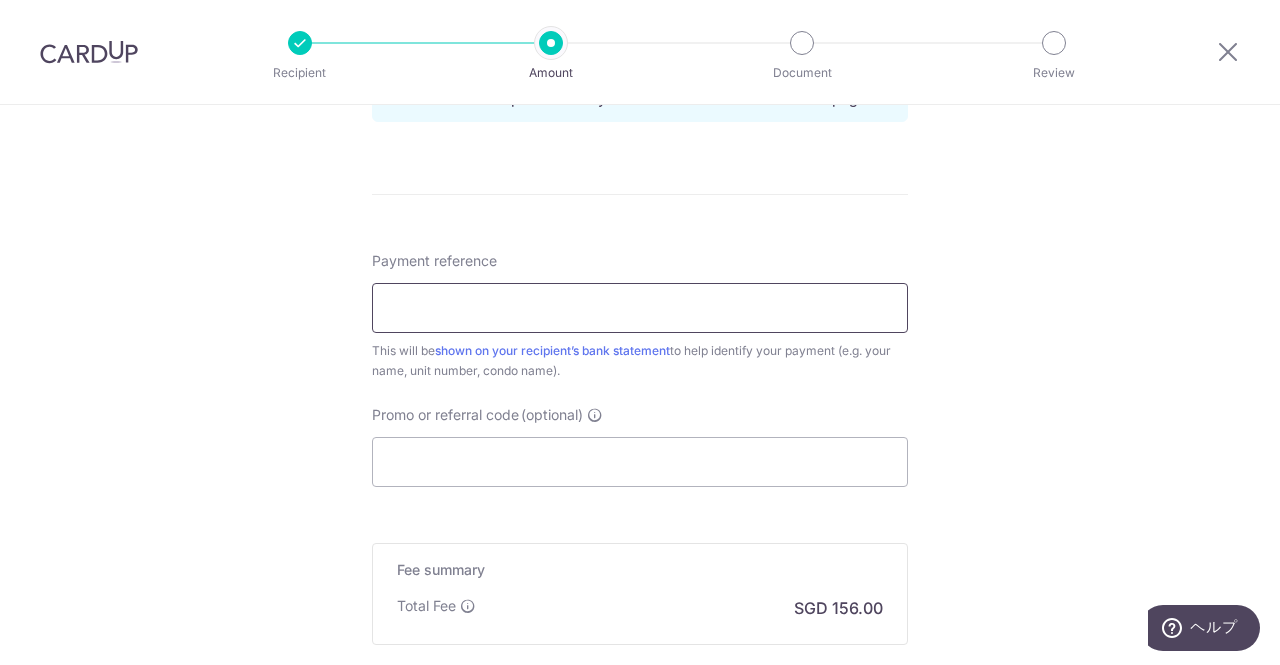 click on "Payment reference" at bounding box center (640, 308) 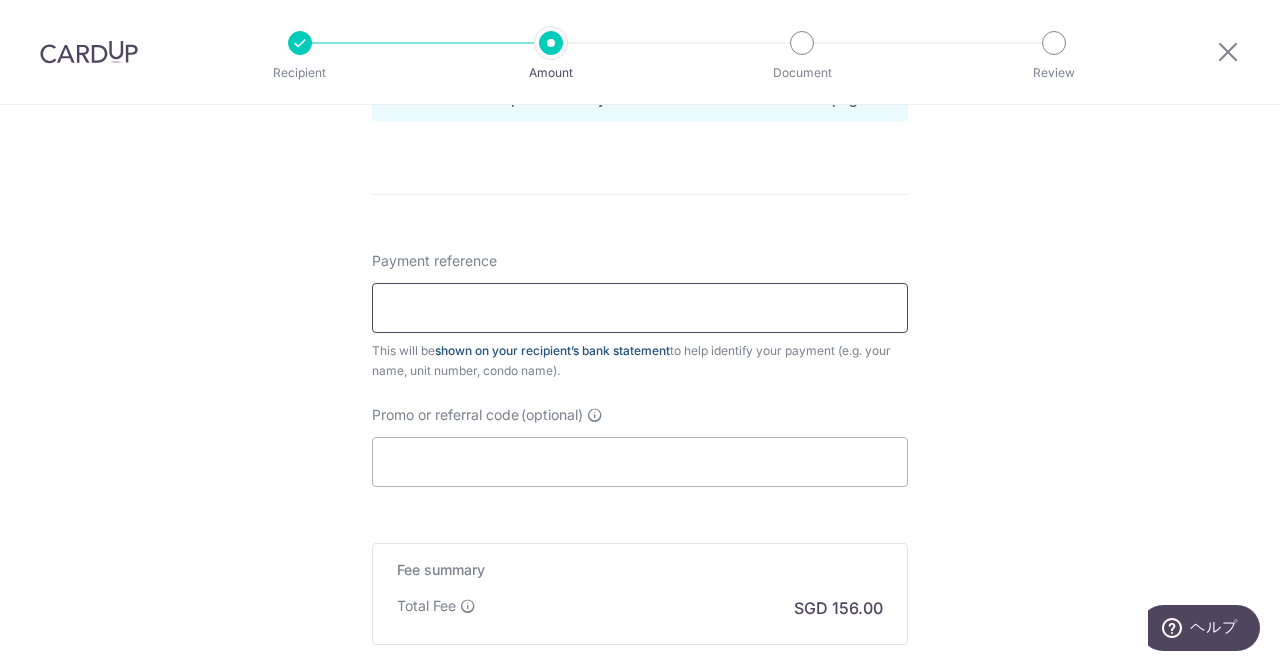 type on "Rent for 11-14 Soleil at [GEOGRAPHIC_DATA]" 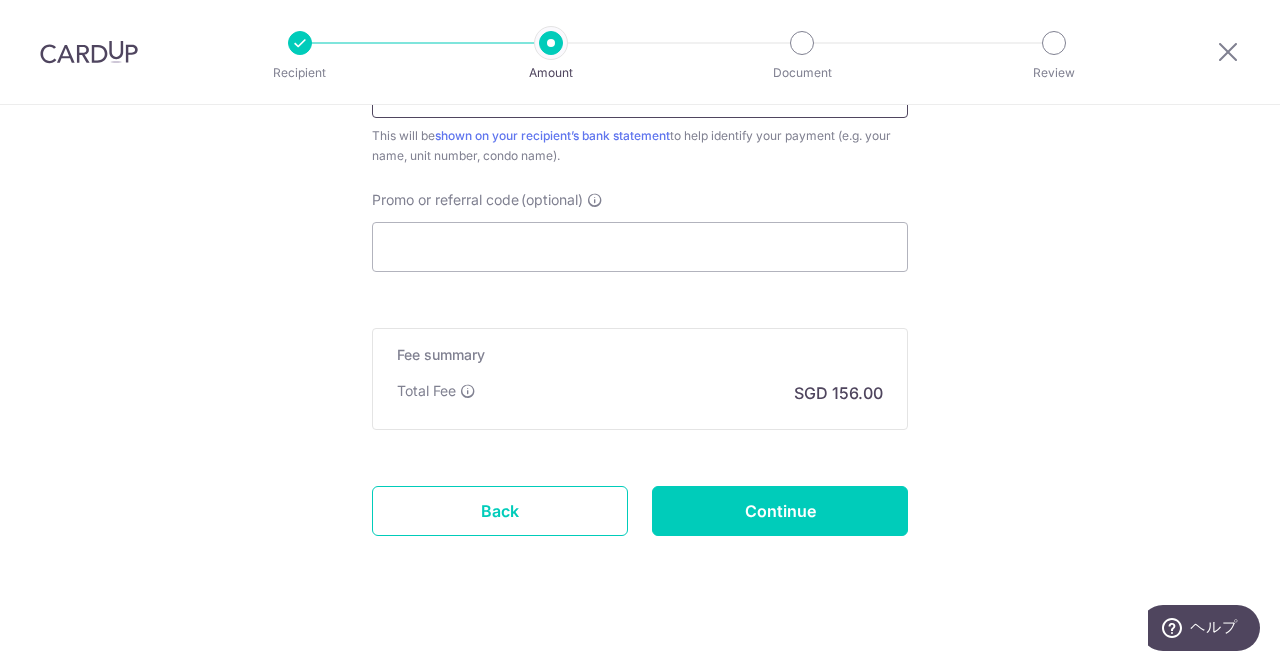 scroll, scrollTop: 1324, scrollLeft: 0, axis: vertical 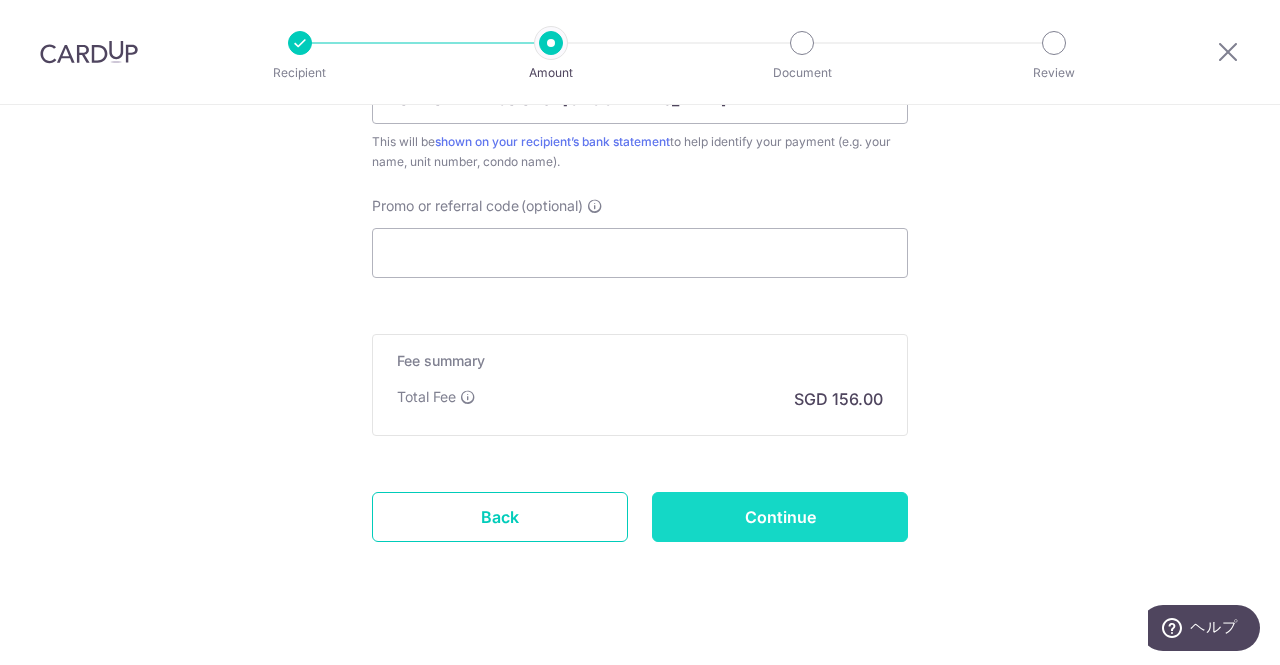 click on "Continue" at bounding box center [780, 517] 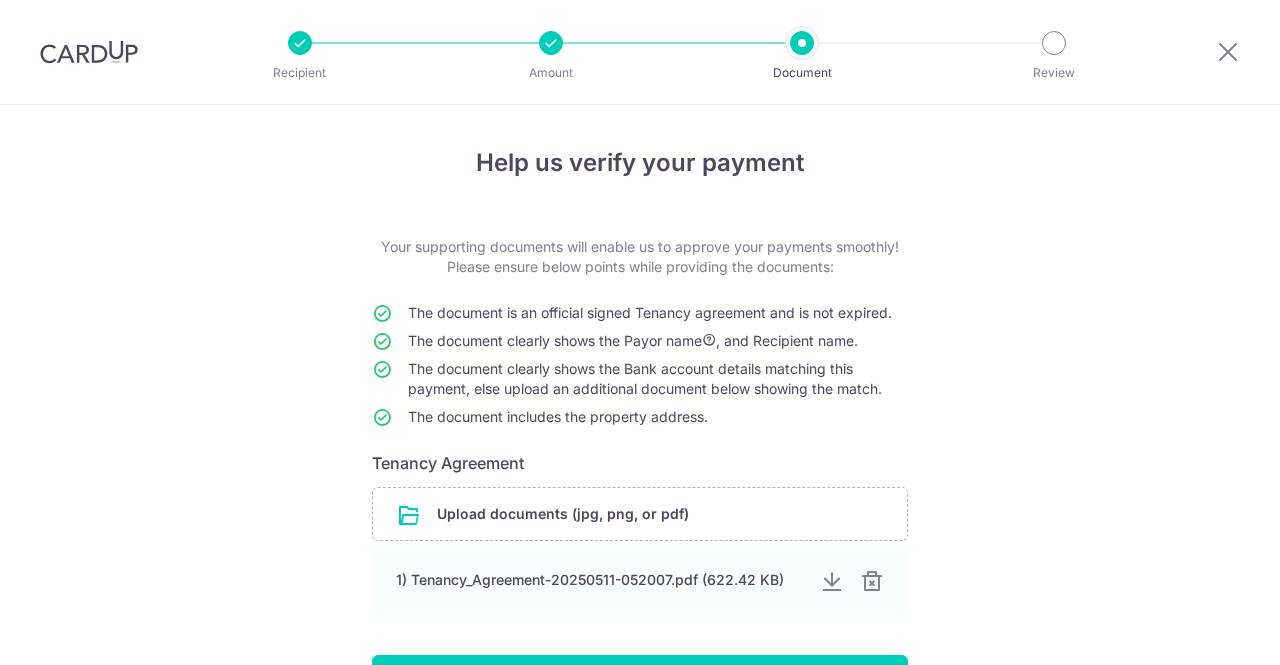 scroll, scrollTop: 0, scrollLeft: 0, axis: both 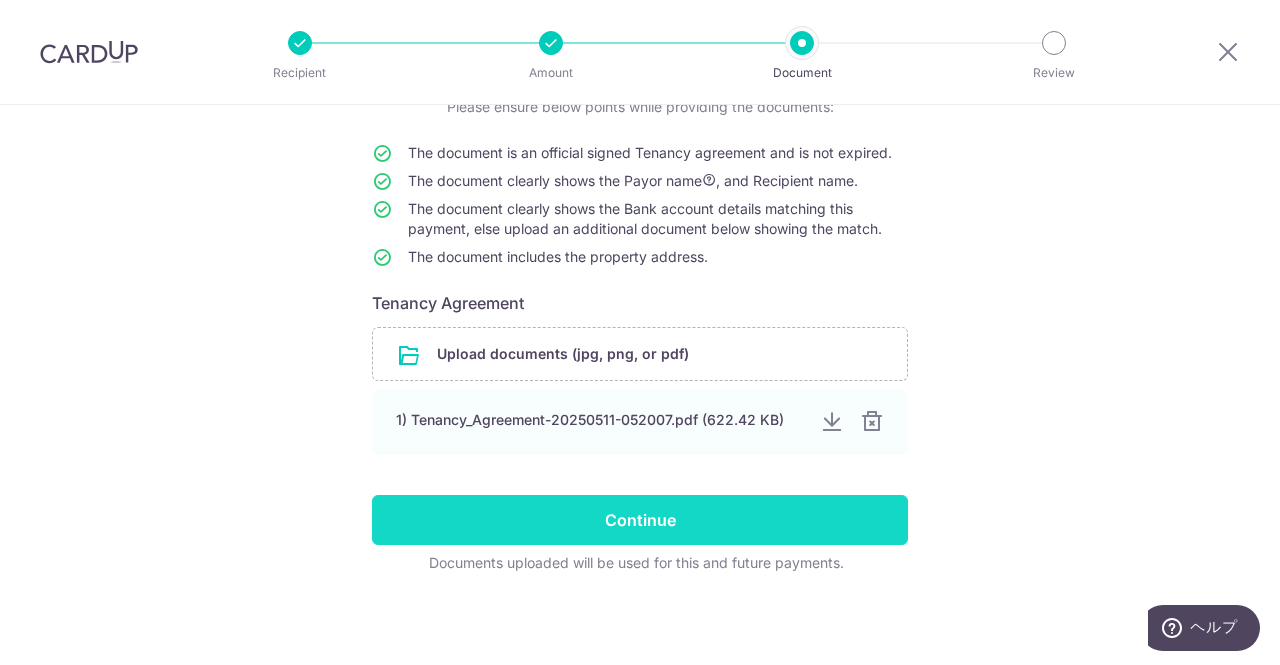click on "Continue" at bounding box center (640, 520) 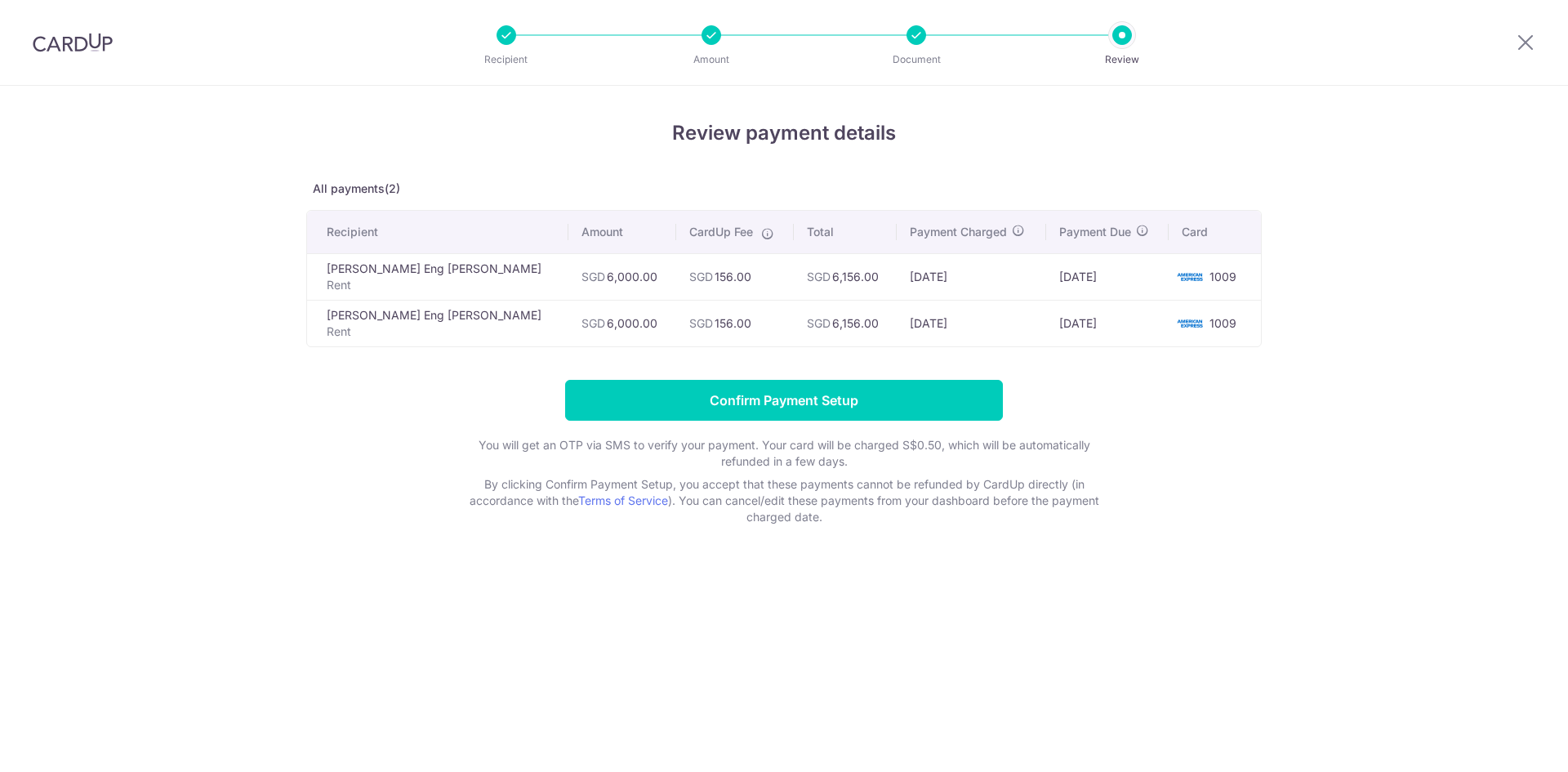 scroll, scrollTop: 0, scrollLeft: 0, axis: both 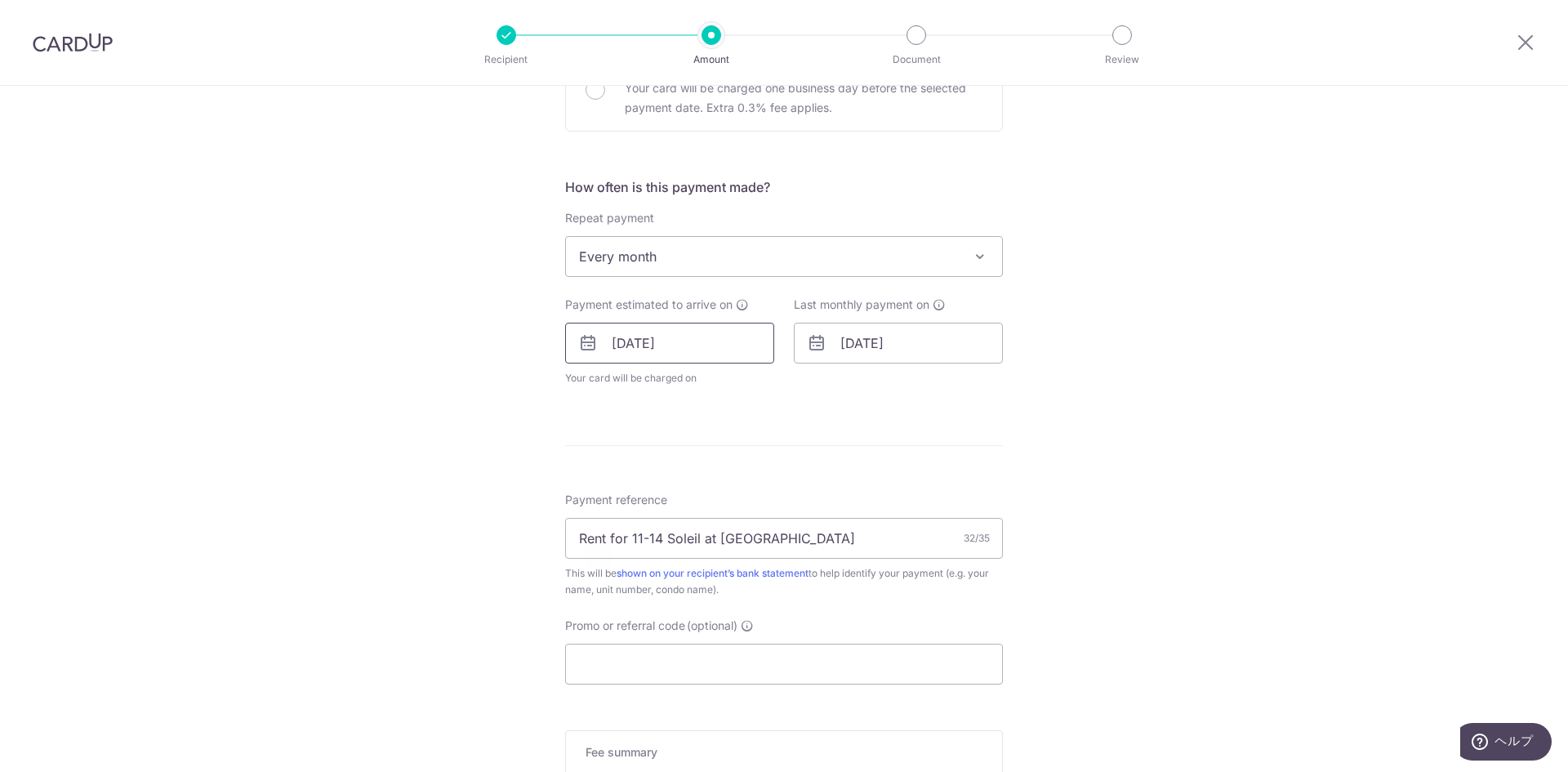 click on "[DATE]" at bounding box center (670, 343) 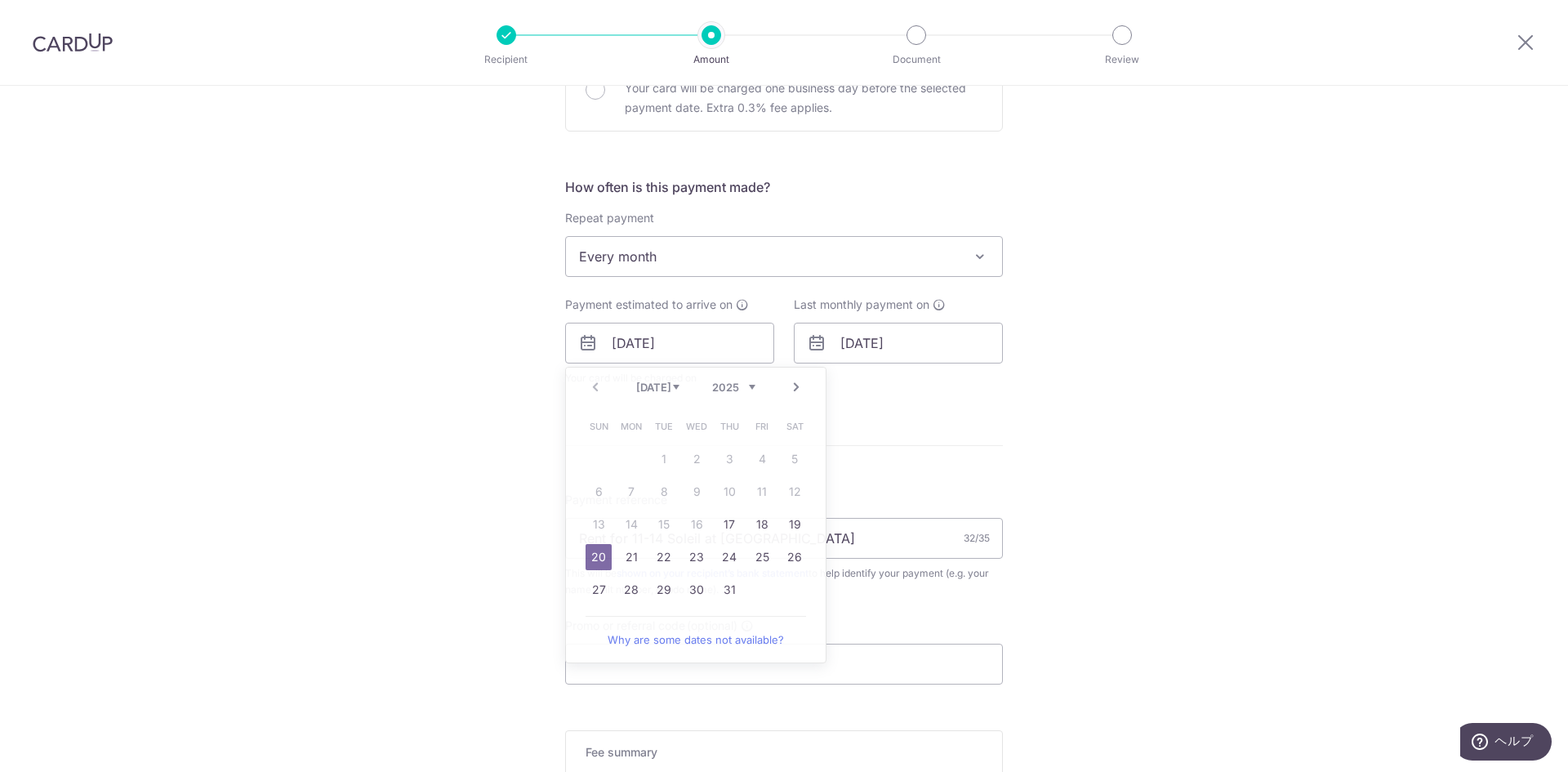 click on "Tell us more about your payment
Enter payment amount
SGD
6,000.00
6000.00
Select Card
**** 1009
Add credit card
Your Cards
**** 9505
**** 1009
Secure 256-bit SSL
Text
New card details
Card
Secure 256-bit SSL" at bounding box center (784, 283) 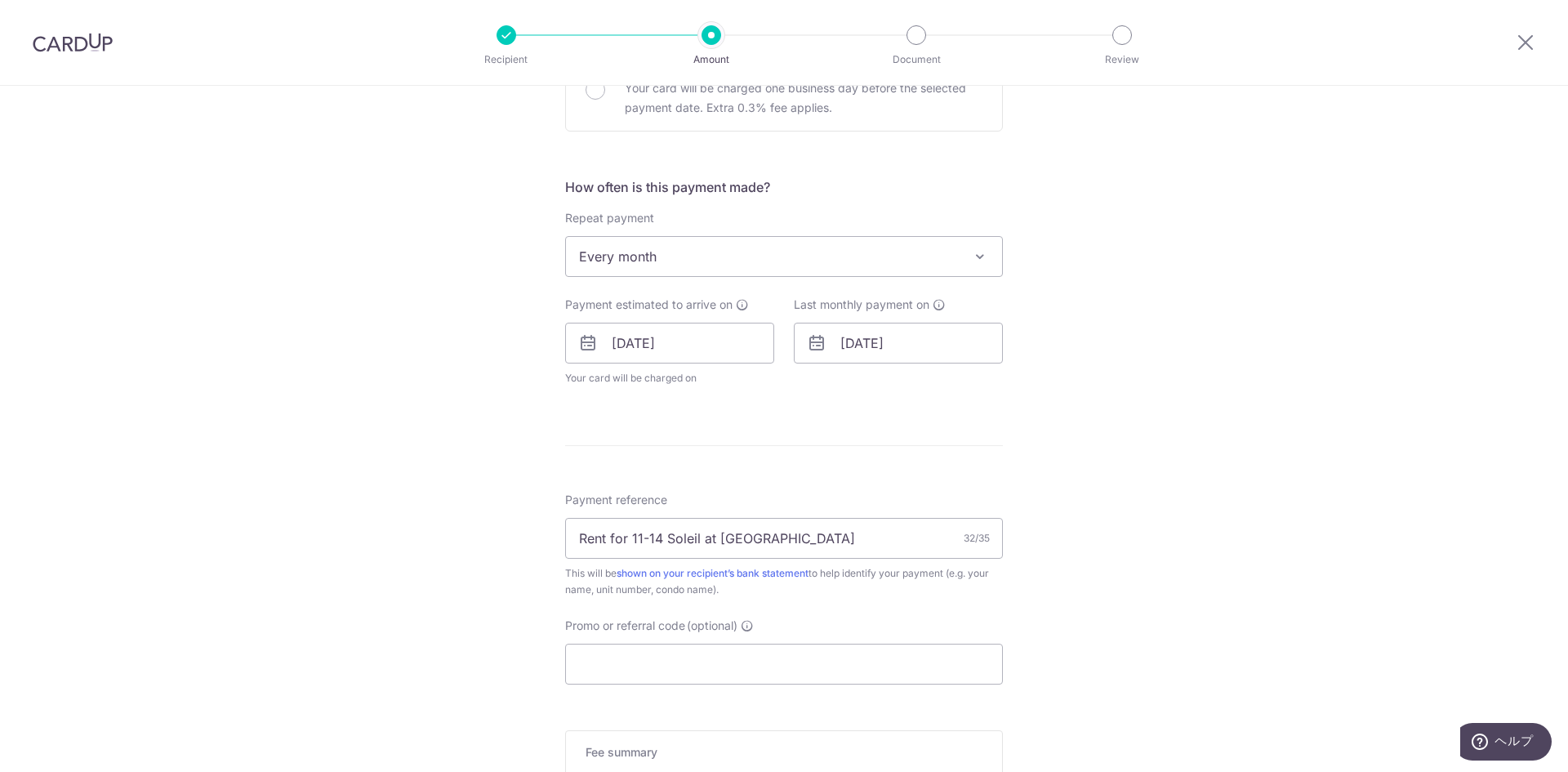 click at bounding box center [817, 343] 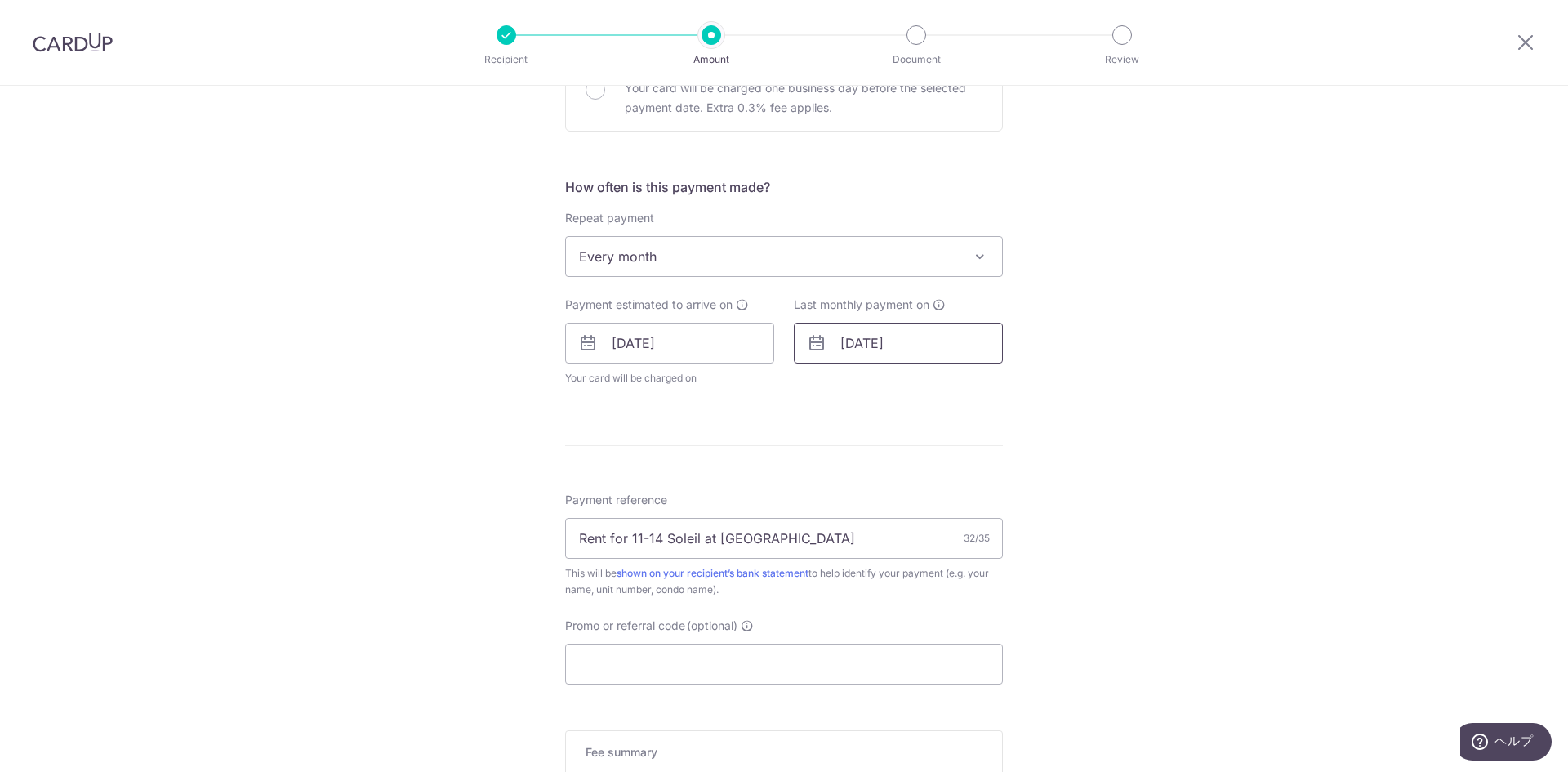 click on "10/09/2025" at bounding box center [898, 343] 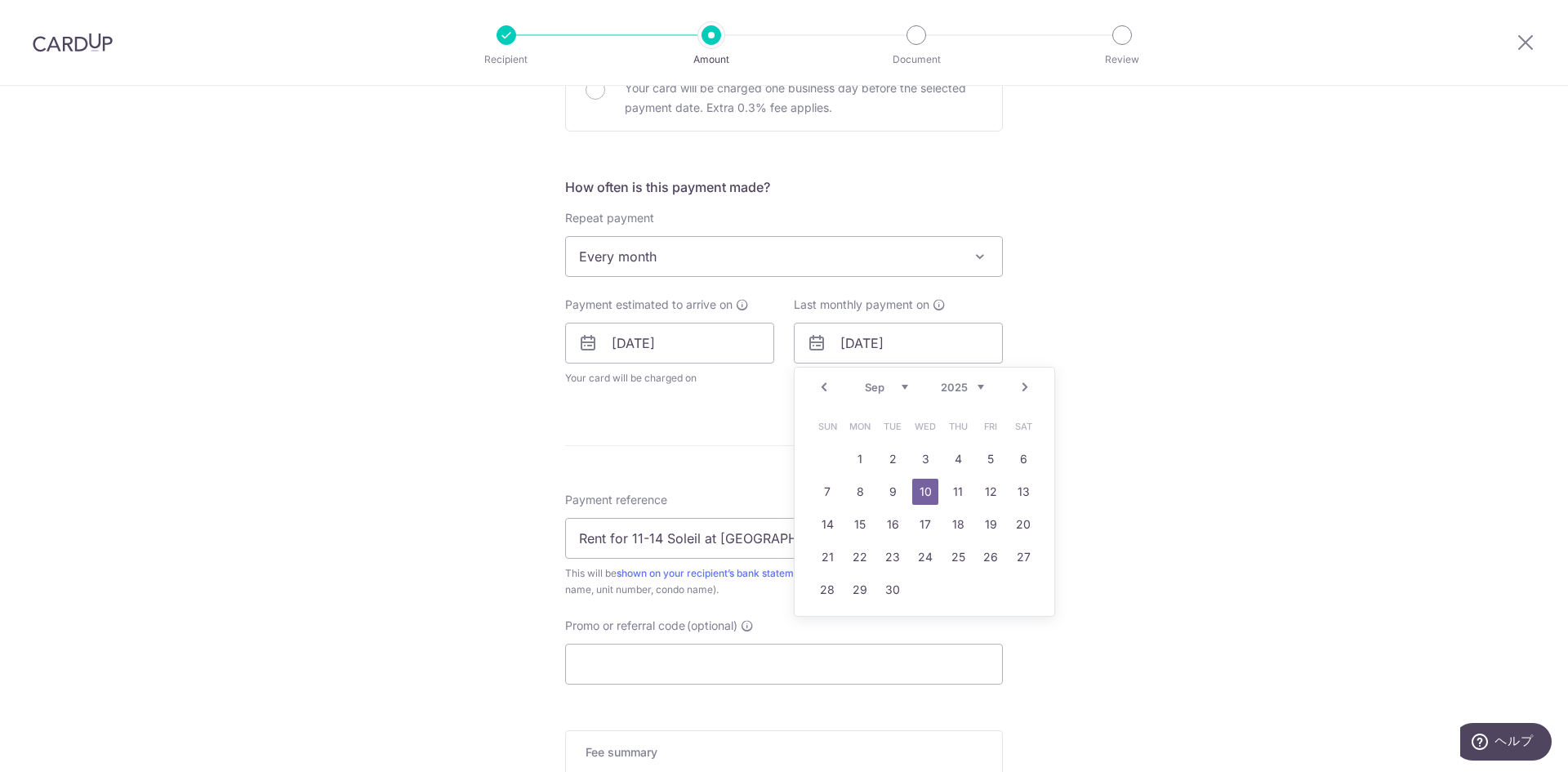 click on "Tell us more about your payment
Enter payment amount
SGD
6,000.00
6000.00
Select Card
**** 1009
Add credit card
Your Cards
**** 9505
**** 1009
Secure 256-bit SSL
Text
New card details
Card
Secure 256-bit SSL" at bounding box center [784, 283] 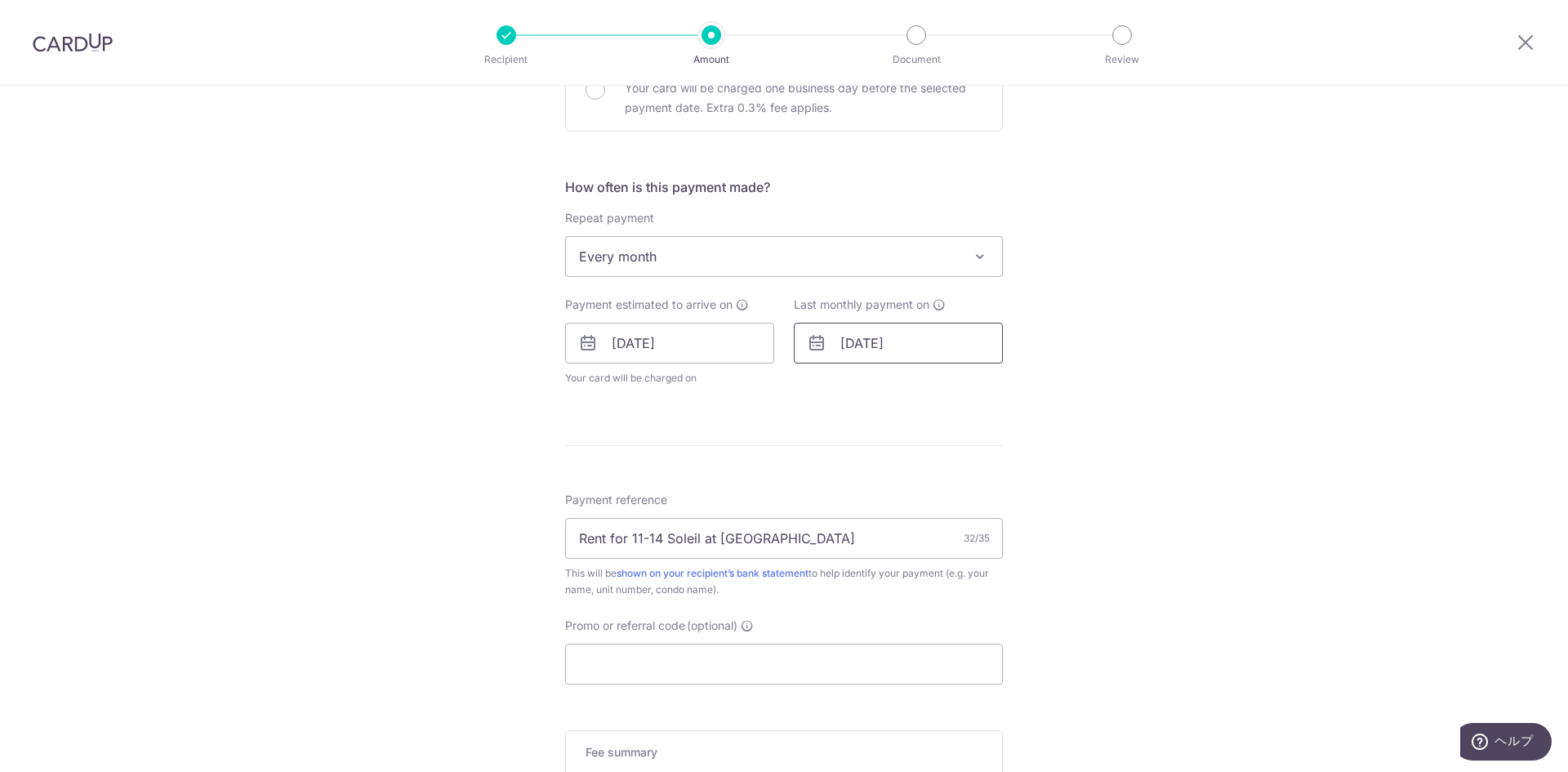 click on "10/09/2025" at bounding box center (898, 343) 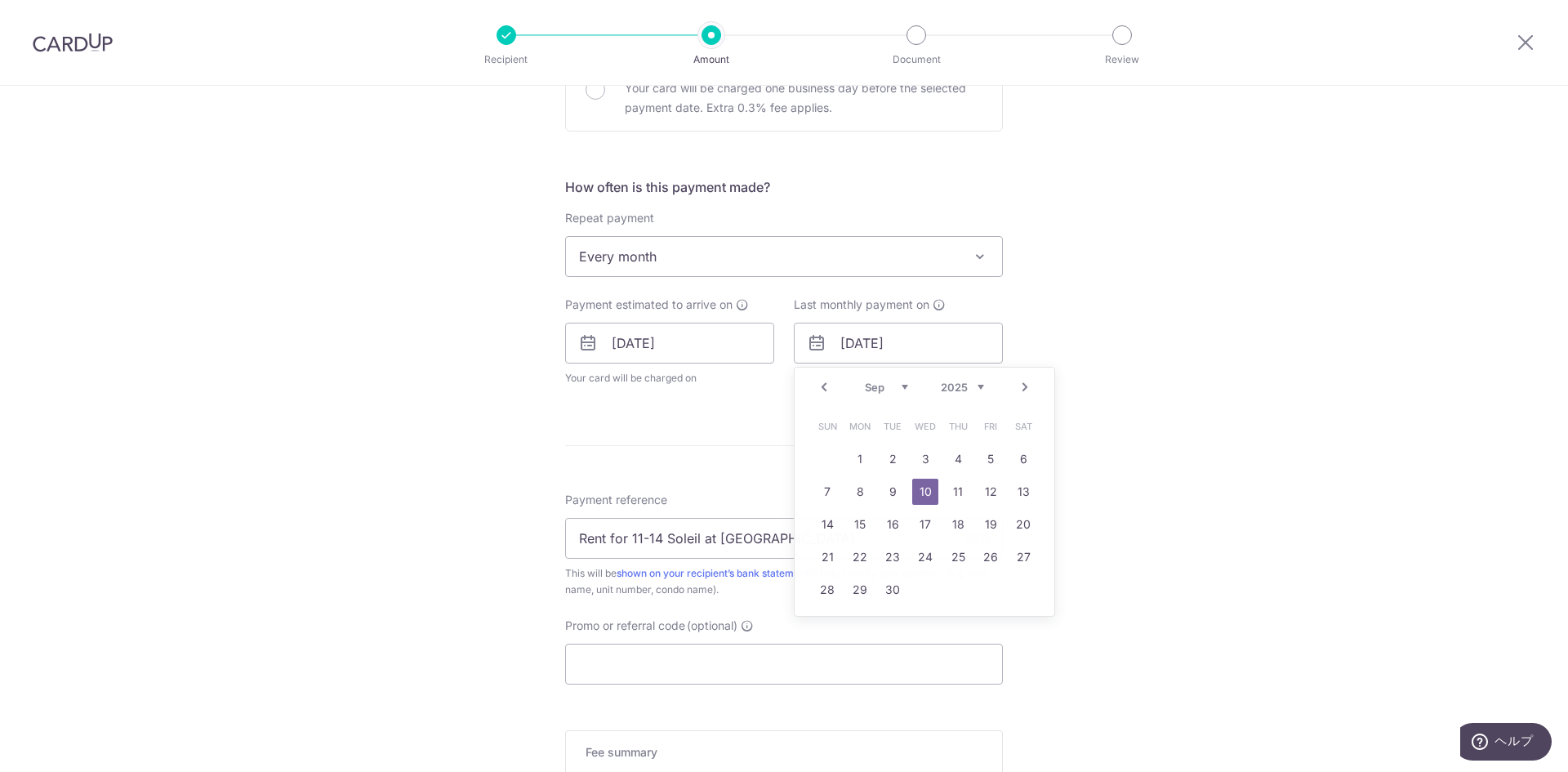 click on "Tell us more about your payment
Enter payment amount
SGD
6,000.00
6000.00
Select Card
**** 1009
Add credit card
Your Cards
**** 9505
**** 1009
Secure 256-bit SSL
Text
New card details
Card
Secure 256-bit SSL" at bounding box center [784, 283] 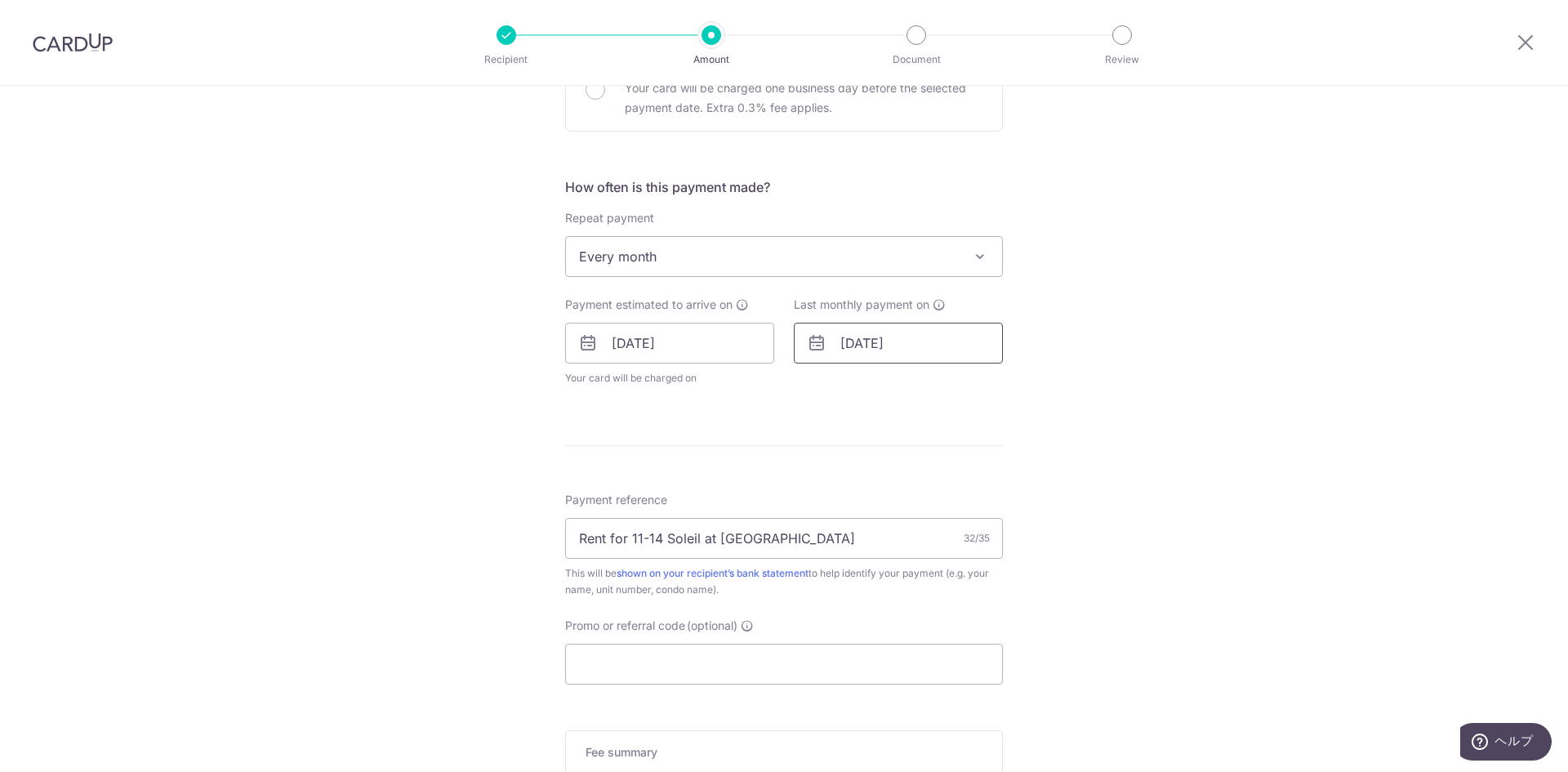 click on "10/09/2025" at bounding box center [898, 343] 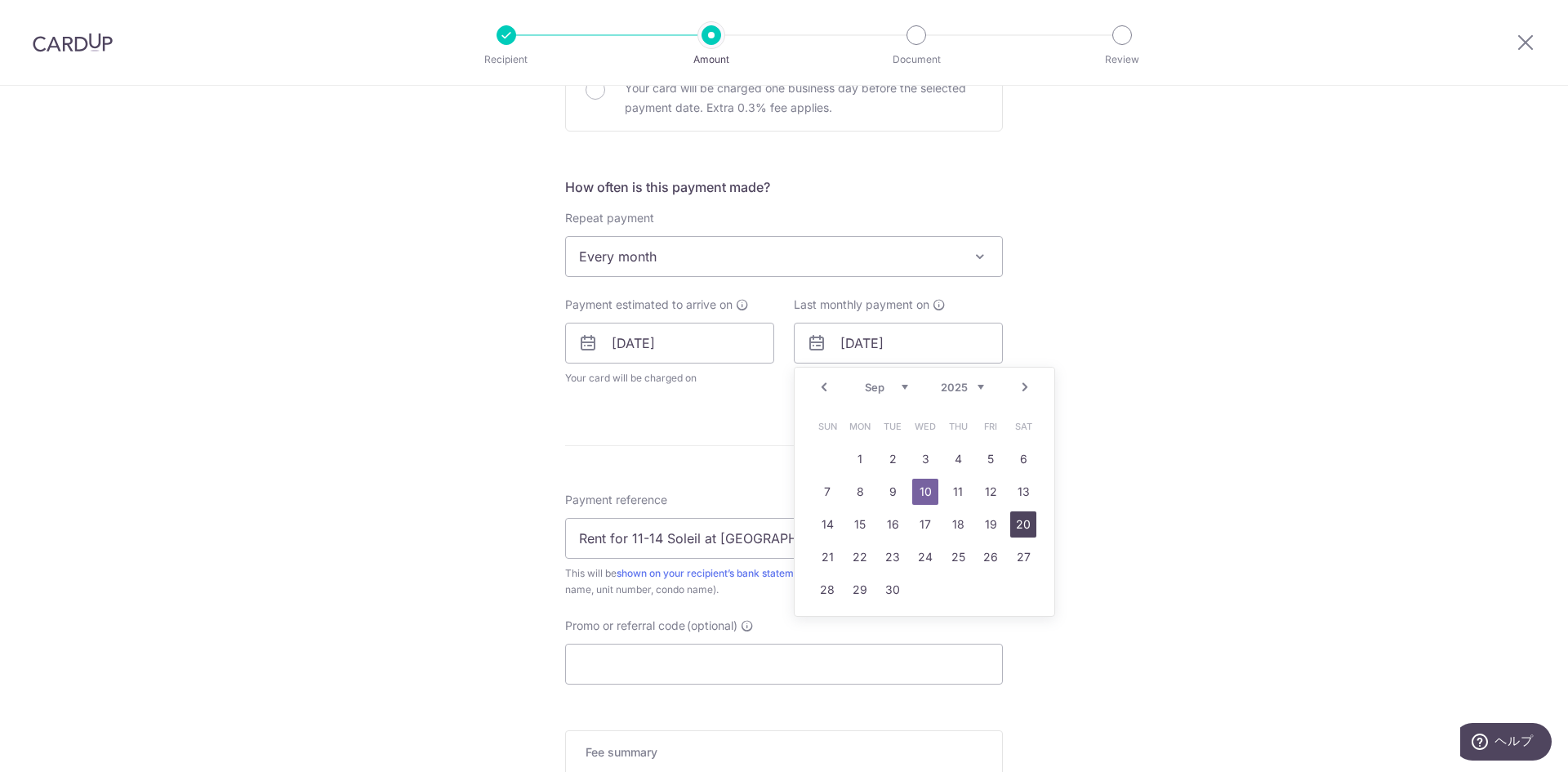 click on "20" at bounding box center (1023, 524) 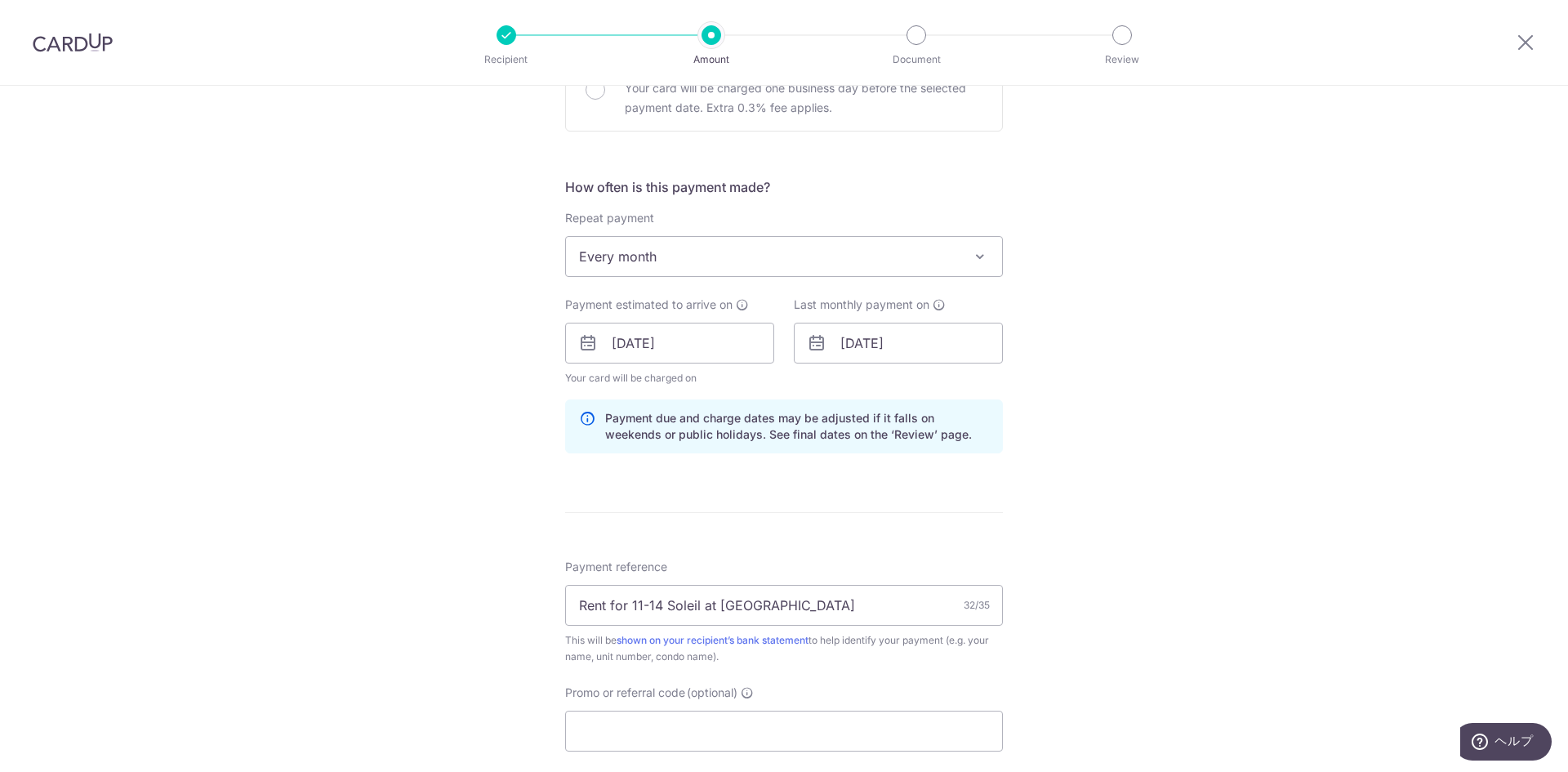 click on "Tell us more about your payment
Enter payment amount
SGD
6,000.00
6000.00
Select Card
**** 1009
Add credit card
Your Cards
**** 9505
**** 1009
Secure 256-bit SSL
Text
New card details
Card
Secure 256-bit SSL" at bounding box center [784, 317] 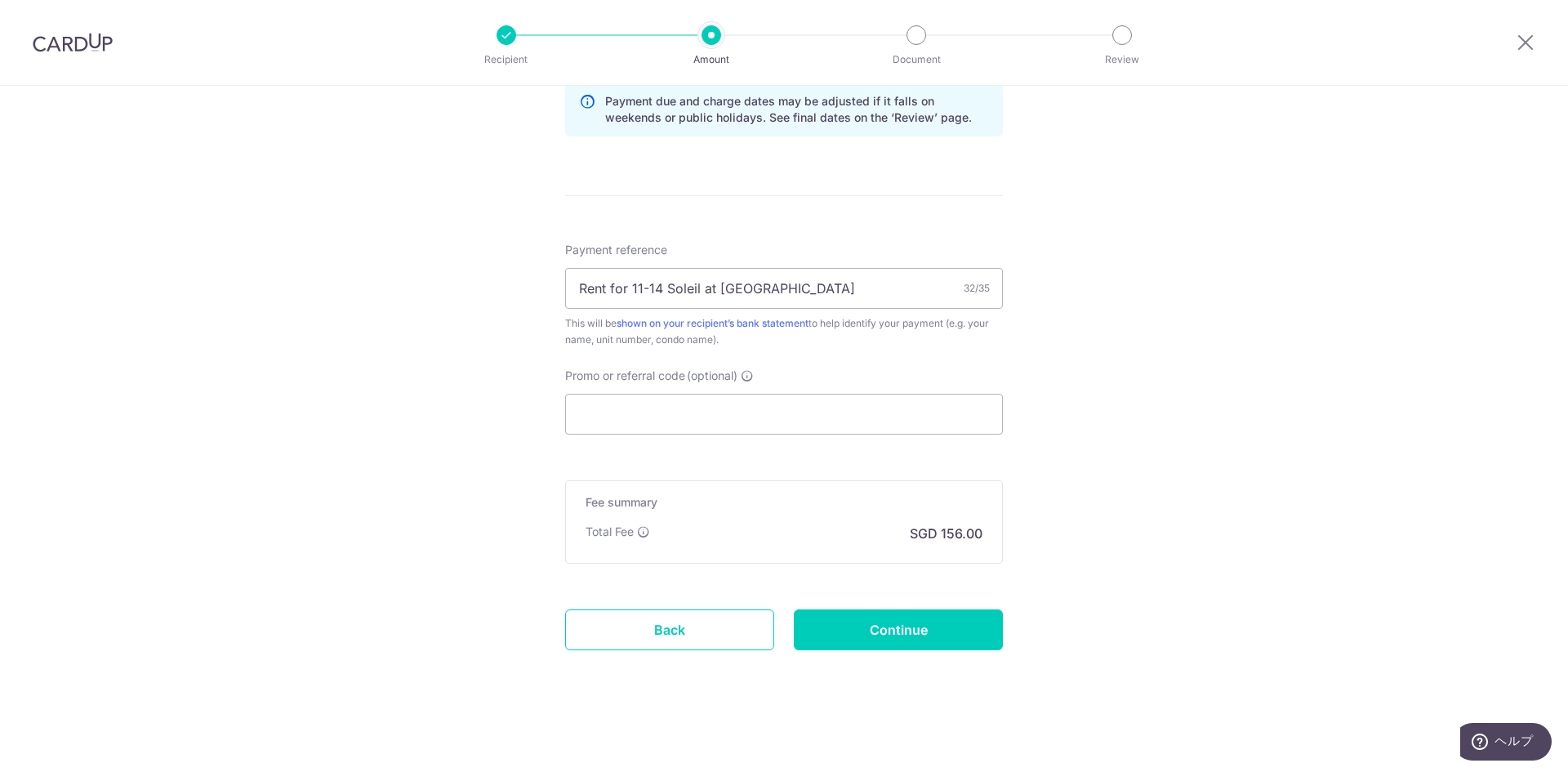 scroll, scrollTop: 859, scrollLeft: 0, axis: vertical 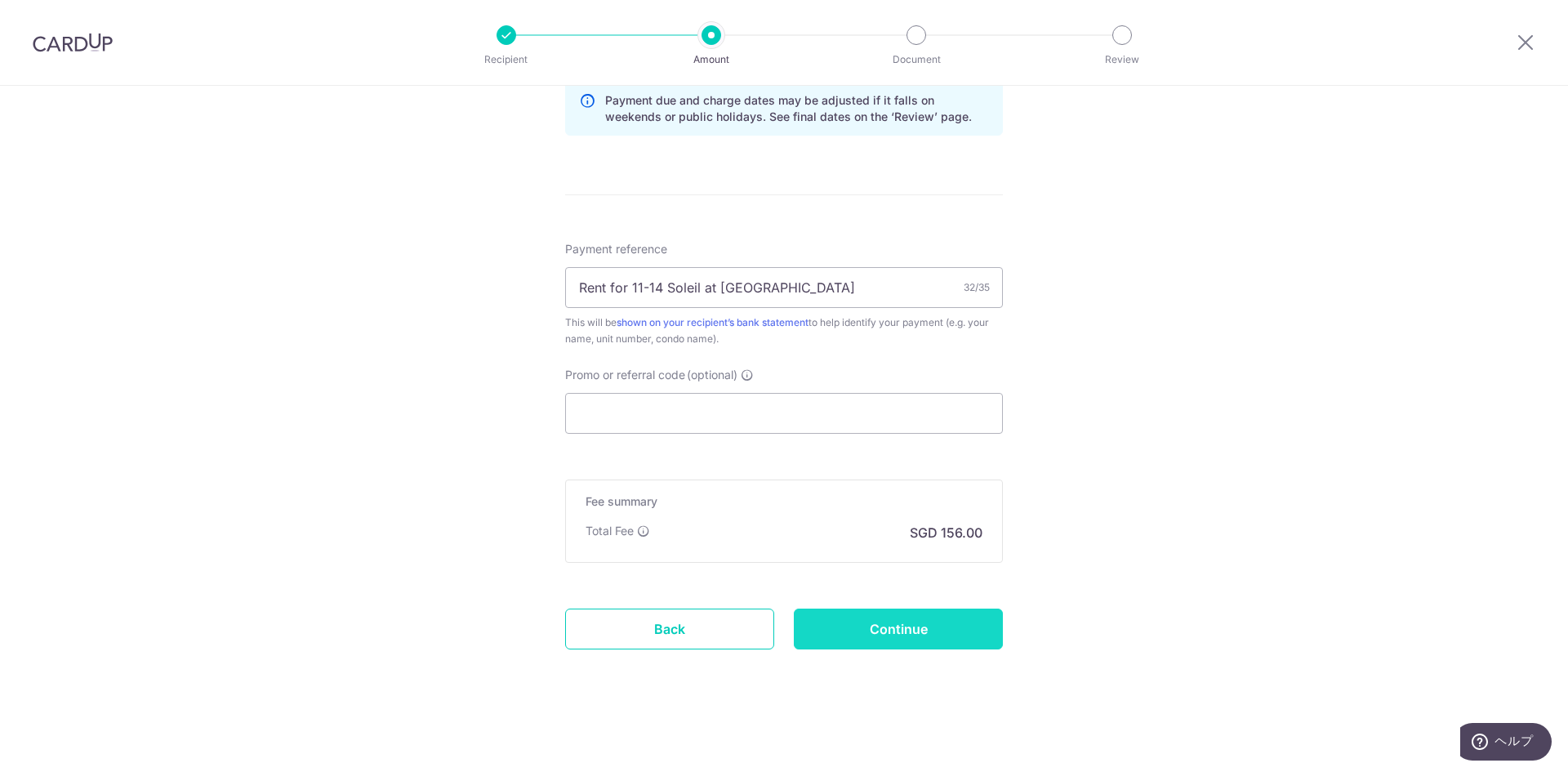 click on "Continue" at bounding box center (898, 629) 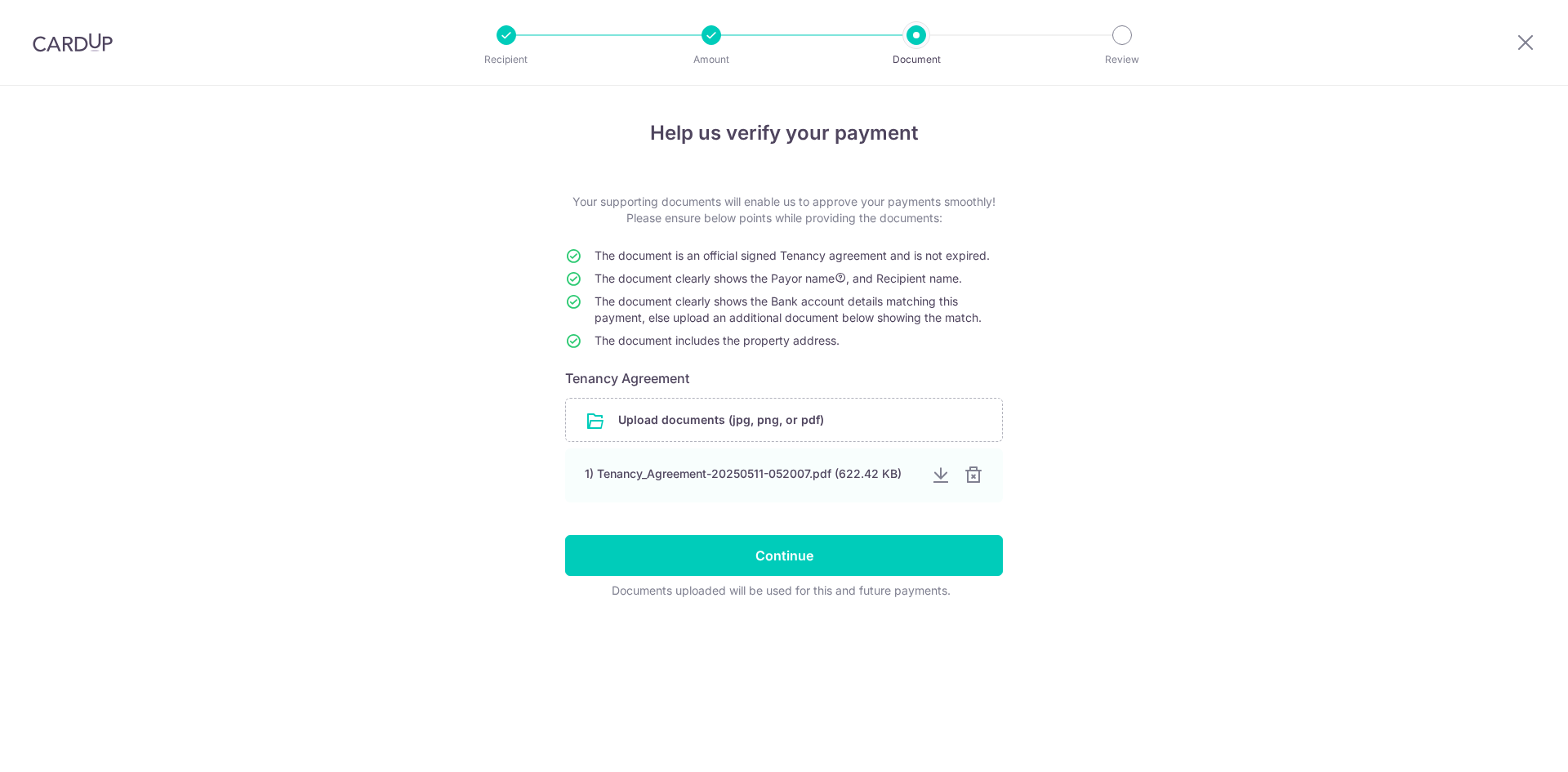 scroll, scrollTop: 0, scrollLeft: 0, axis: both 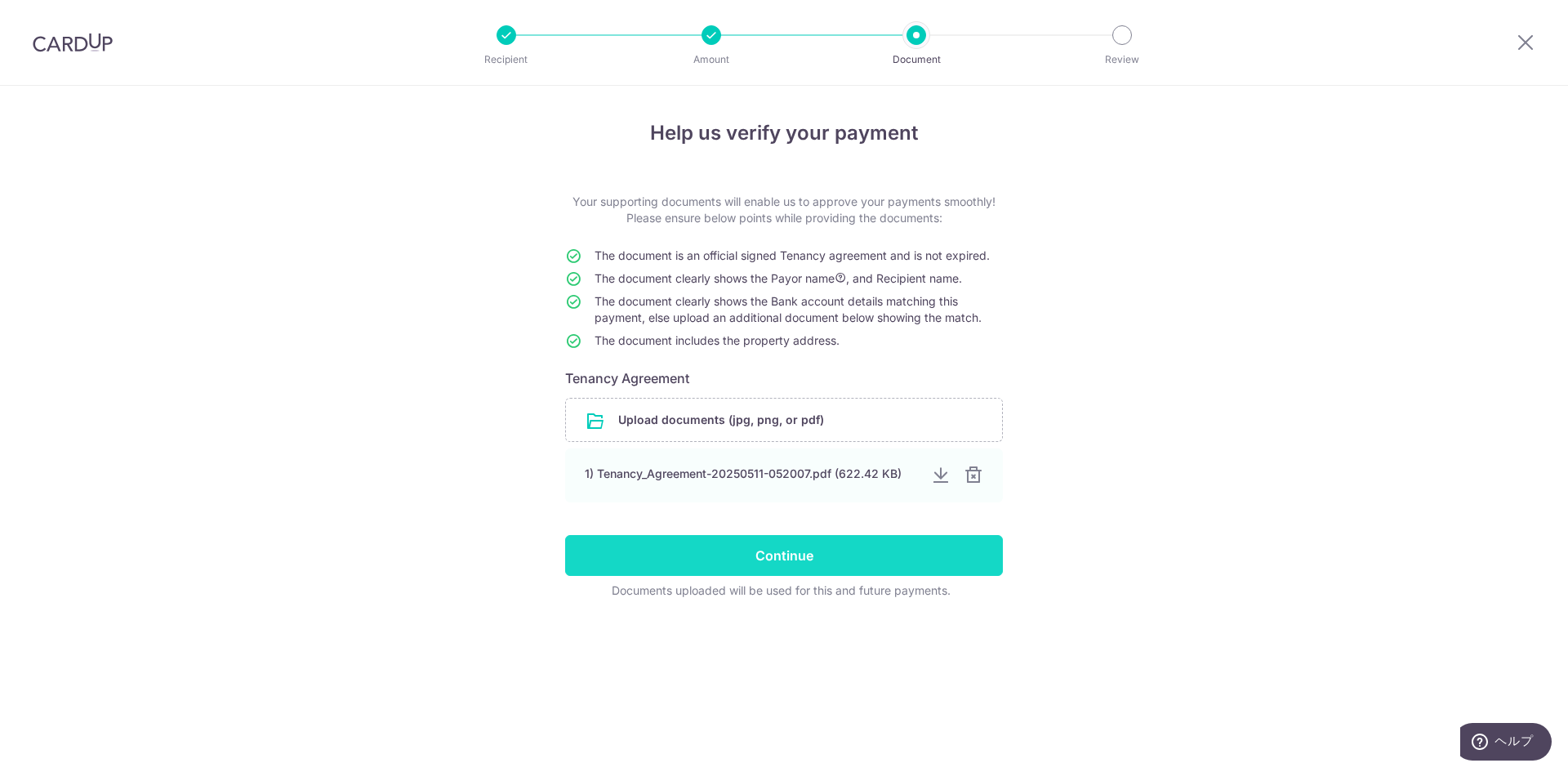 click on "Continue" at bounding box center (784, 556) 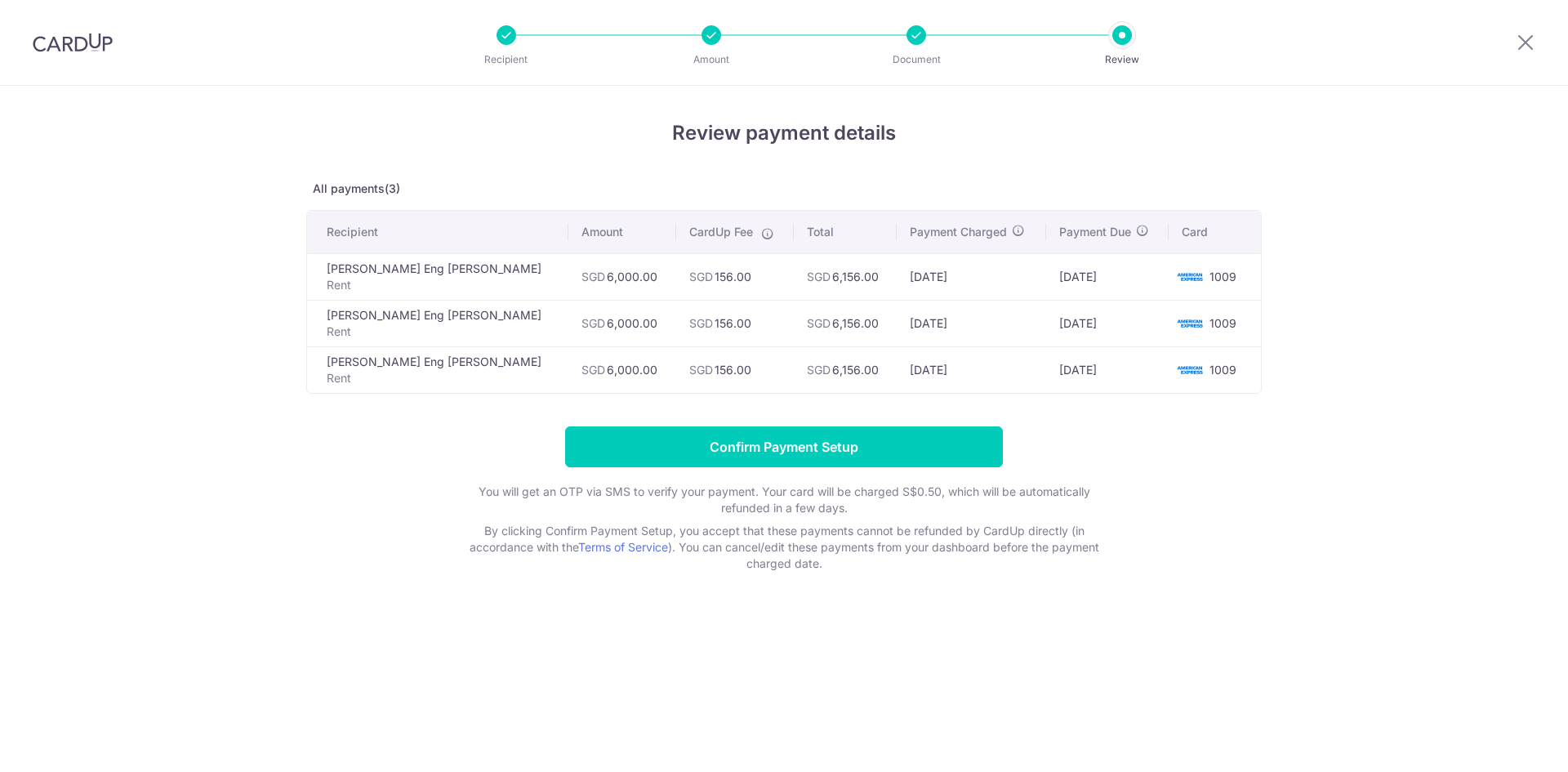 scroll, scrollTop: 0, scrollLeft: 0, axis: both 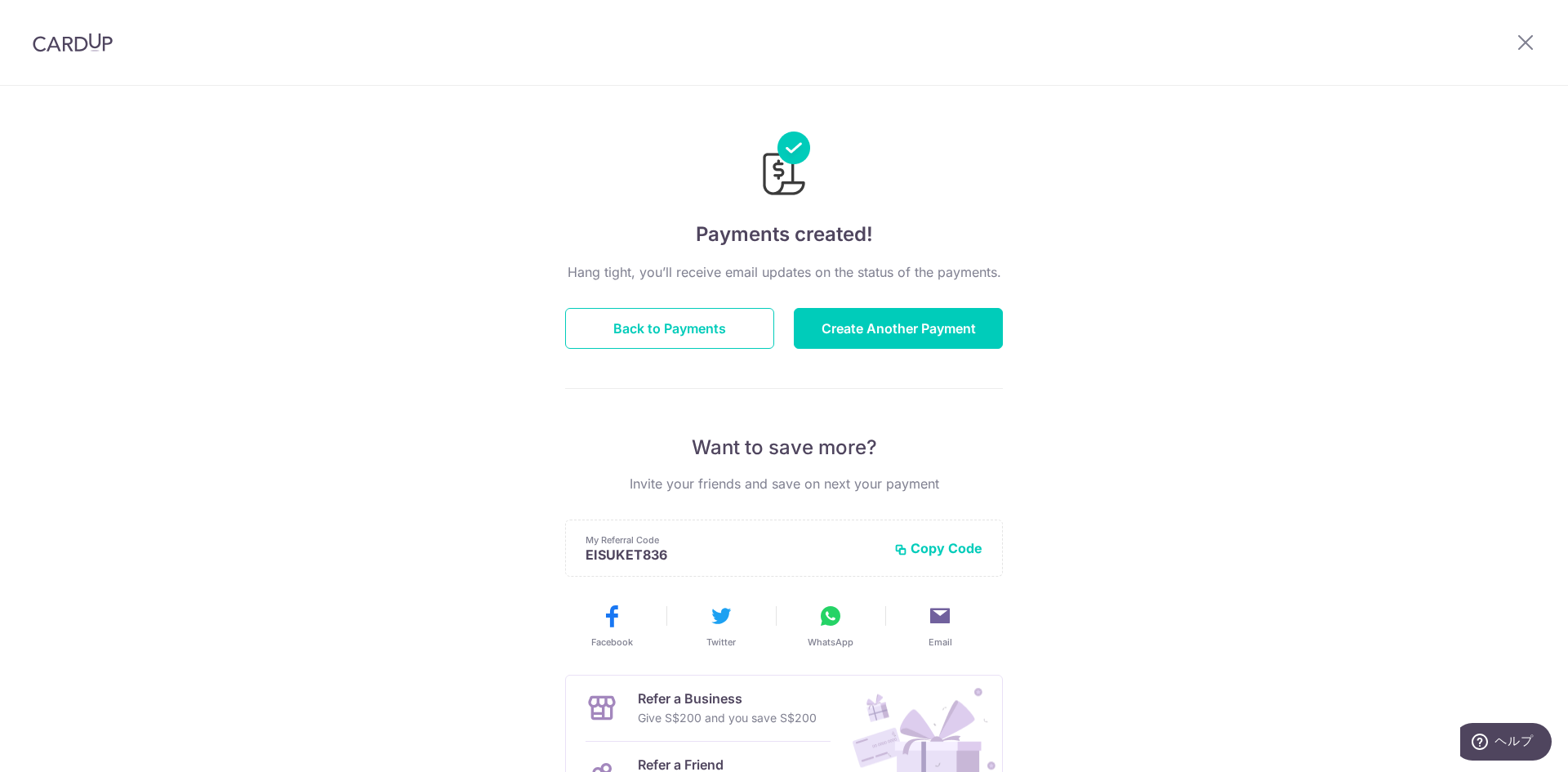 click on "Payments created!
Hang tight, you’ll receive email updates on the status of the payments.
Back to Payments
Create Another Payment
Want to save more?
Invite your friends and save on next your payment
My Referral Code
EISUKET836
Copy Code
Copied
Facebook
Twitter
WhatsApp
Email" at bounding box center (784, 522) 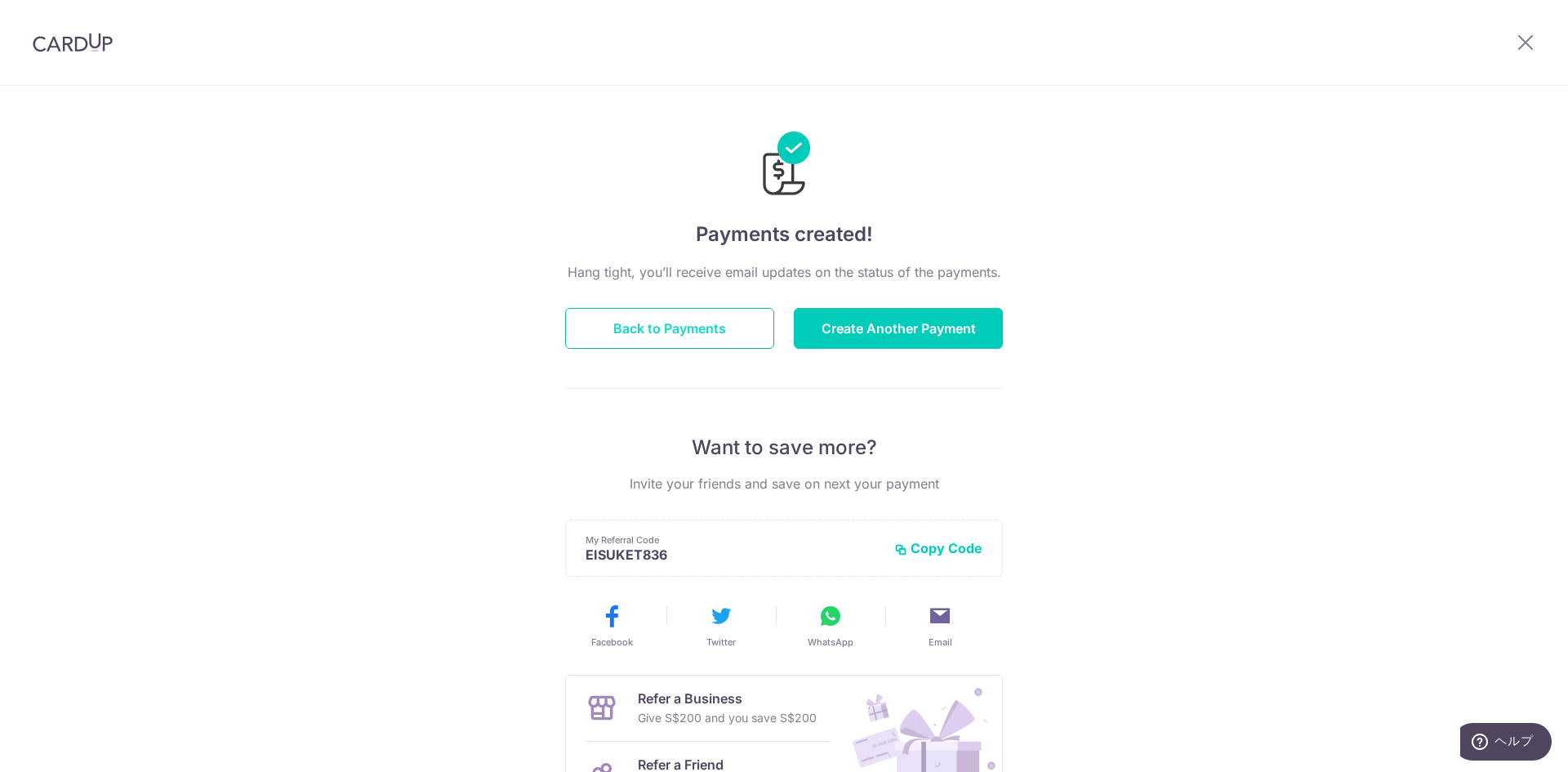 click on "Back to Payments" at bounding box center (670, 328) 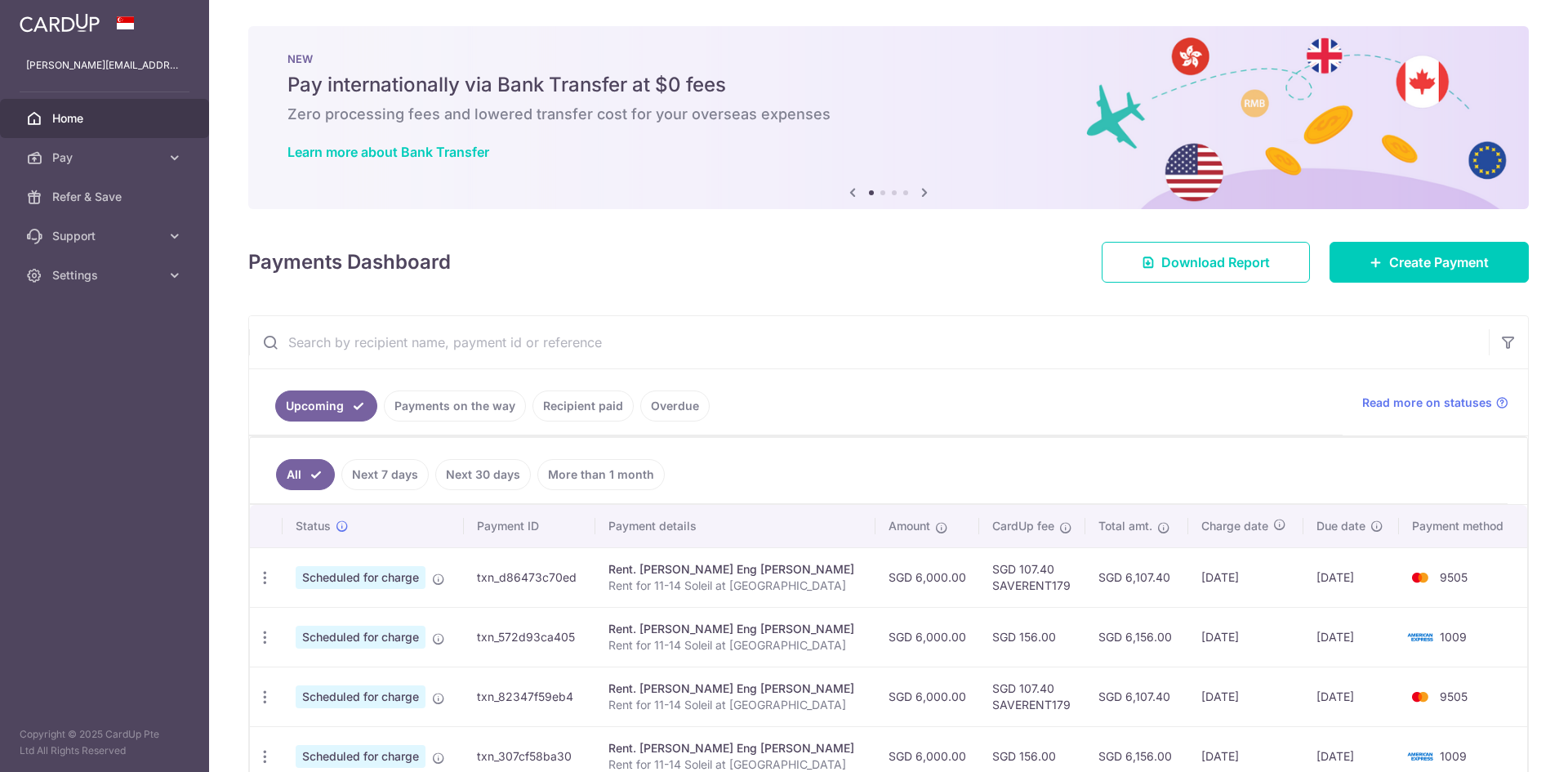 scroll, scrollTop: 0, scrollLeft: 0, axis: both 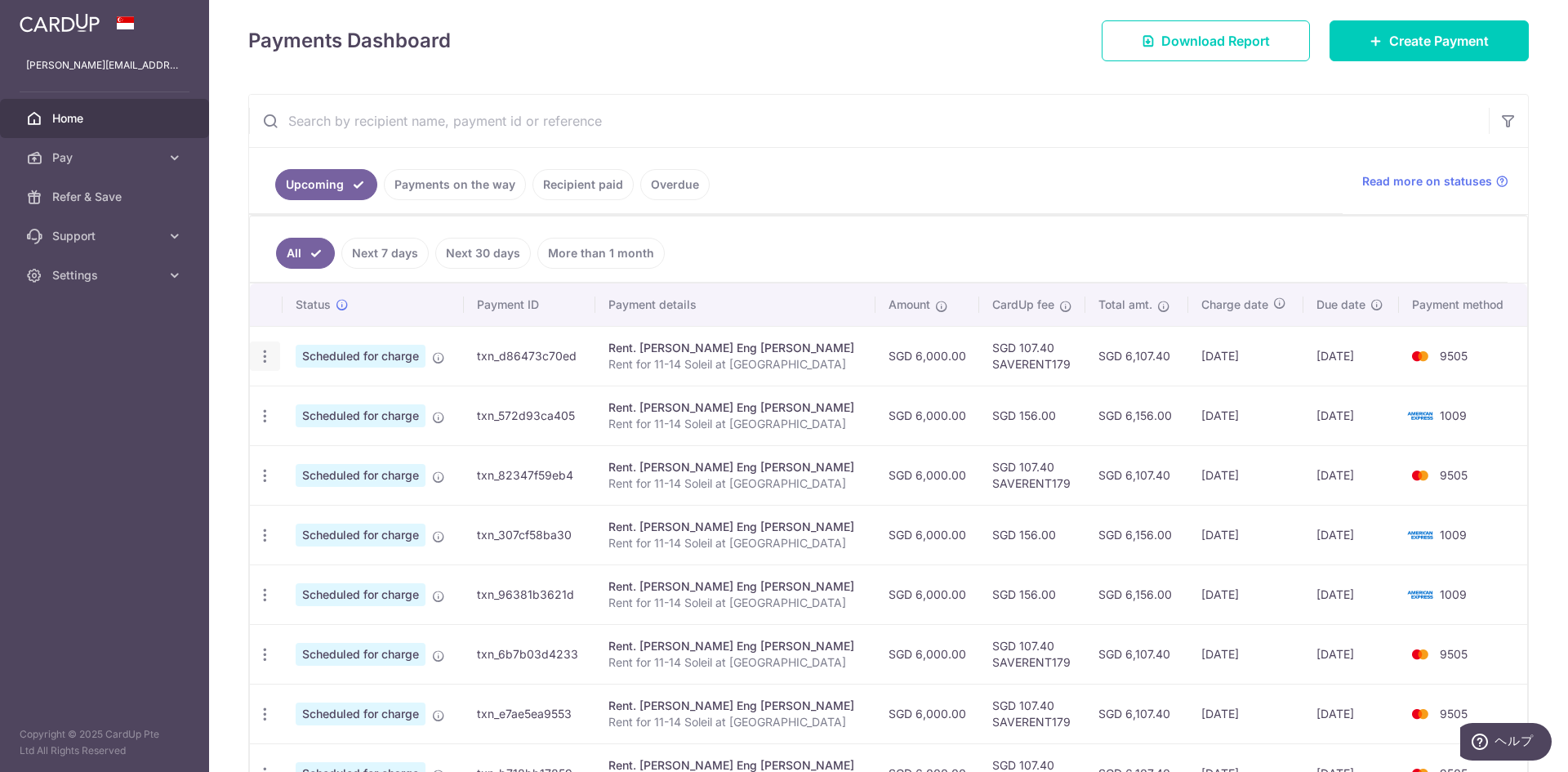 click at bounding box center [265, 356] 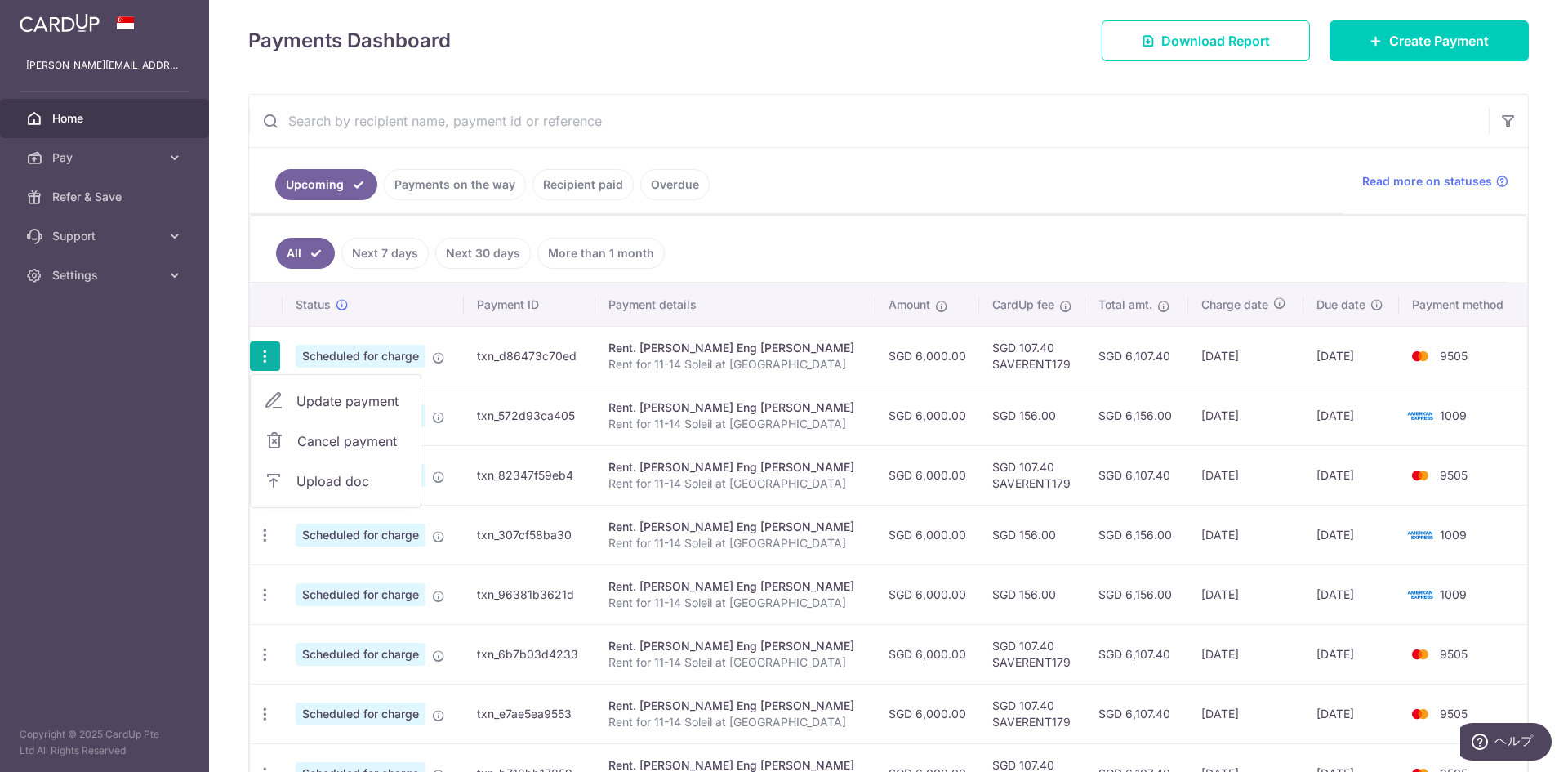 click on "Cancel payment" at bounding box center [352, 441] 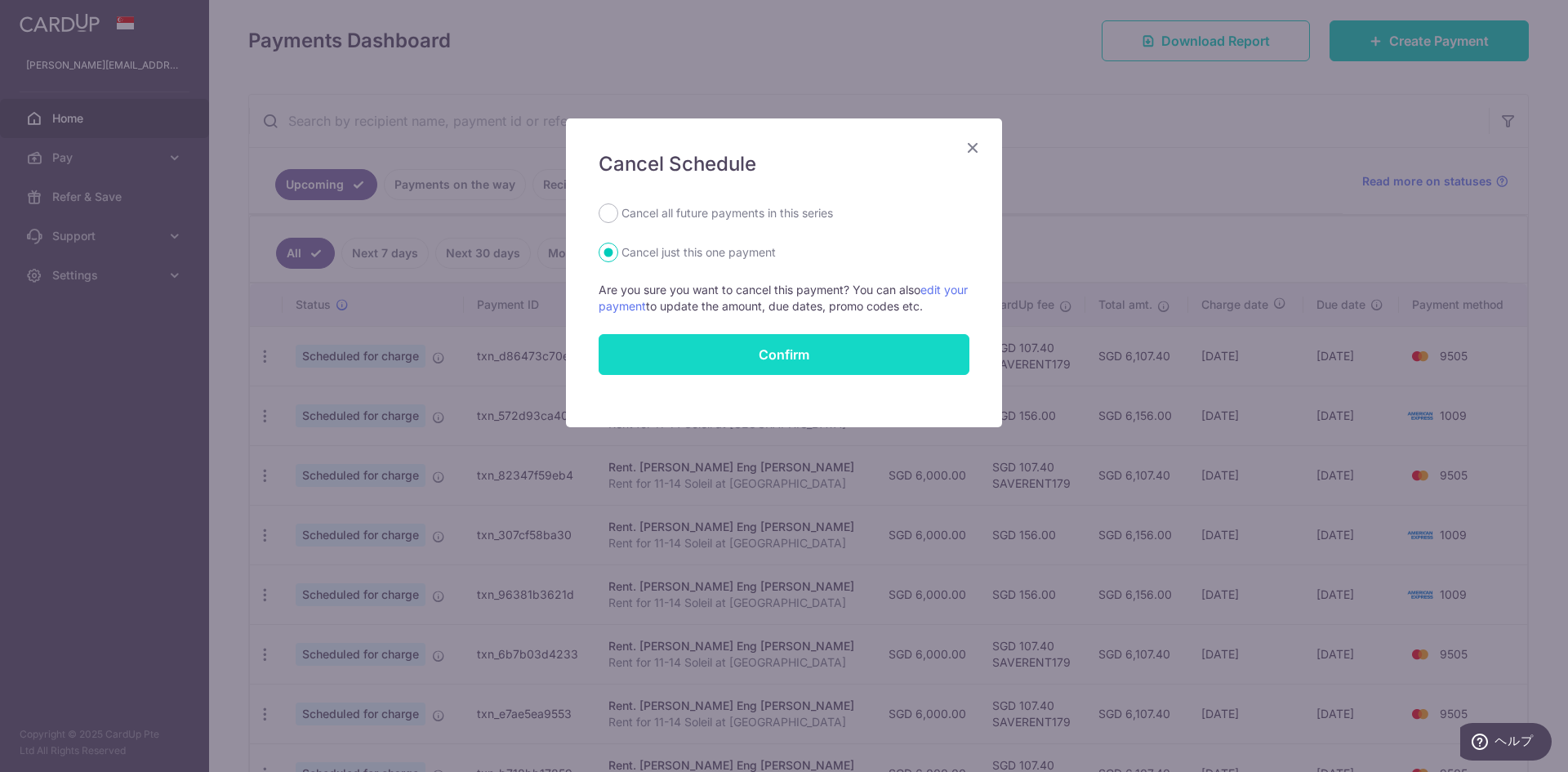 click on "Confirm" at bounding box center [784, 355] 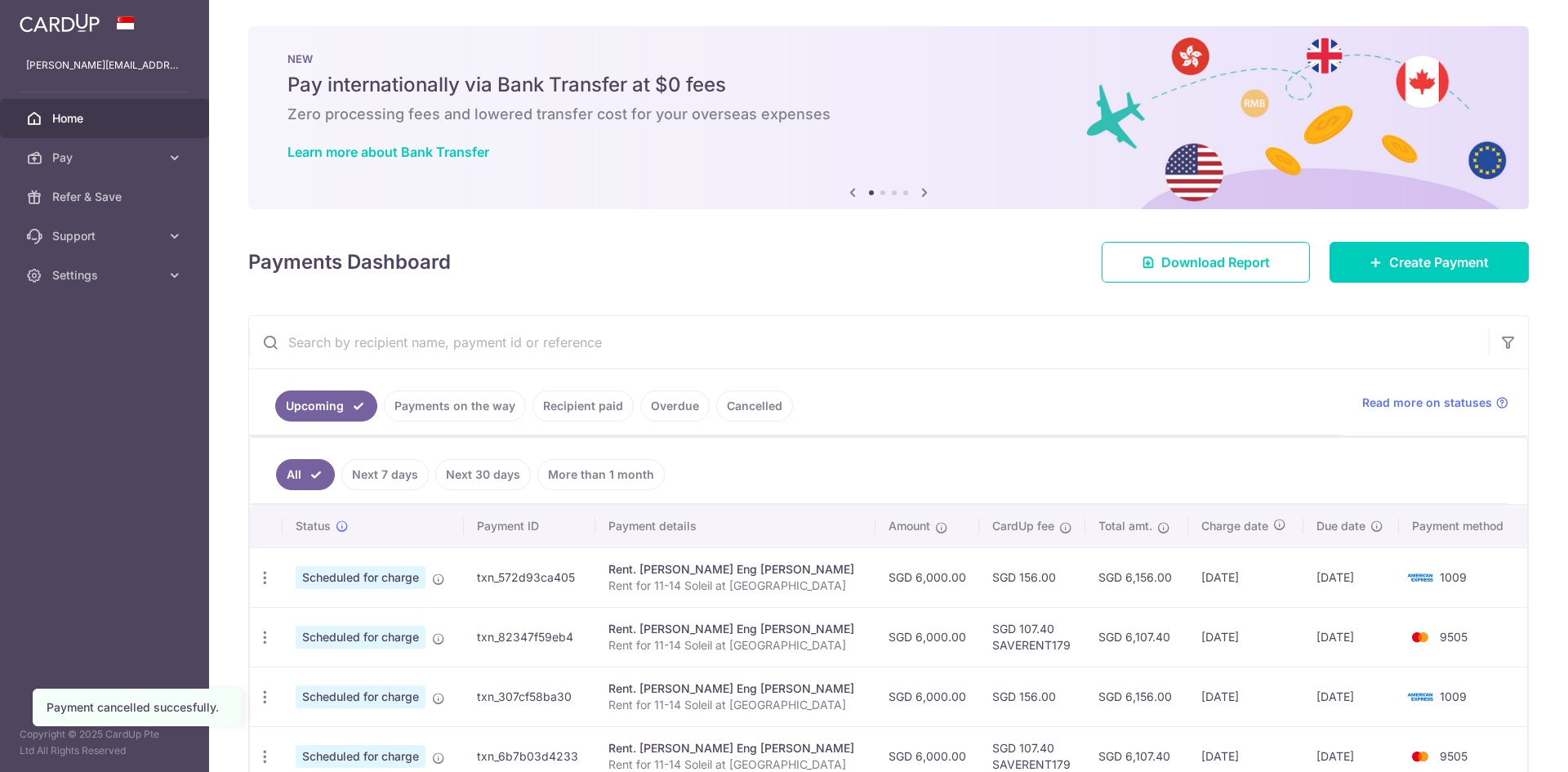 scroll, scrollTop: 0, scrollLeft: 0, axis: both 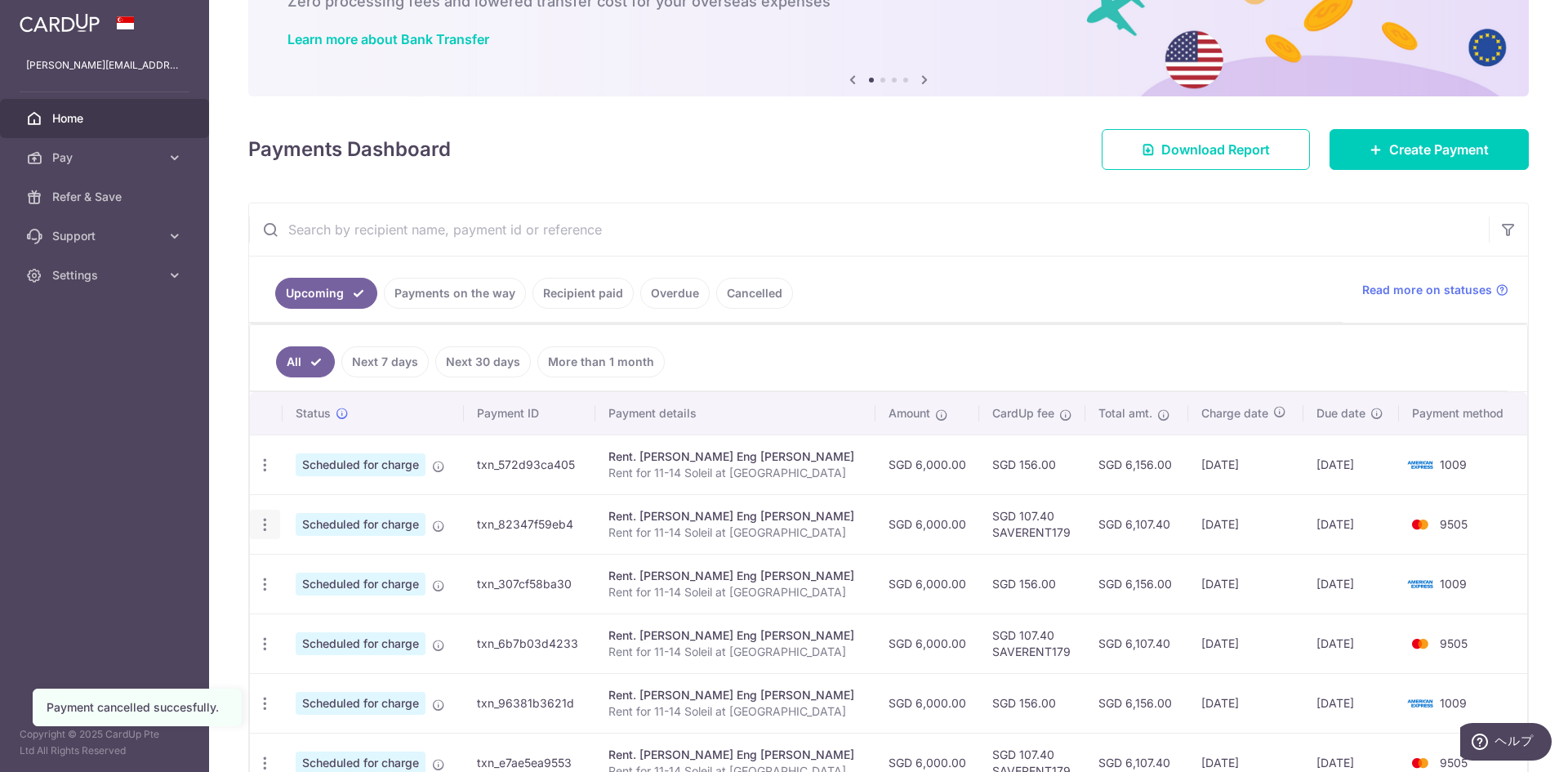 click at bounding box center [265, 465] 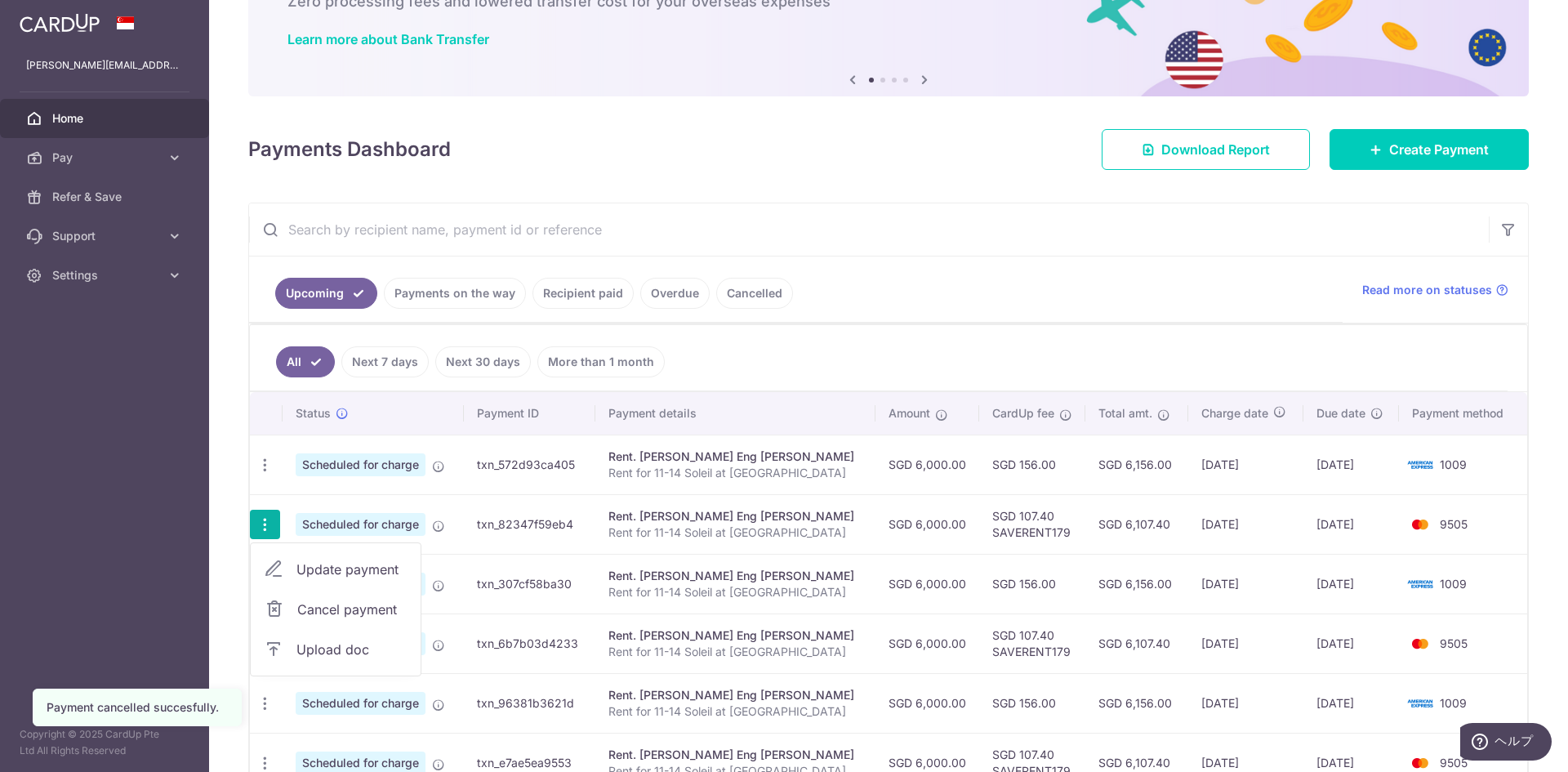 click on "Cancel payment" at bounding box center [352, 609] 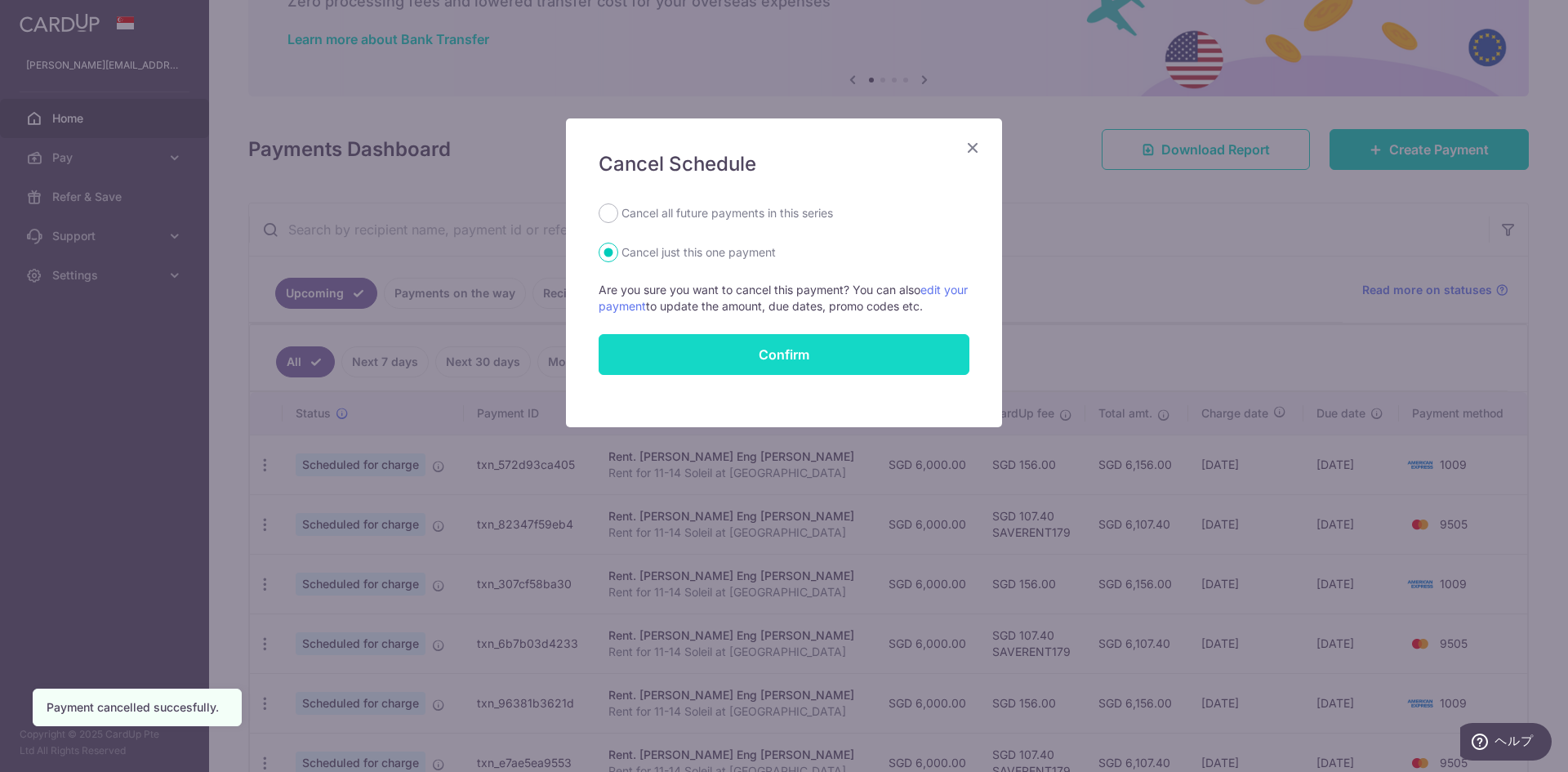 click on "Confirm" at bounding box center [784, 355] 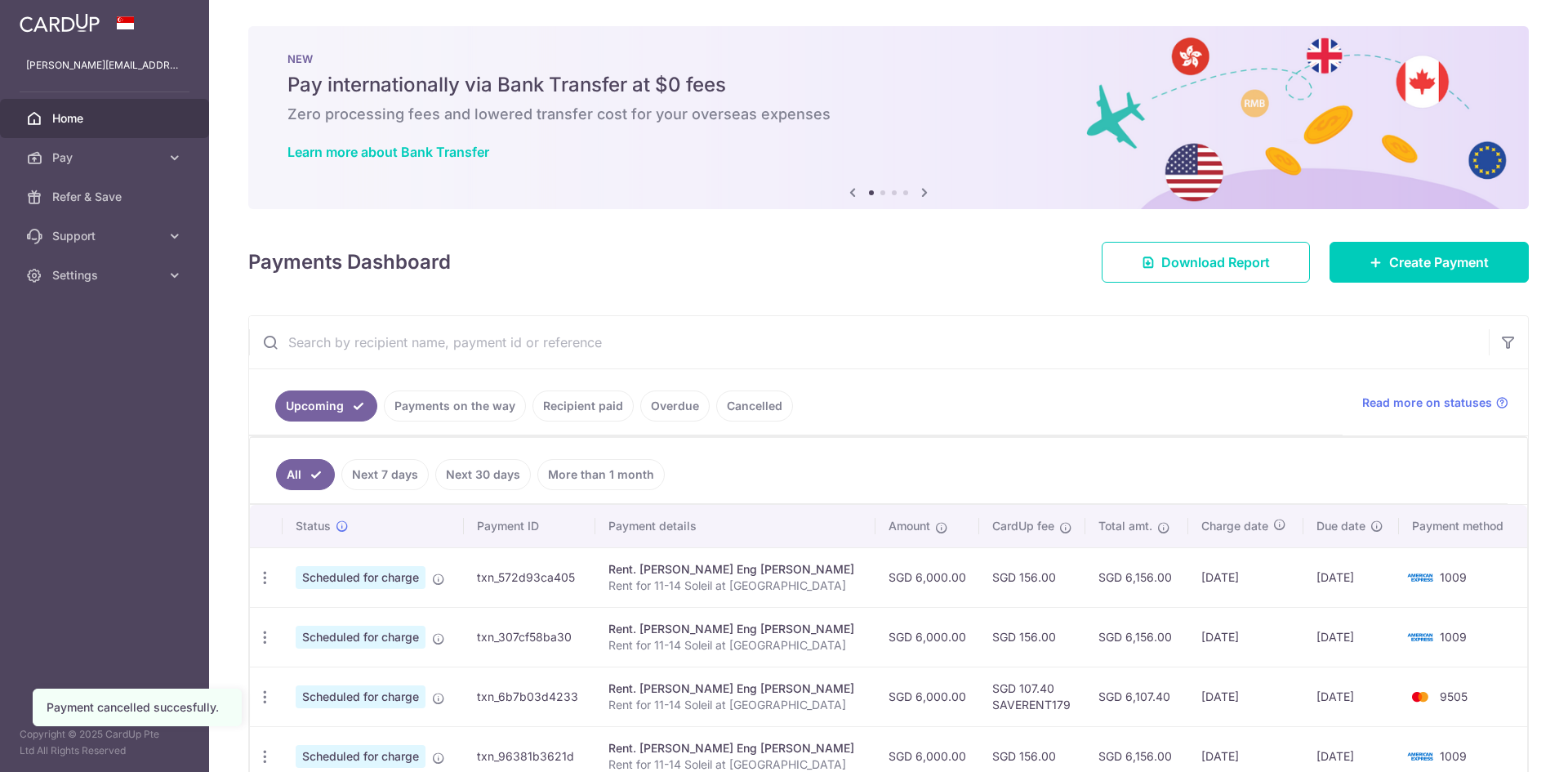 scroll, scrollTop: 0, scrollLeft: 0, axis: both 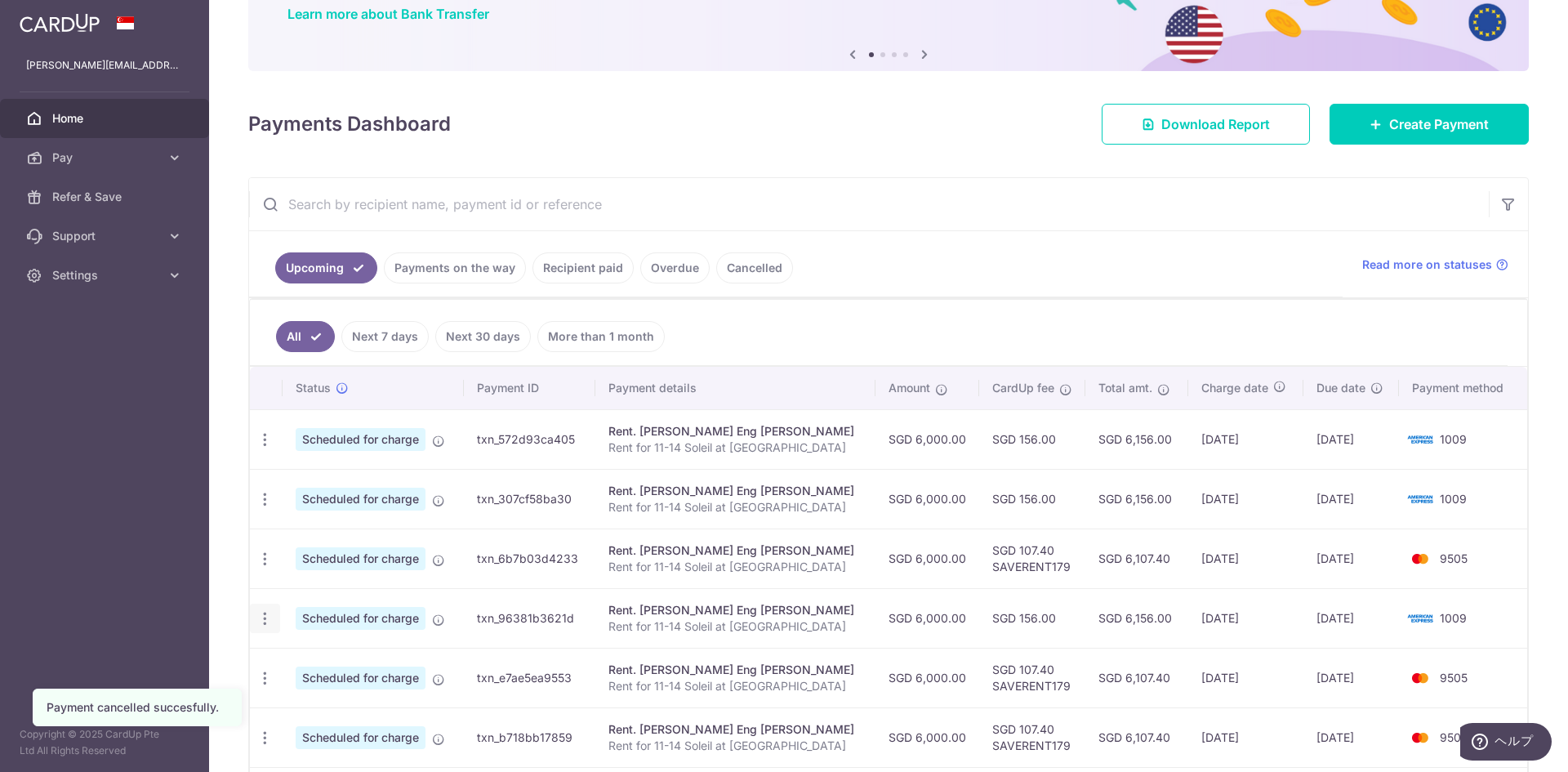 click at bounding box center [265, 440] 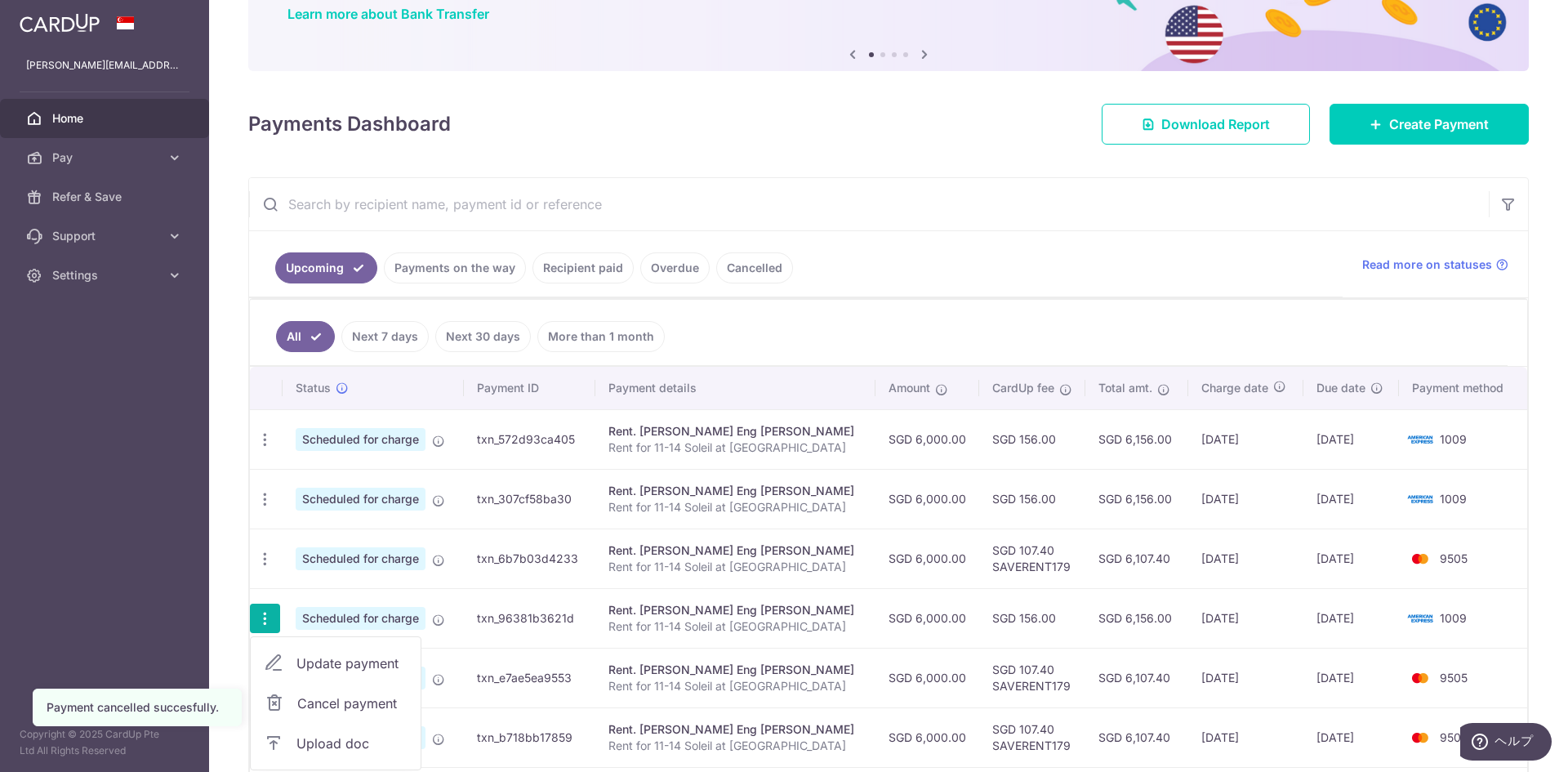 click on "Cancel payment" at bounding box center [352, 703] 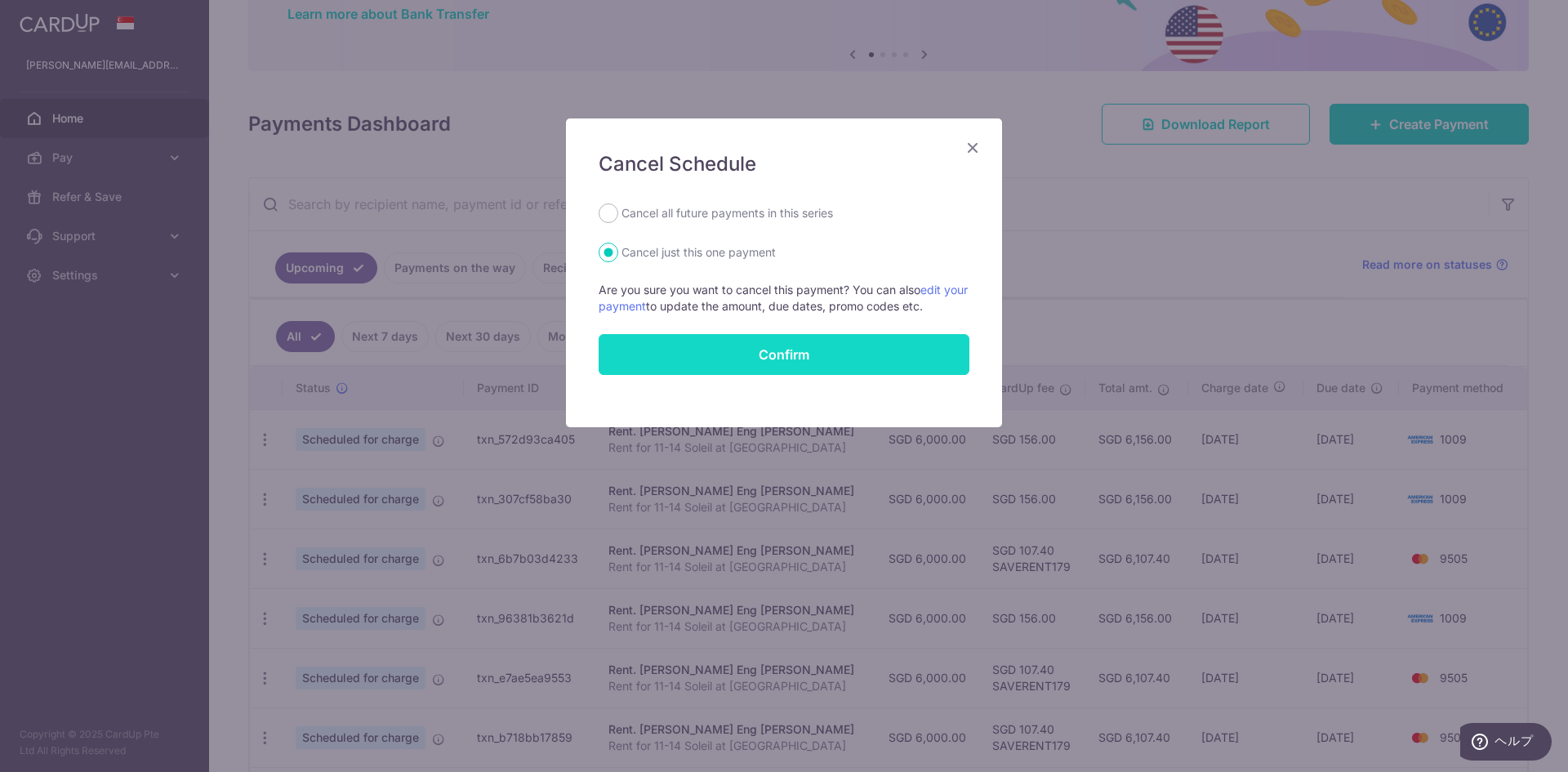 click on "Confirm" at bounding box center [784, 355] 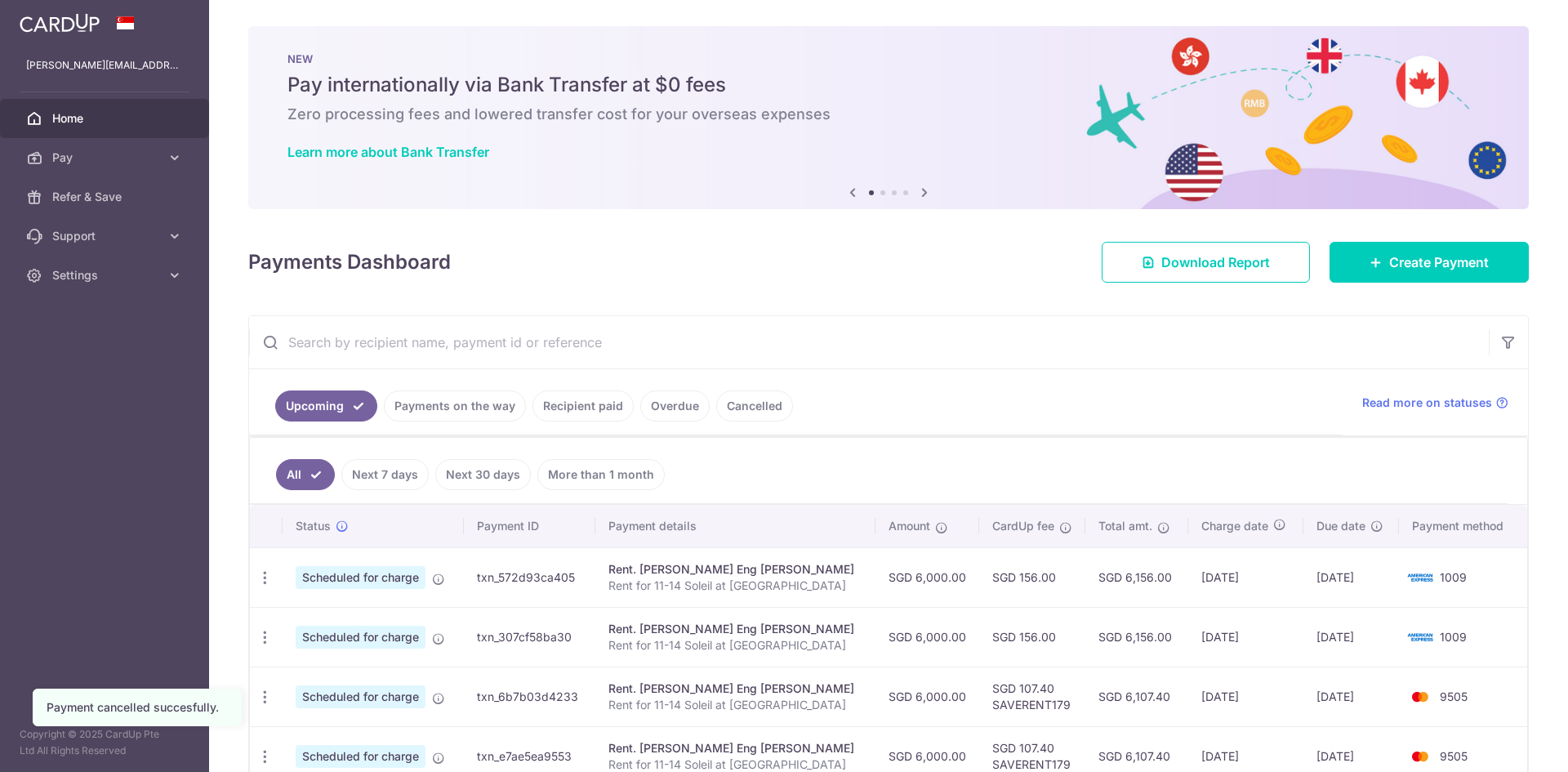 scroll, scrollTop: 0, scrollLeft: 0, axis: both 